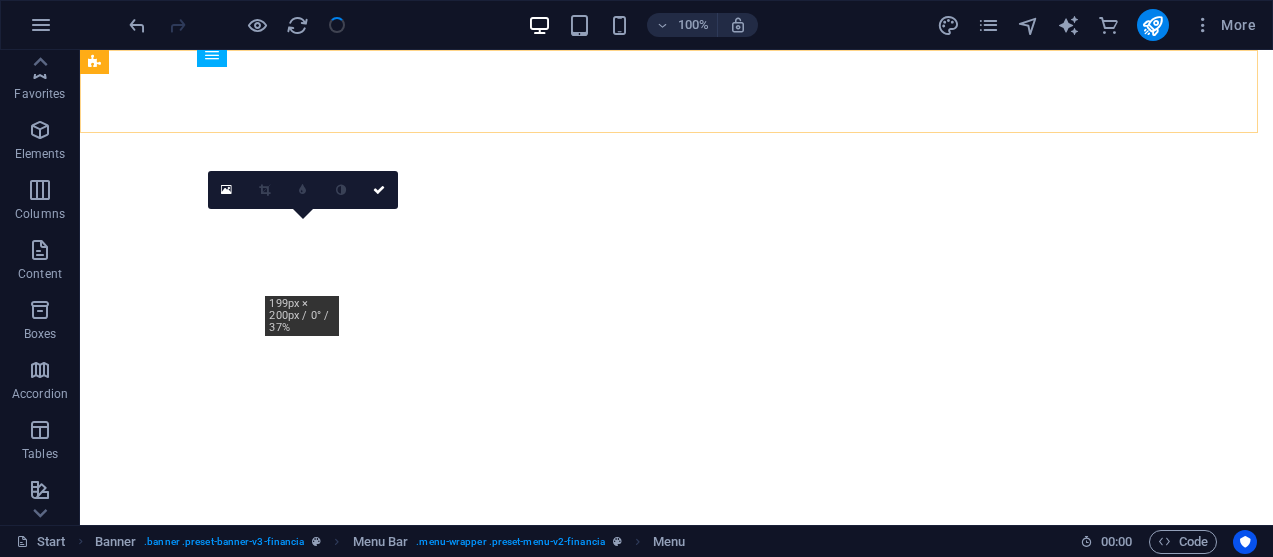 scroll, scrollTop: 0, scrollLeft: 0, axis: both 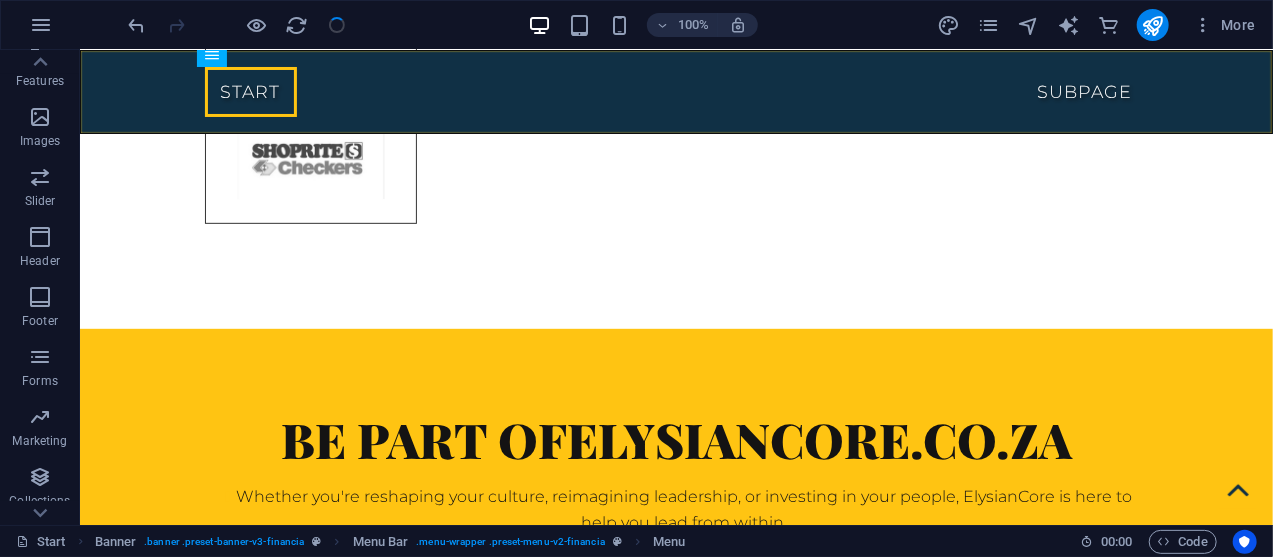 click at bounding box center [237, 25] 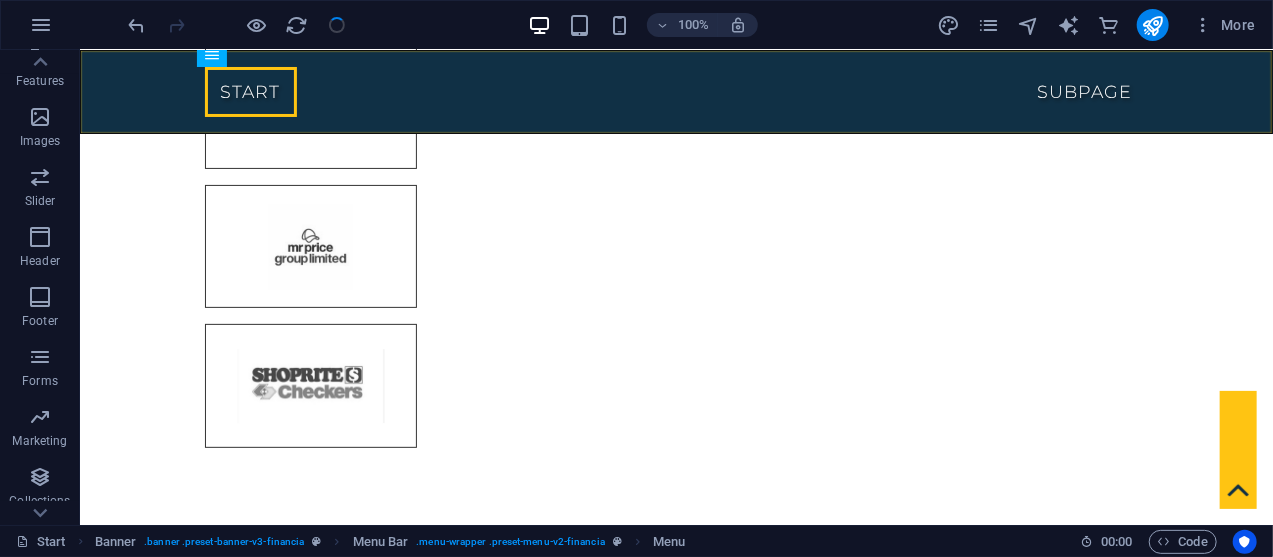 scroll, scrollTop: 10339, scrollLeft: 0, axis: vertical 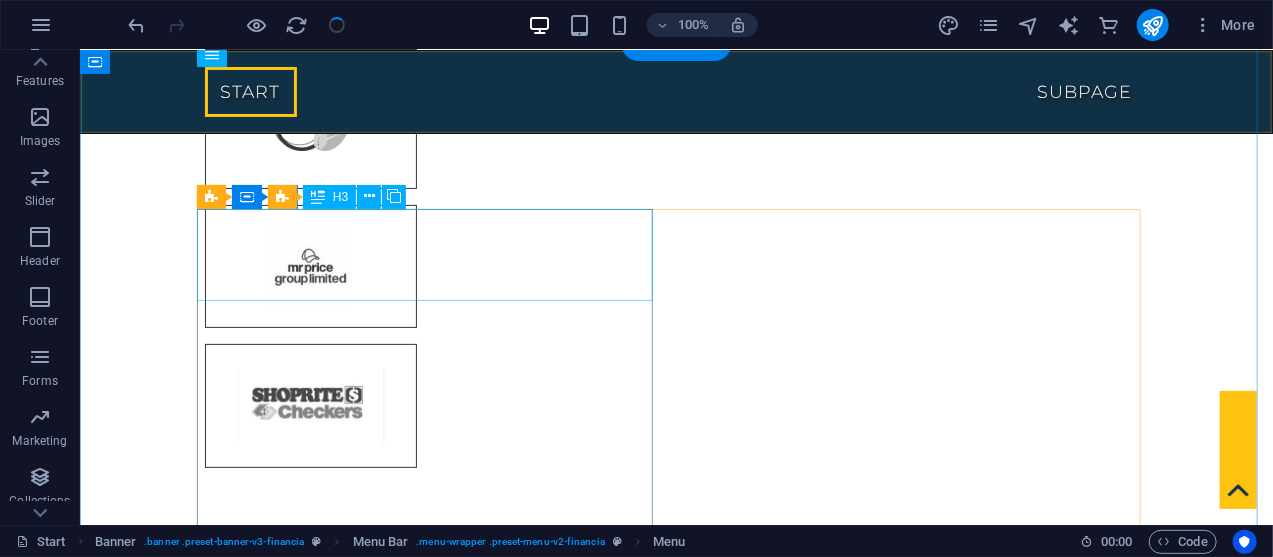 click on "Why is it important to make HR a stretgic partner in business and how can the consultants help with this?" at bounding box center [676, 5346] 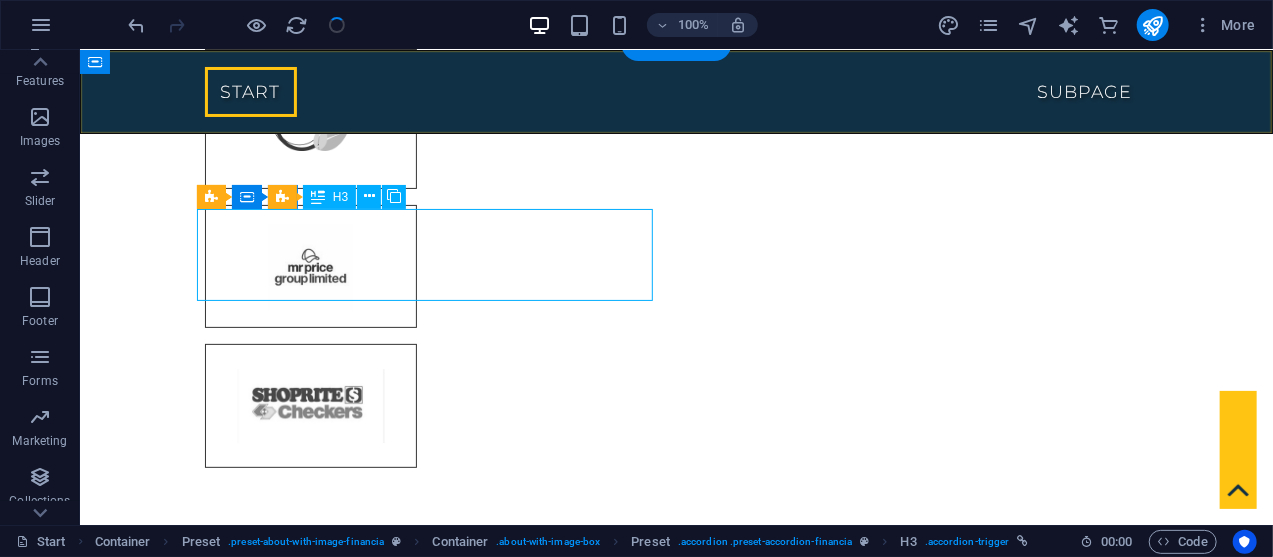 click on "Why is it important to make HR a stretgic partner in business and how can the consultants help with this?" at bounding box center [676, 5346] 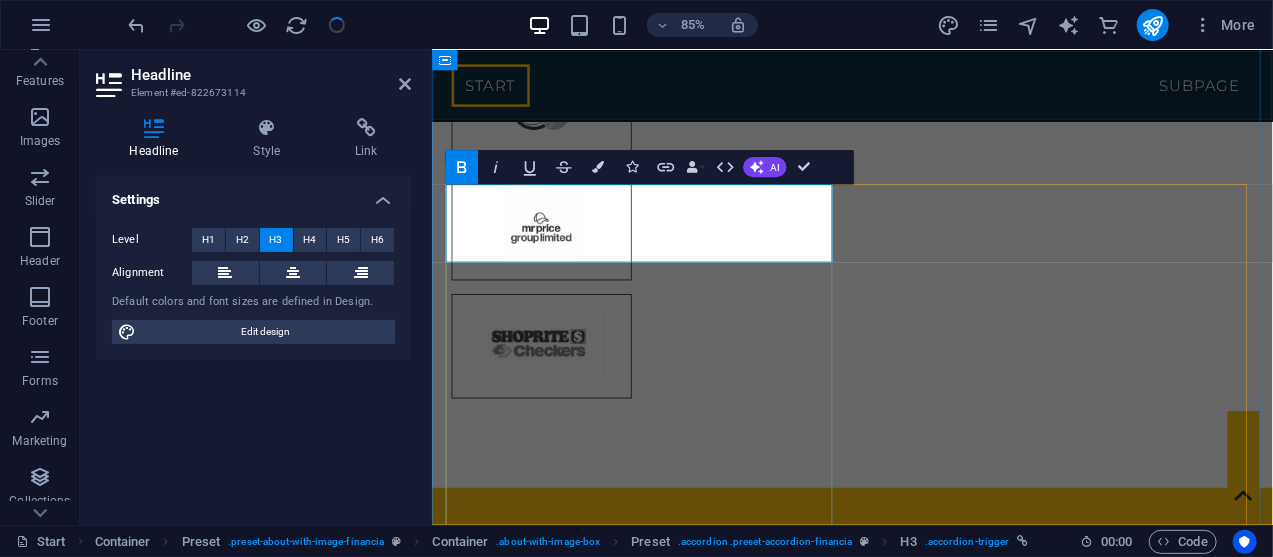 copy on "Why is it important to make HR a stretgic partner in business and how can the consultants help with this?" 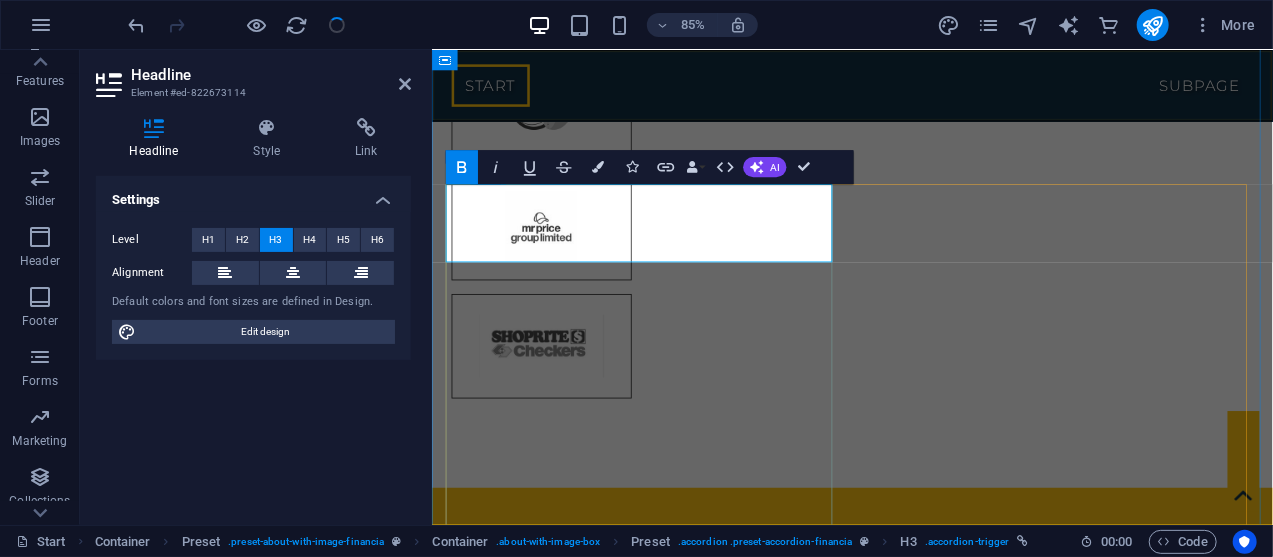 click on "Why is it important to make HR a stretgic partner in business and how can the consultants help with this?" at bounding box center (899, 5145) 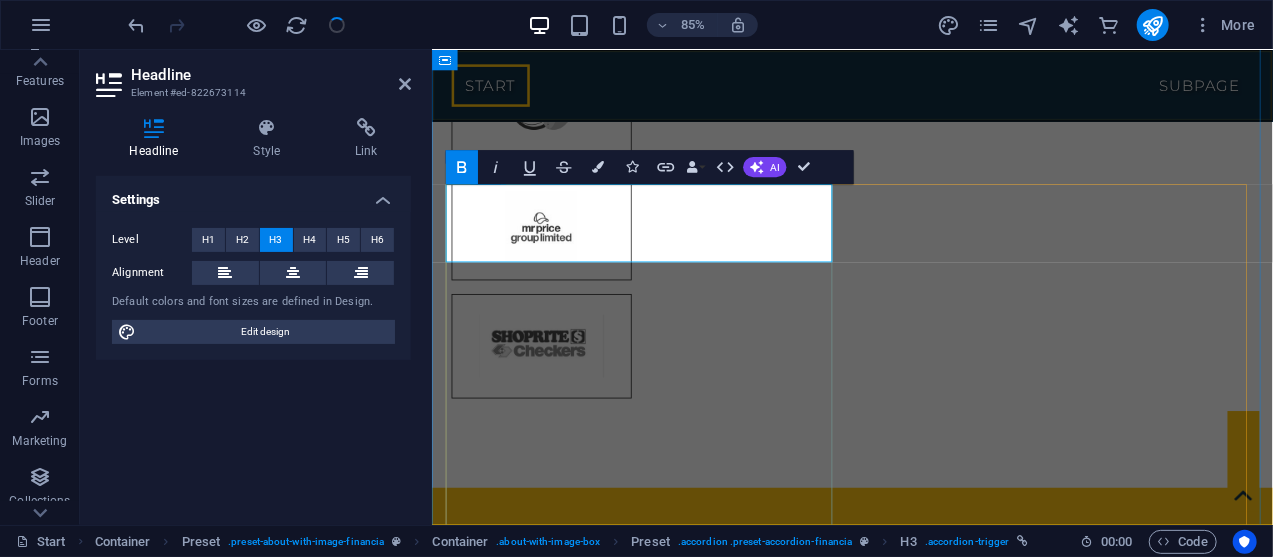 type 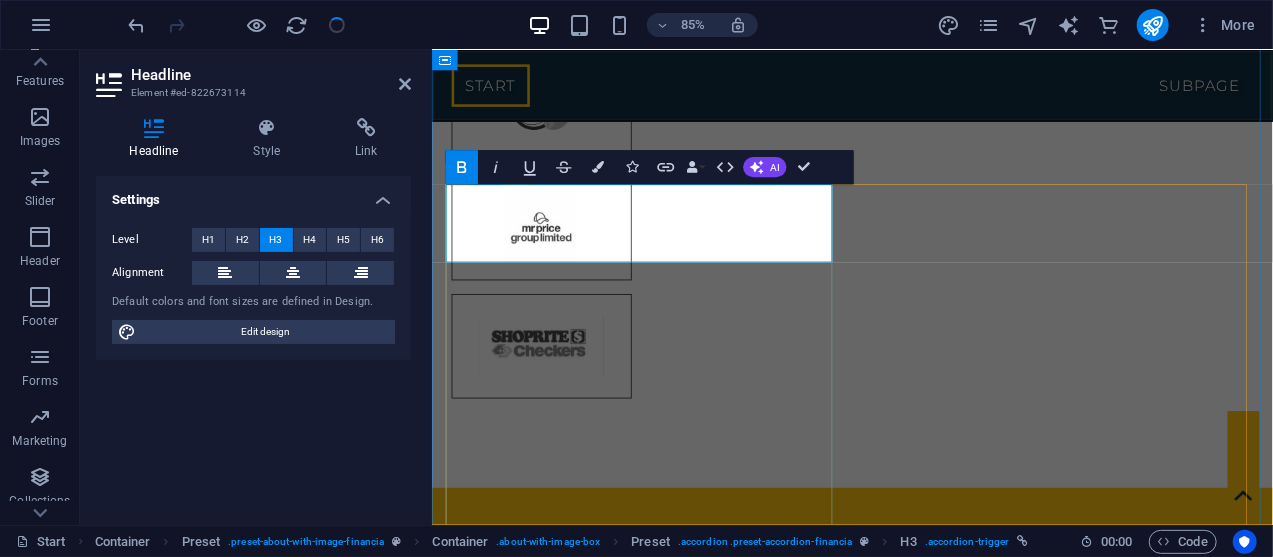 click on "Why is it important to make HR a stratetgic partner in business and how can the consultants help with this?" at bounding box center [907, 5145] 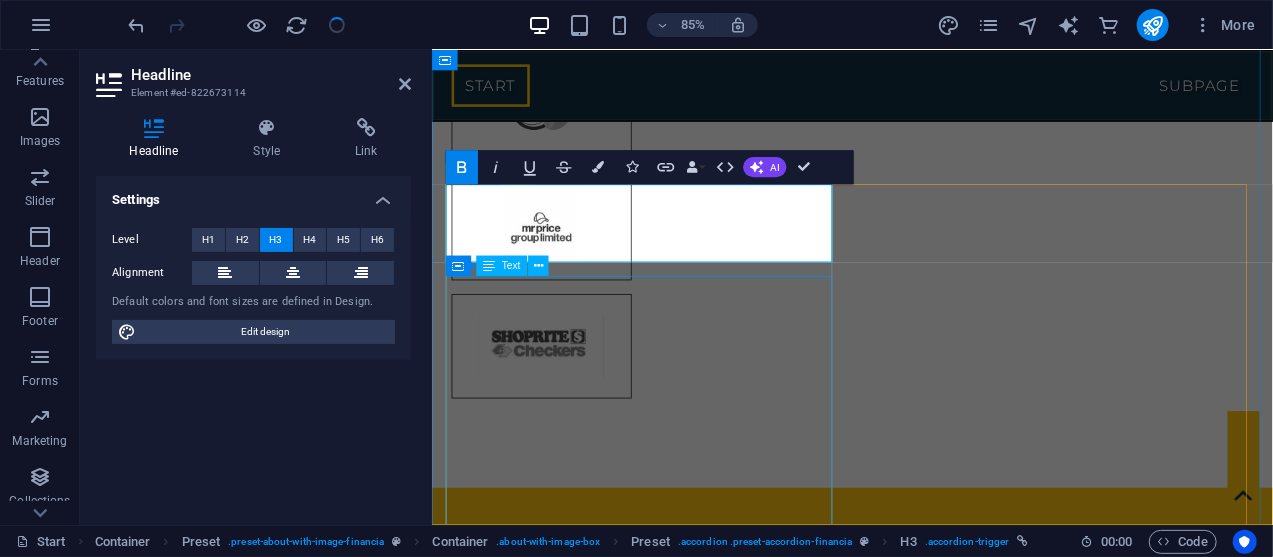 click on "Making HR a strategic partner is crucial for aligning talent with business goals, which boosts efficiency and profitability. A strategic HR function helps attract and retain top talent, improves employee engagement, and builds a culture of continuous learning. This proactive approach ensures the workforce has the right skills to meet future challenges. [WEBSITE] +2 Consultants can facilitate this transition by providing specialised expertise and an objective perspective. They help align HR initiatives with business objectives, introduce new technologies, and coach leaders. By offering services like compliance audits and performance management frameworks, consultants empower HR teams to move beyond administrative tasks and become true strategic contributors. [WEBSITE] +3" at bounding box center (926, 5345) 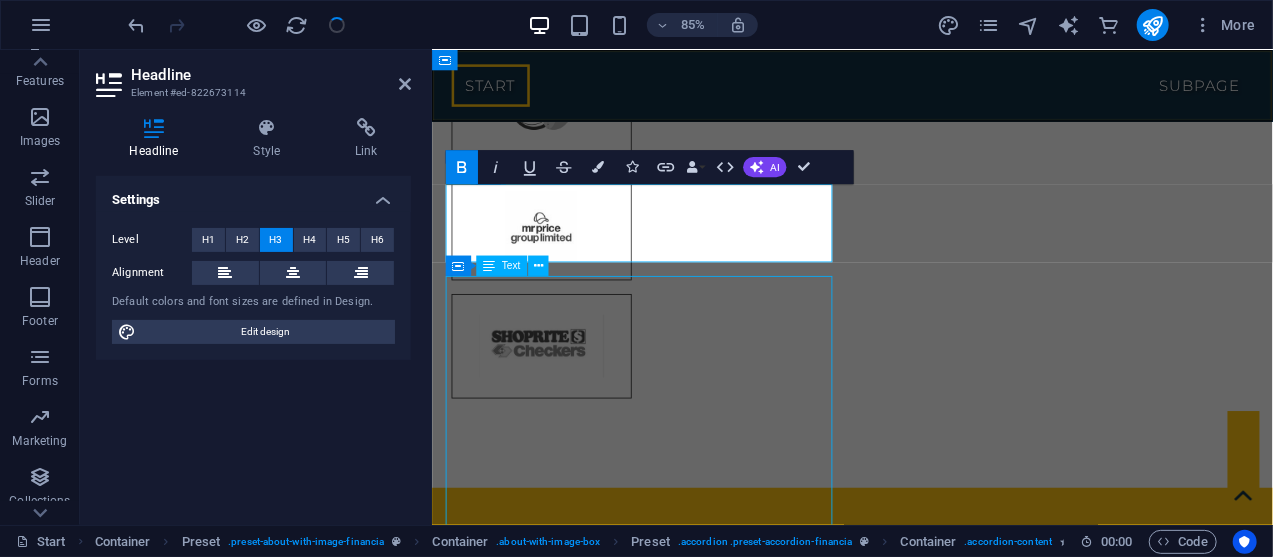 click on "Making HR a strategic partner is crucial for aligning talent with business goals, which boosts efficiency and profitability. A strategic HR function helps attract and retain top talent, improves employee engagement, and builds a culture of continuous learning. This proactive approach ensures the workforce has the right skills to meet future challenges. [WEBSITE] +2 Consultants can facilitate this transition by providing specialised expertise and an objective perspective. They help align HR initiatives with business objectives, introduce new technologies, and coach leaders. By offering services like compliance audits and performance management frameworks, consultants empower HR teams to move beyond administrative tasks and become true strategic contributors. [WEBSITE] +3" at bounding box center (926, 5345) 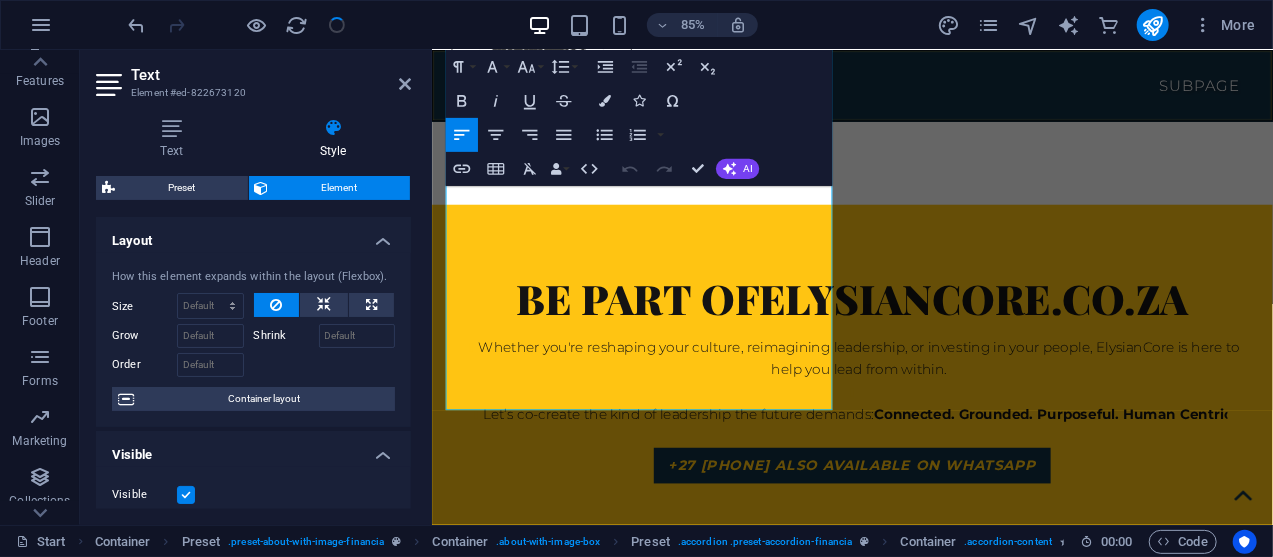 scroll, scrollTop: 11014, scrollLeft: 0, axis: vertical 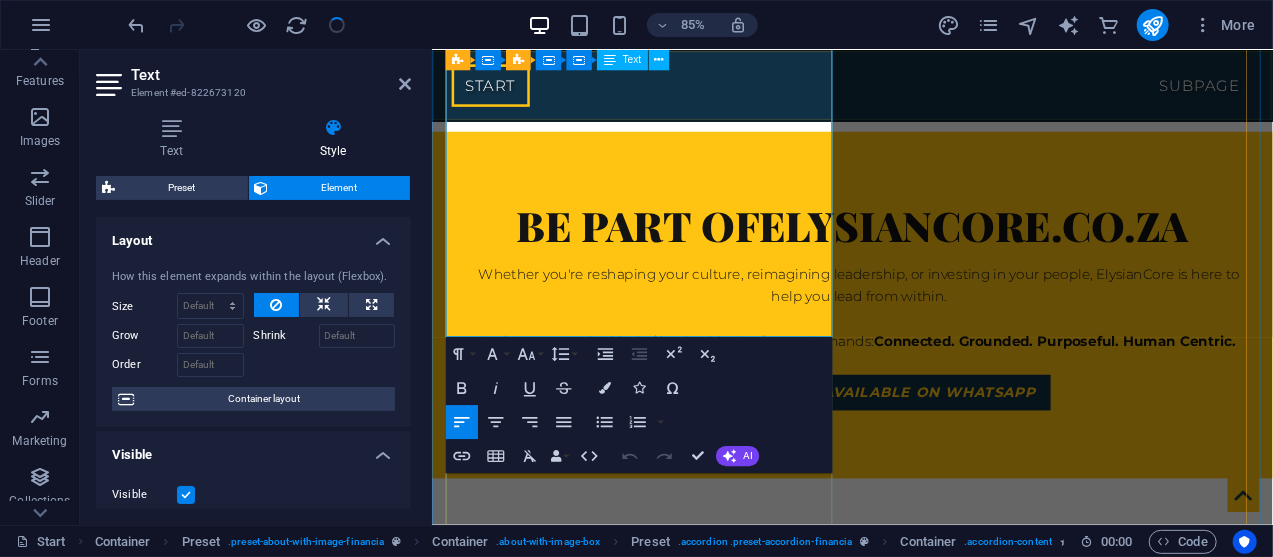drag, startPoint x: 452, startPoint y: 325, endPoint x: 786, endPoint y: 318, distance: 334.07333 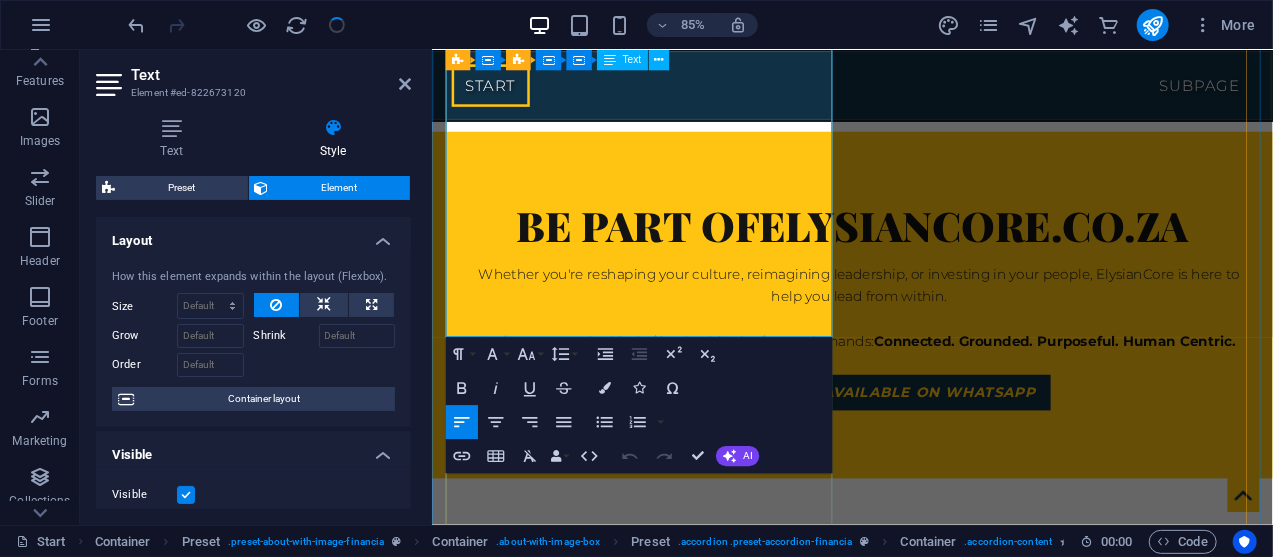 click on "Making HR a strategic partner is crucial for aligning talent with business goals, which boosts efficiency and profitability. A strategic HR function helps attract and retain top talent, improves employee engagement, and builds a culture of continuous learning. This proactive approach ensures the workforce has the right skills to meet future challenges. [WEBSITE] +2 Consultants can facilitate this transition by providing specialised expertise and an objective perspective. They help align HR initiatives with business objectives, introduce new technologies, and coach leaders. By offering services like compliance audits and performance management frameworks, consultants empower HR teams to move beyond administrative tasks and become true strategic contributors. [WEBSITE] +3" at bounding box center (926, 4899) 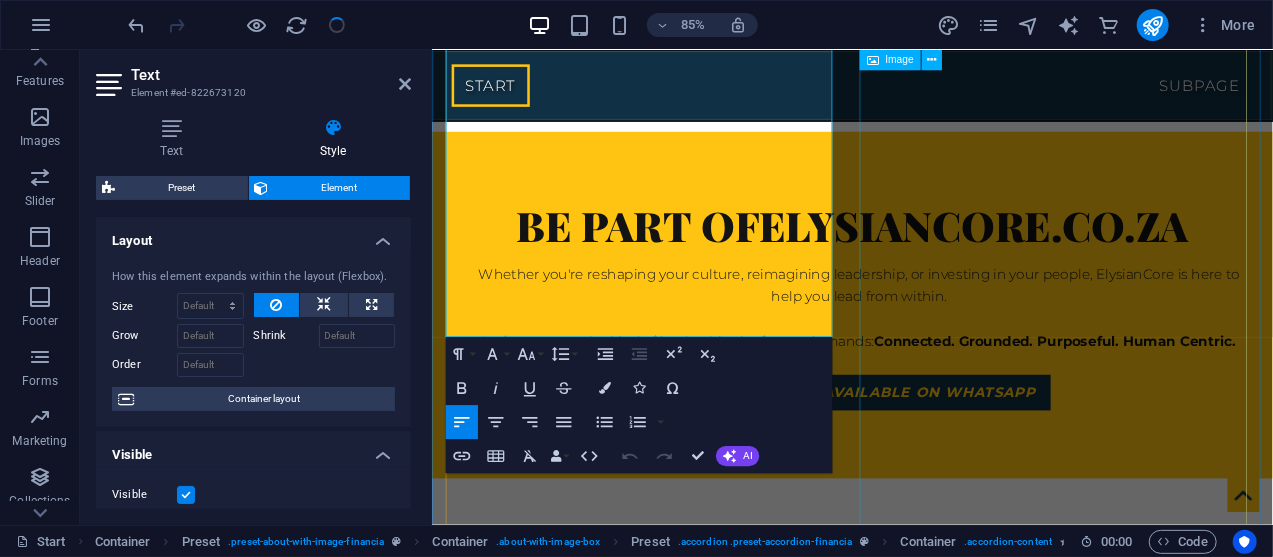 click at bounding box center [600, 6038] 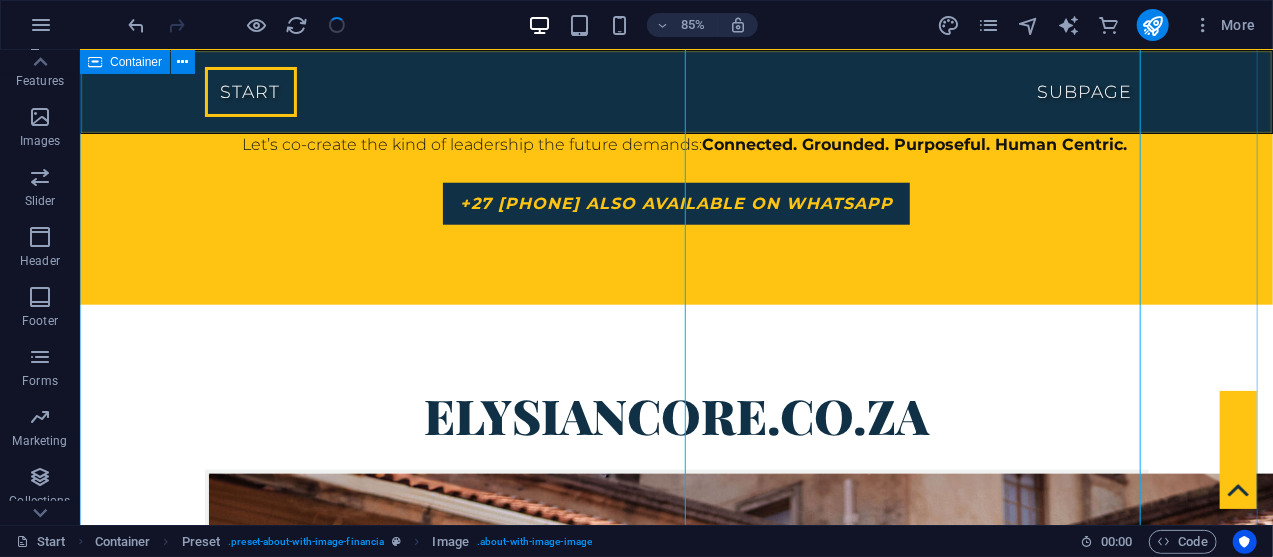 scroll, scrollTop: 10758, scrollLeft: 0, axis: vertical 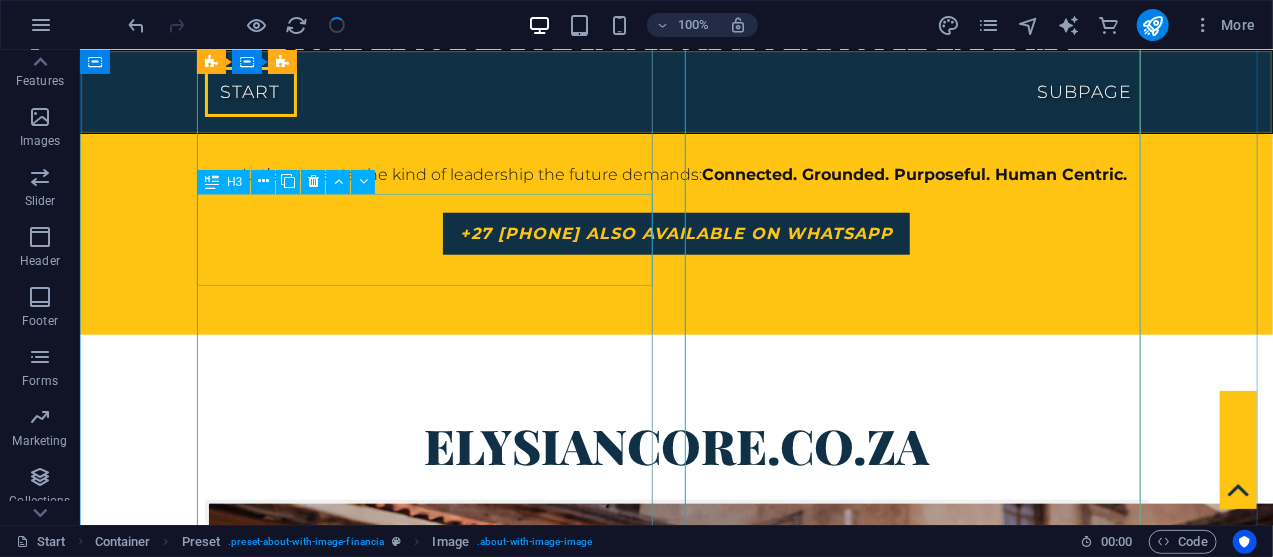 click on "What should ExCo do to strengthen organisational culture and what is HR's role in the company's culture?" at bounding box center [676, 5100] 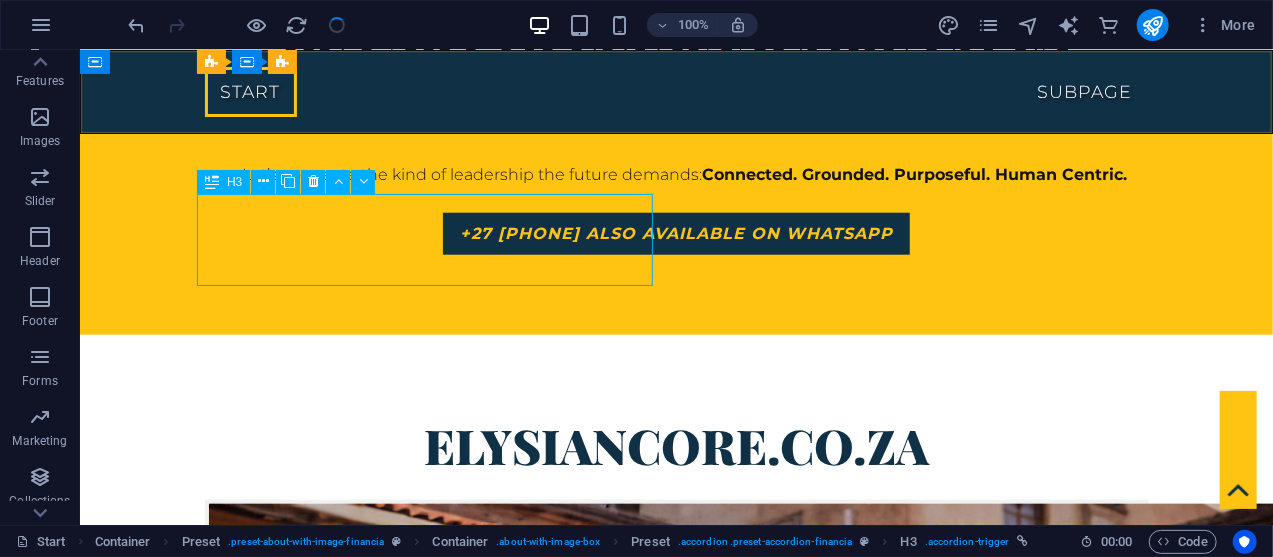 drag, startPoint x: 214, startPoint y: 214, endPoint x: 252, endPoint y: 243, distance: 47.801674 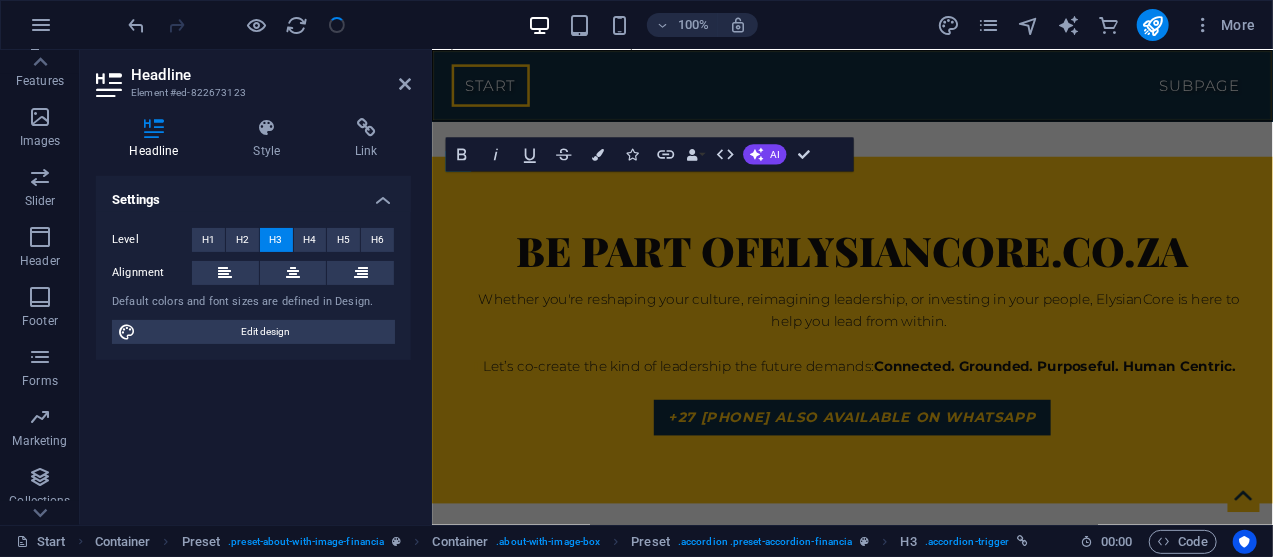 scroll, scrollTop: 11241, scrollLeft: 0, axis: vertical 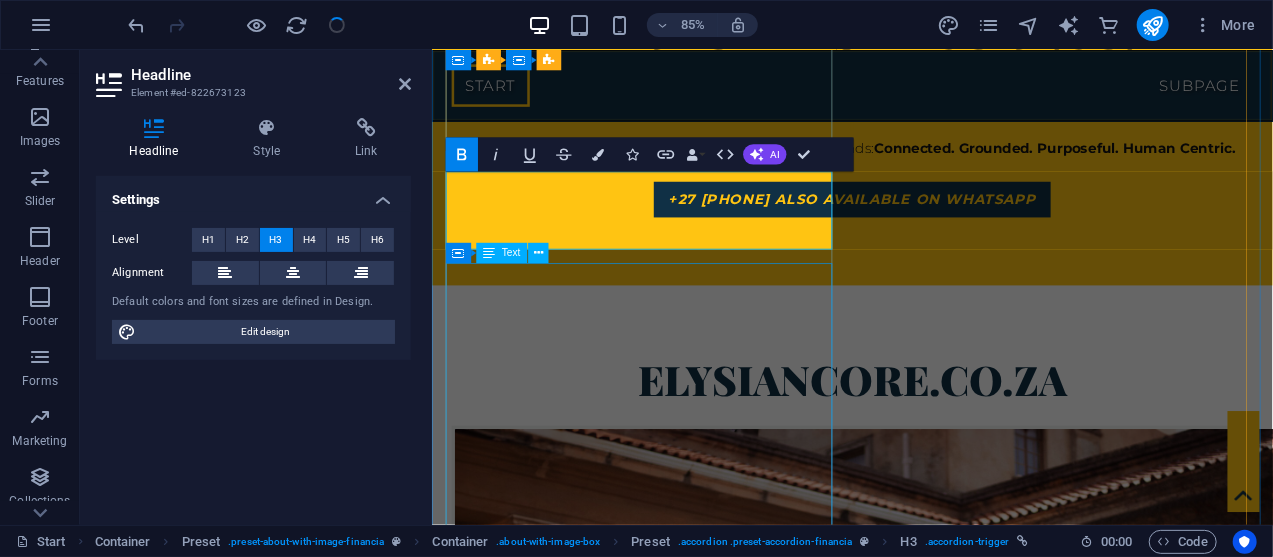 click on "Exco and management should visibly model the culture, integrate it into strategic decisions, and hold everyone accountable for upholding it. This creates an environment where the culture is not just a poster on the wall, but a lived reality. HR's role is to be the architect and custodian of this culture. They operationalise ExCo's vision by embedding cultural values into all HR polies and processes, from recruitment and onboarding to performance management and leadership development. HR also monitors the cultural health of the organisation, providing feedback and interventions to ensure it remains strong and aligned with business goals." at bounding box center (926, 5055) 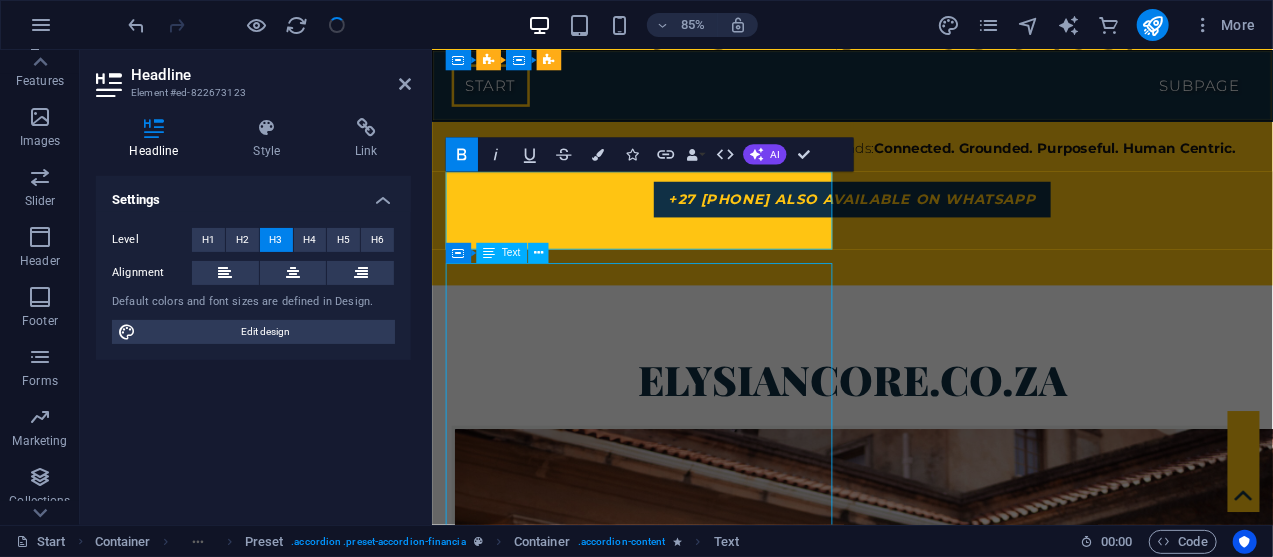 click on "Exco and management should visibly model the culture, integrate it into strategic decisions, and hold everyone accountable for upholding it. This creates an environment where the culture is not just a poster on the wall, but a lived reality. HR's role is to be the architect and custodian of this culture. They operationalise ExCo's vision by embedding cultural values into all HR polies and processes, from recruitment and onboarding to performance management and leadership development. HR also monitors the cultural health of the organisation, providing feedback and interventions to ensure it remains strong and aligned with business goals." at bounding box center [926, 5055] 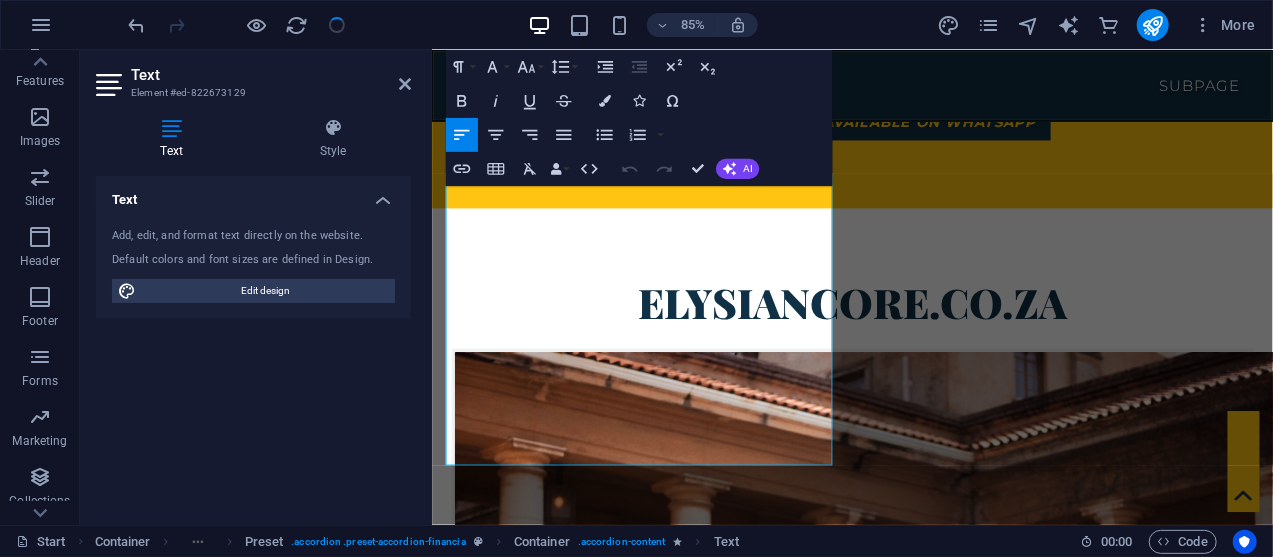 scroll, scrollTop: 11374, scrollLeft: 0, axis: vertical 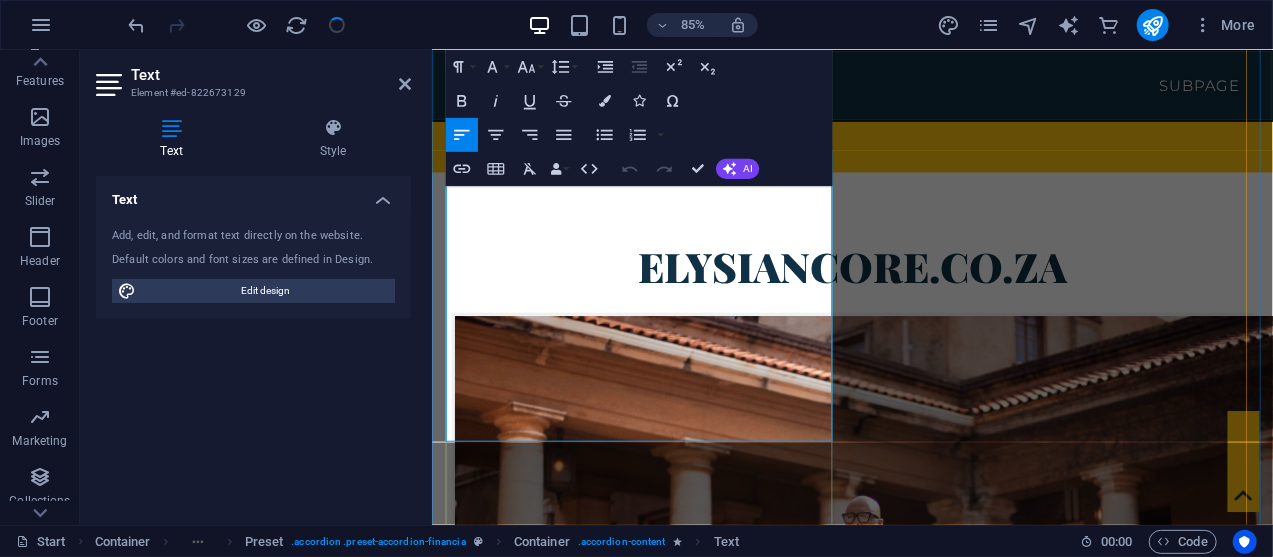 drag, startPoint x: 449, startPoint y: 312, endPoint x: 860, endPoint y: 491, distance: 448.28784 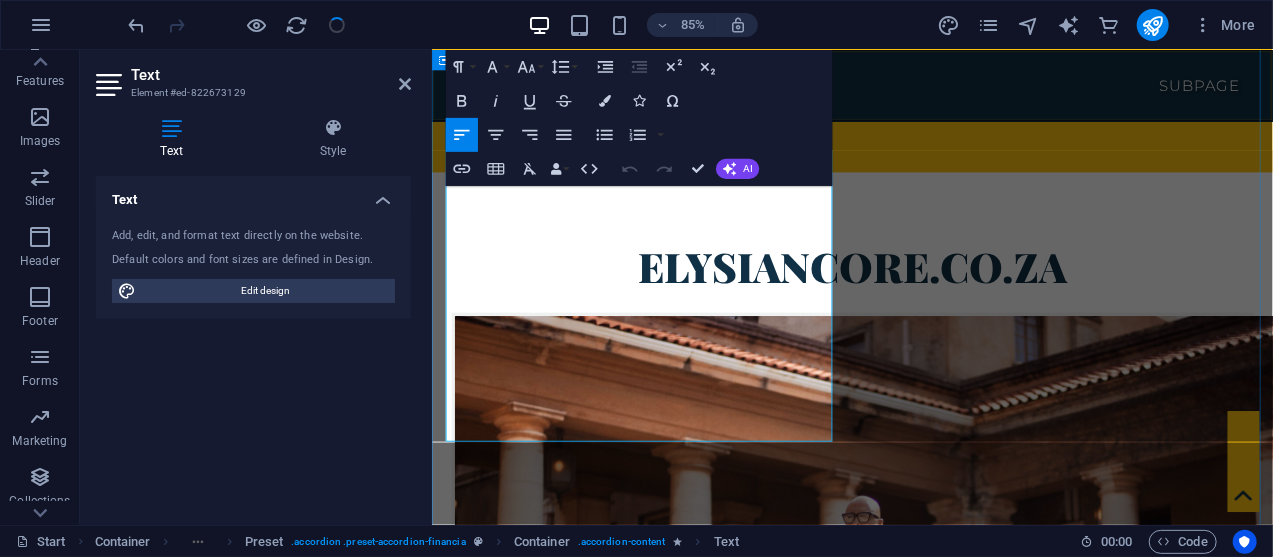 drag, startPoint x: 840, startPoint y: 496, endPoint x: 437, endPoint y: 186, distance: 508.4378 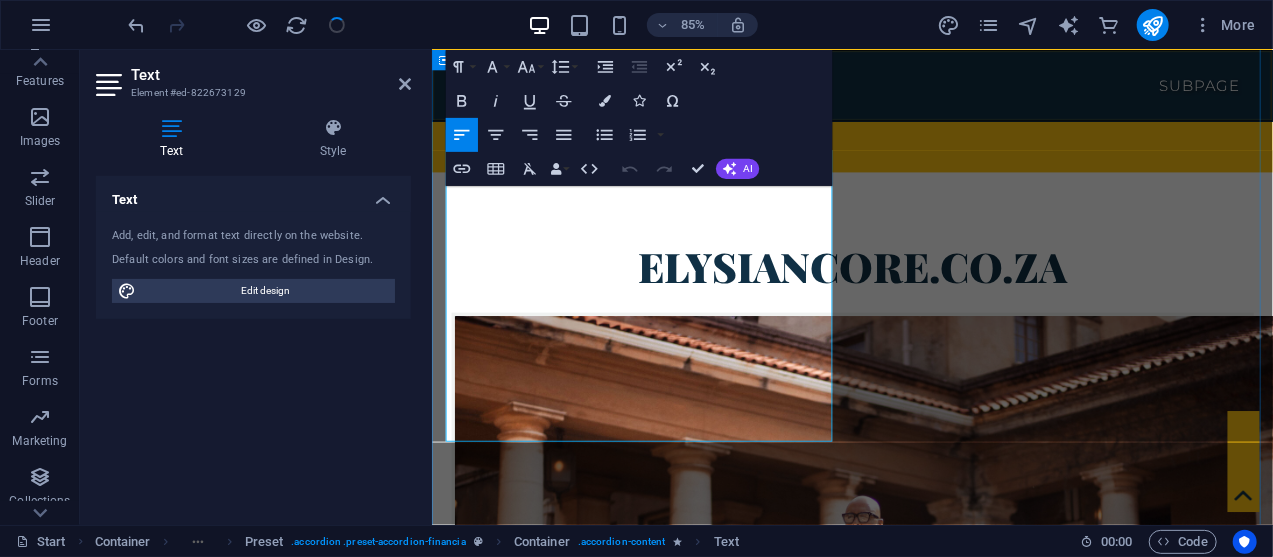 click on "elysiancore.co.za  FAQ Why is it important to make HR a strategic partner in business and how can the consultants help with this? Making HR a strategic partner is crucial for aligning talent with business goals, which boosts efficiency and profitability. A strategic HR function helps attract and retain top talent, improves employee engagement, and builds a culture of continuous learning. This proactive approach ensures the workforce has the right skills to meet future challenges. peoplemanagingpeople.com +2 Consultants can facilitate this transition by providing specialised expertise and an objective perspective. They help align HR initiatives with business objectives, introduce new technologies, and coach leaders. By offering services like compliance audits and performance management frameworks, consultants empower HR teams to move beyond administrative tasks and become true strategic contributors.  paradigmie.com +3" at bounding box center [925, 5000] 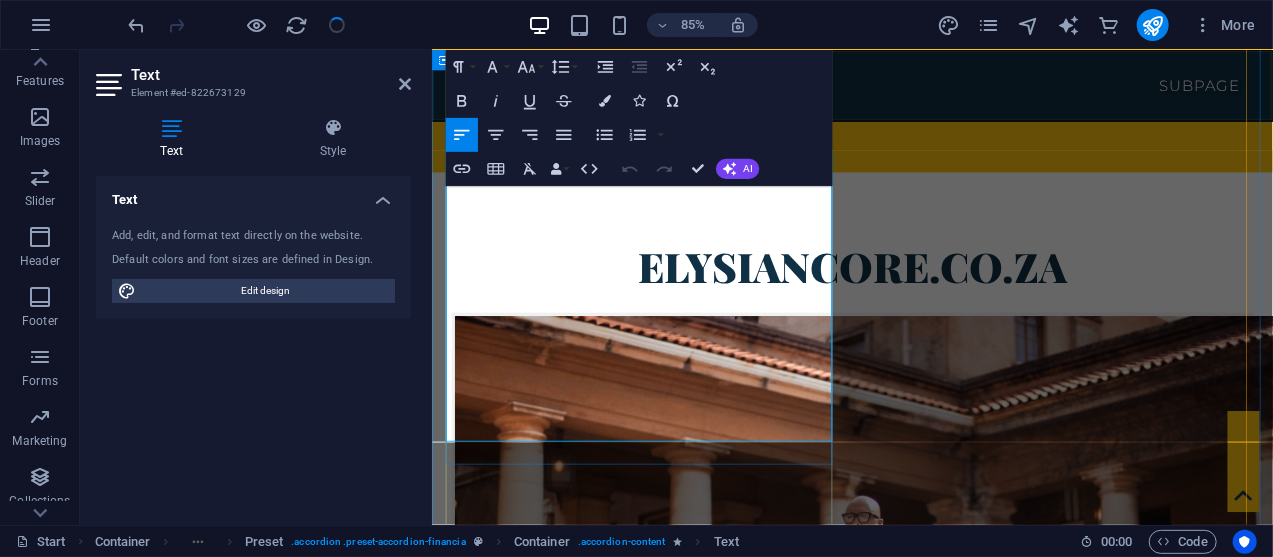 copy on "Exco and management should visibly model the culture, integrate it into strategic decisions, and hold everyone accountable for upholding it. This creates an environment where the culture is not just a poster on the wall, but a lived reality. HR's role is to be the architect and custodian of this culture. They operationalise ExCo's vision by embedding cultural values into all HR polies and processes, from recruitment and onboarding to performance management and leadership development. HR also monitors the cultural health of the organisation, providing feedback and interventions to ensure it remains strong and aligned with business goals." 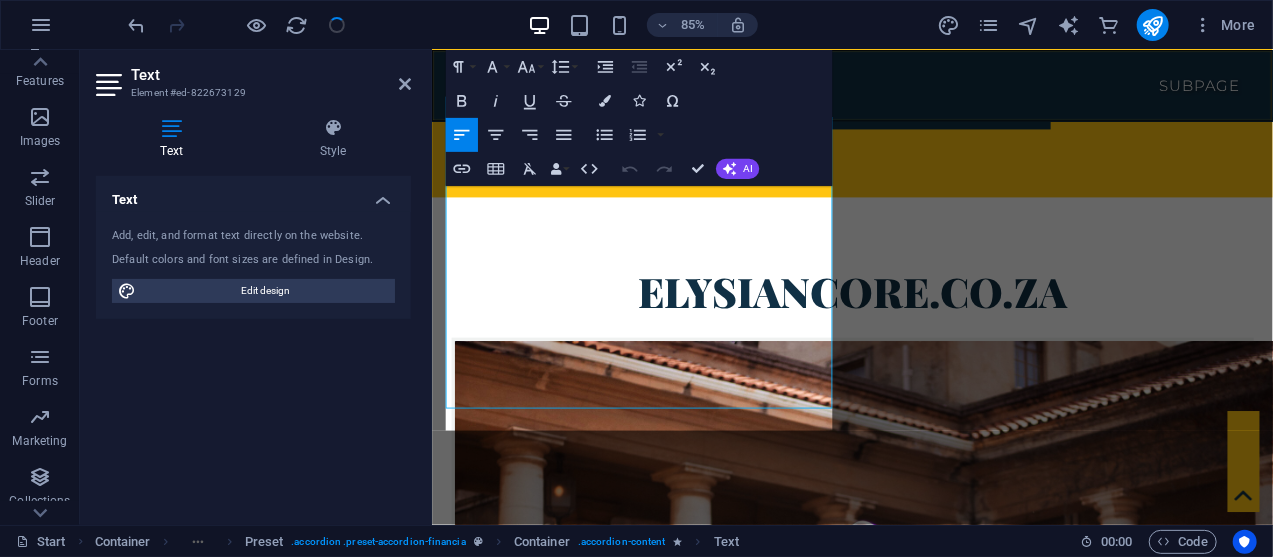 scroll, scrollTop: 11413, scrollLeft: 0, axis: vertical 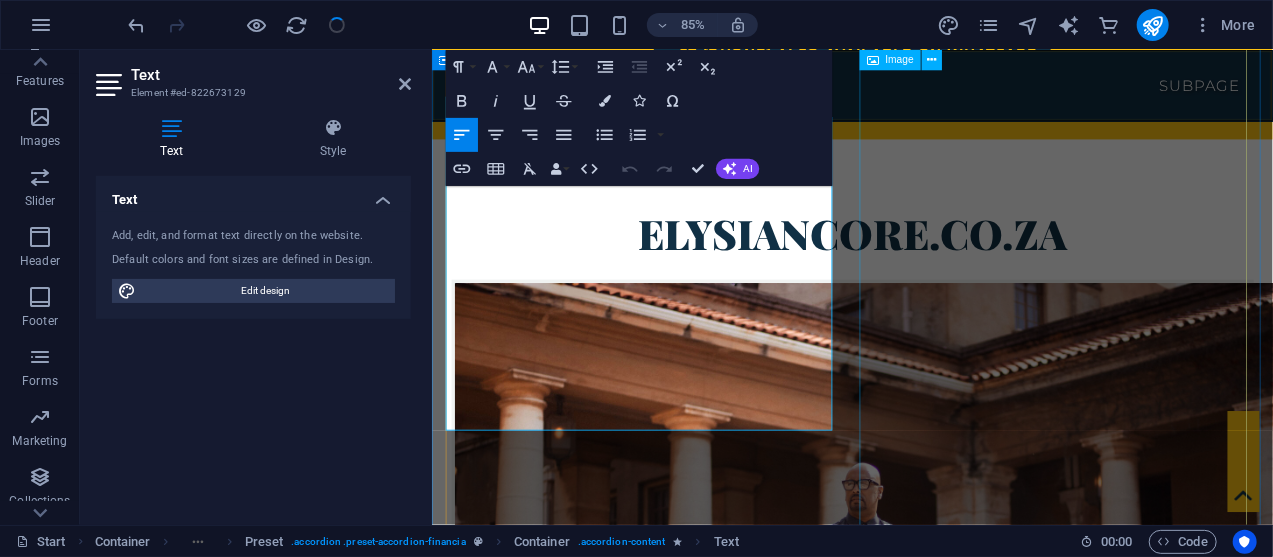 click at bounding box center [600, 5666] 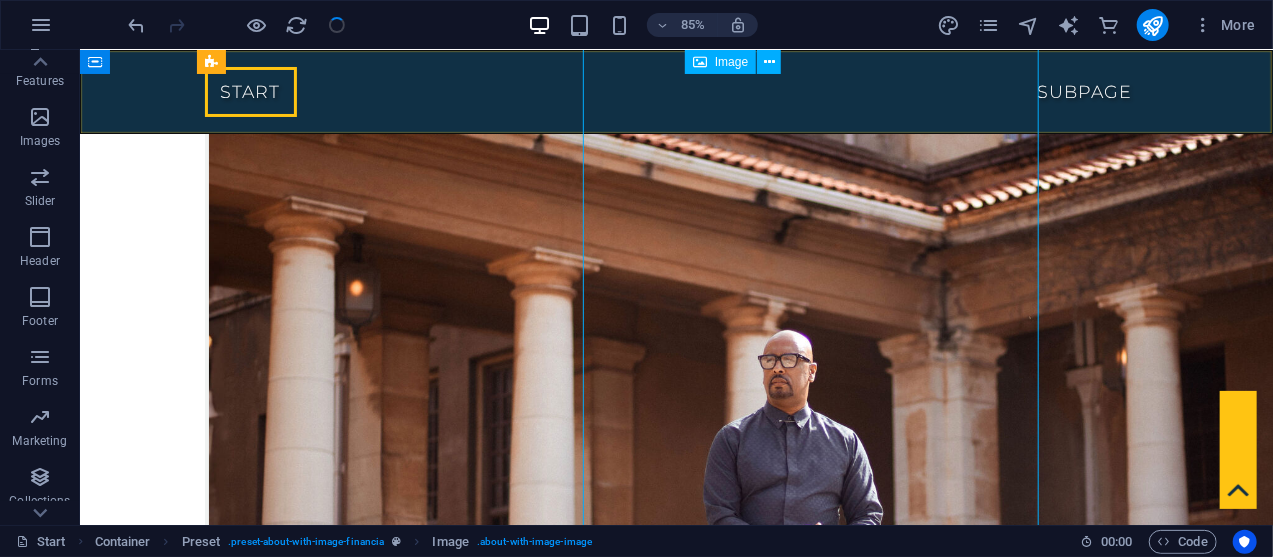 scroll, scrollTop: 11157, scrollLeft: 0, axis: vertical 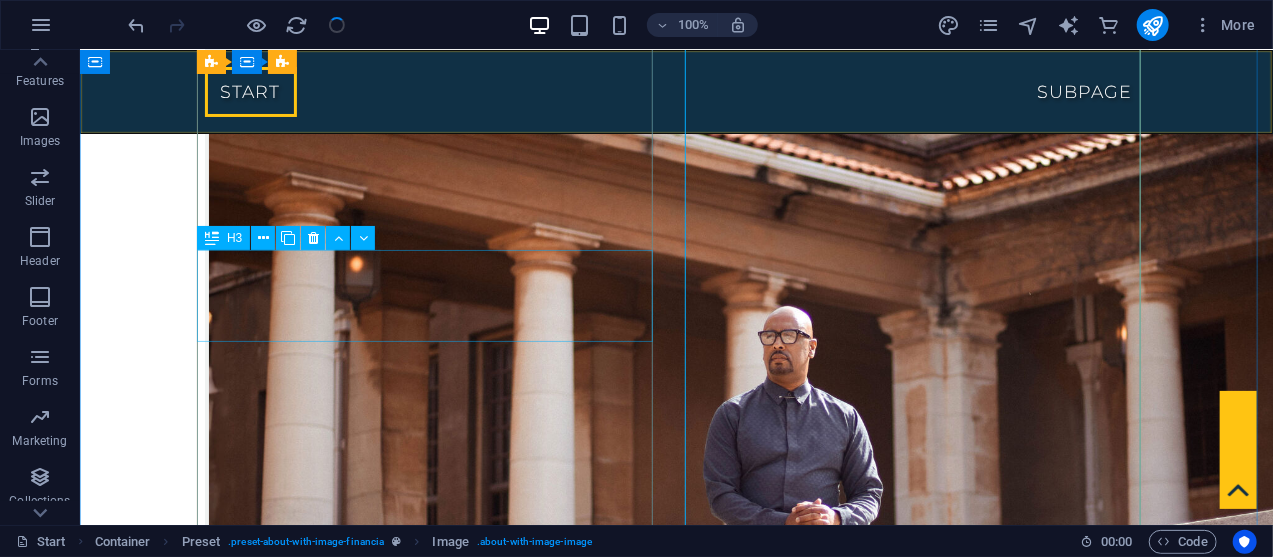 click on "Why is our staff turnover so high and what can ElysianCore do to help ensure we reduce the staff turnover rate?" at bounding box center (676, 4988) 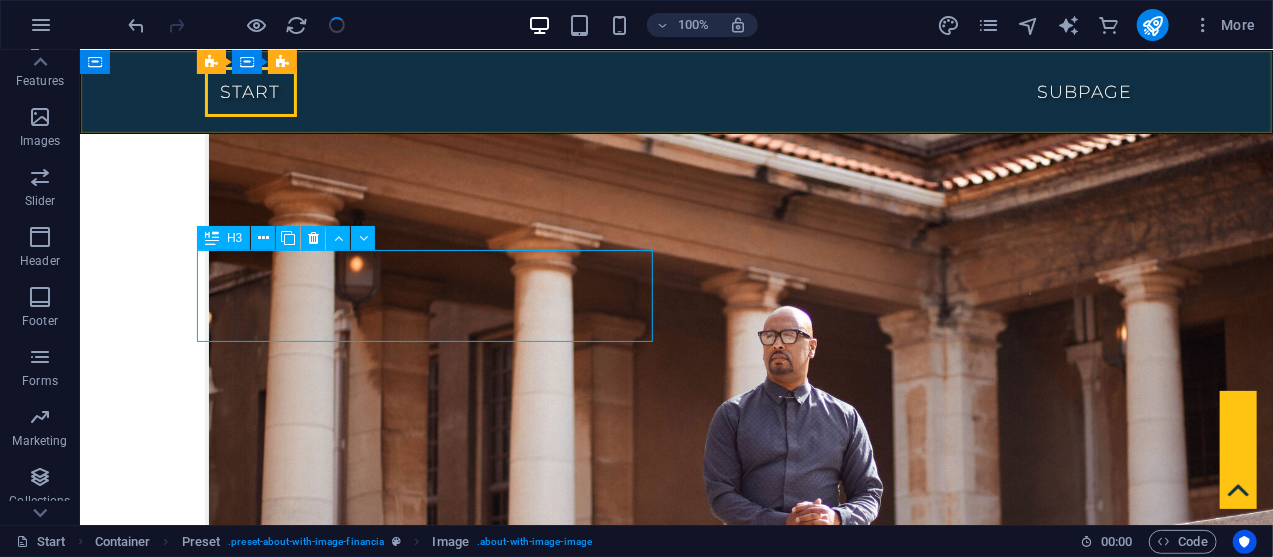 click on "Why is our staff turnover so high and what can ElysianCore do to help ensure we reduce the staff turnover rate?" at bounding box center [676, 4988] 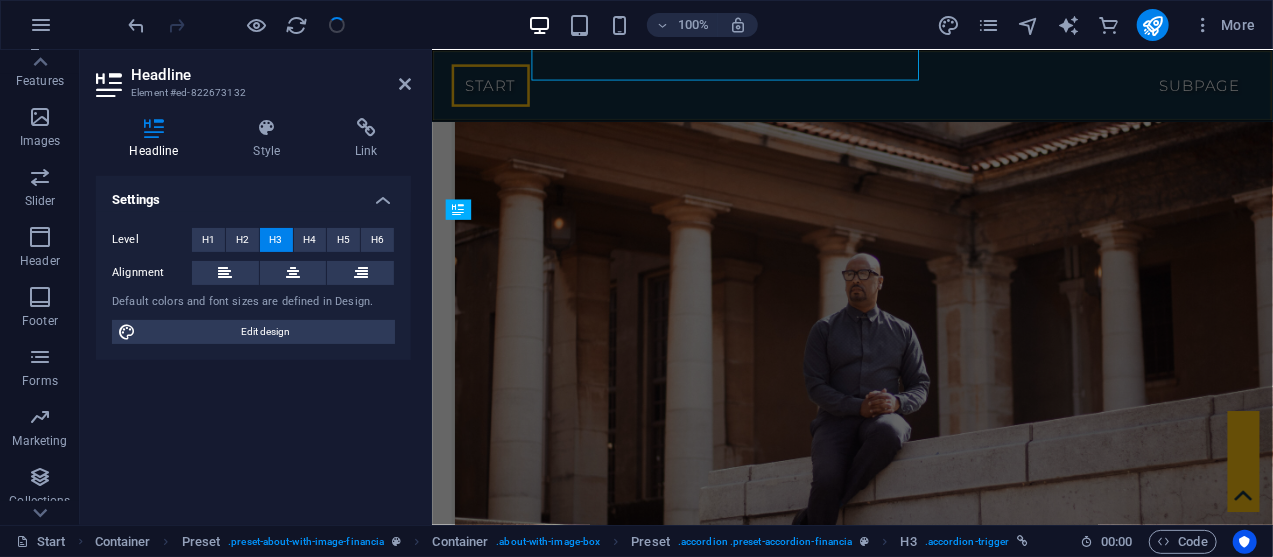 scroll, scrollTop: 11694, scrollLeft: 0, axis: vertical 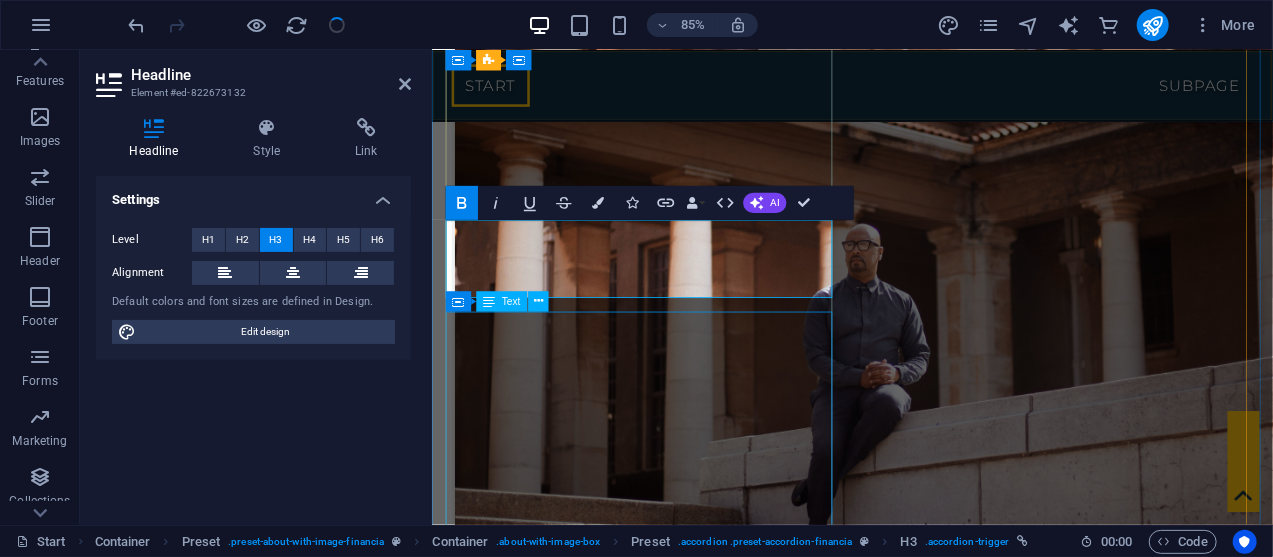 click on "High staff turnover often stems from a few core issues: a lack of growth opportunities, poor/toxic management, non-competitive compensation, a toxic work environment, or burnout. Employees leave when they feel undervalued, unsupported, or see no future with the company. This constant churn is expensive, disrupts teams, and drains institutional knowledge. ElysianCore can help by first diagnosing the specific causes through staff surveys and exit interviews. Based on these insights, they can develop targeted solutions, such as implementing robust career development programs, training managers in effective leadership, benchmarking and adjusting compensation, or launching initiatives to improve work-life balance and employee recognition. We can also help hire the best management replacements when and where necessary." at bounding box center (926, 4958) 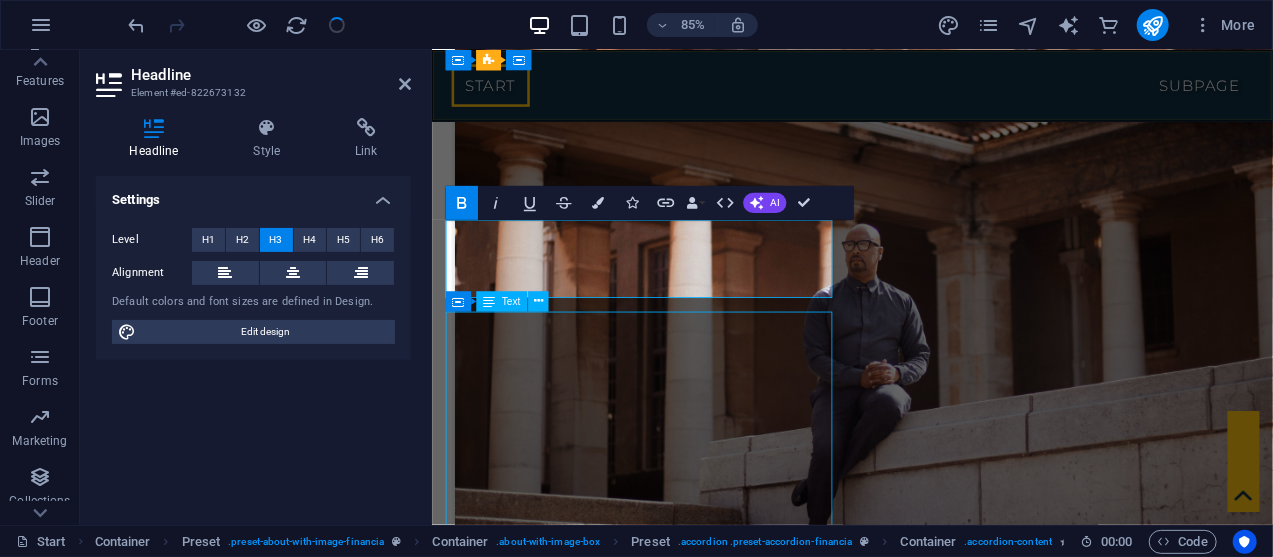 click on "High staff turnover often stems from a few core issues: a lack of growth opportunities, poor/toxic management, non-competitive compensation, a toxic work environment, or burnout. Employees leave when they feel undervalued, unsupported, or see no future with the company. This constant churn is expensive, disrupts teams, and drains institutional knowledge. ElysianCore can help by first diagnosing the specific causes through staff surveys and exit interviews. Based on these insights, they can develop targeted solutions, such as implementing robust career development programs, training managers in effective leadership, benchmarking and adjusting compensation, or launching initiatives to improve work-life balance and employee recognition. We can also help hire the best management replacements when and where necessary." at bounding box center (926, 4958) 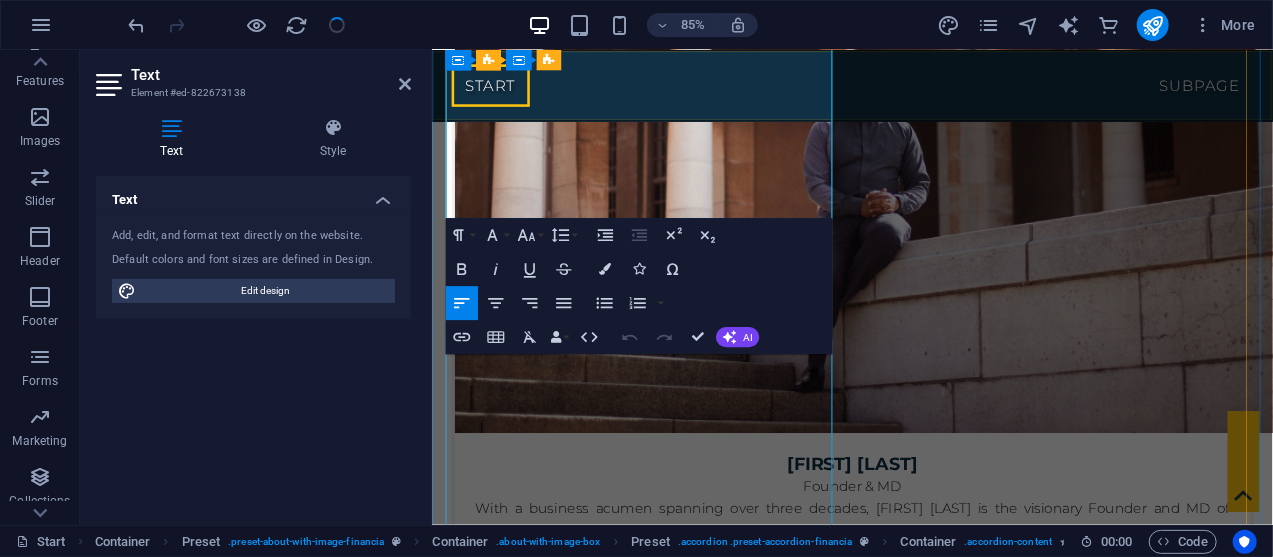 scroll, scrollTop: 12225, scrollLeft: 0, axis: vertical 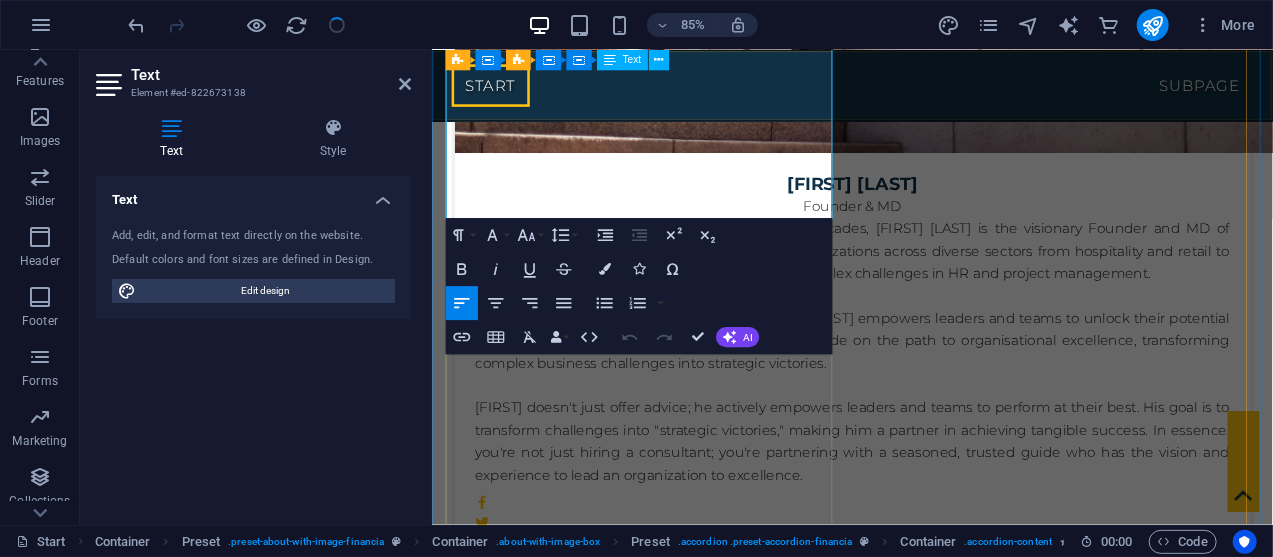 drag, startPoint x: 449, startPoint y: 365, endPoint x: 898, endPoint y: 240, distance: 466.0751 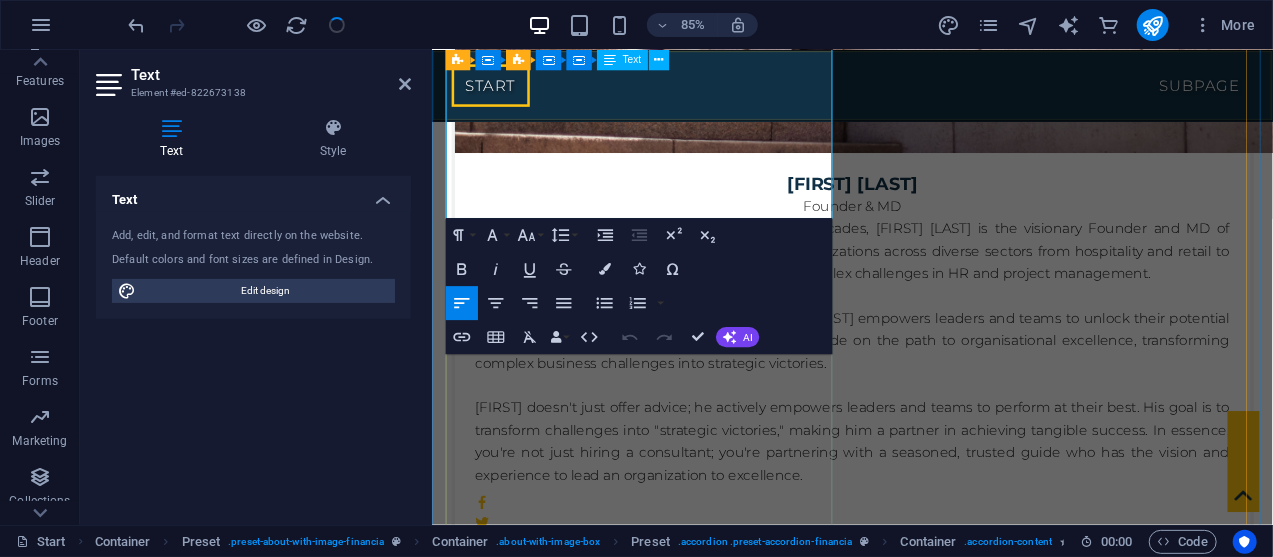 click on "High staff turnover often stems from a few core issues: a lack of growth opportunities, poor/toxic management, non-competitive compensation, a toxic work environment, or burnout. Employees leave when they feel undervalued, unsupported, or see no future with the company. This constant churn is expensive, disrupts teams, and drains institutional knowledge. ElysianCore can help by first diagnosing the specific causes through staff surveys and exit interviews. Based on these insights, they can develop targeted solutions, such as implementing robust career development programs, training managers in effective leadership, benchmarking and adjusting compensation, or launching initiatives to improve work-life balance and employee recognition. We can also help hire the best management replacements when and where necessary." at bounding box center (926, 4427) 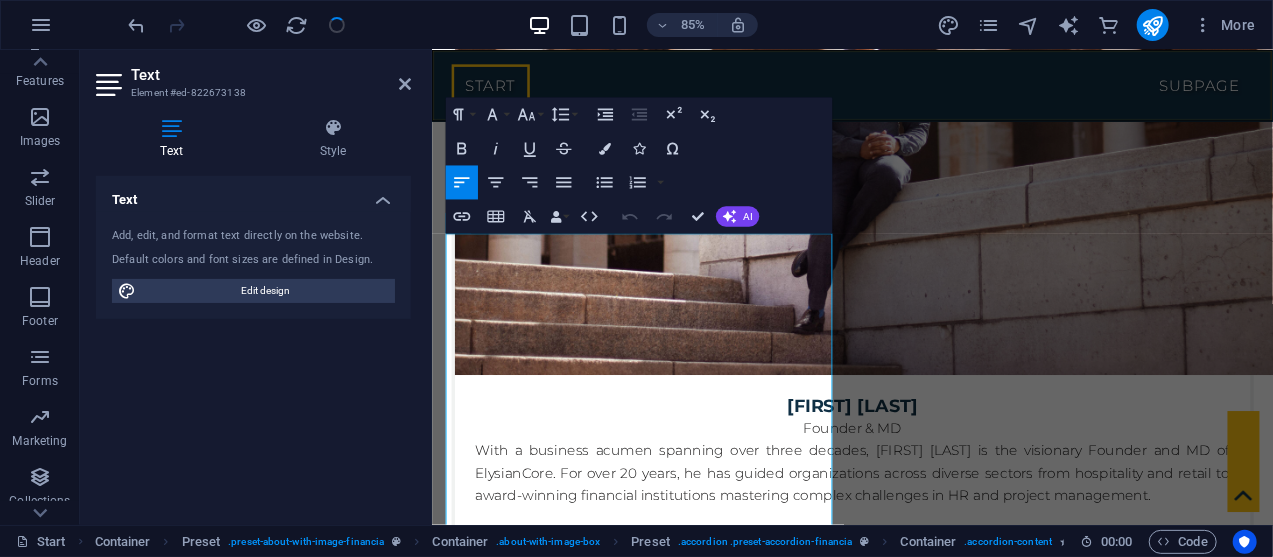 scroll, scrollTop: 11766, scrollLeft: 0, axis: vertical 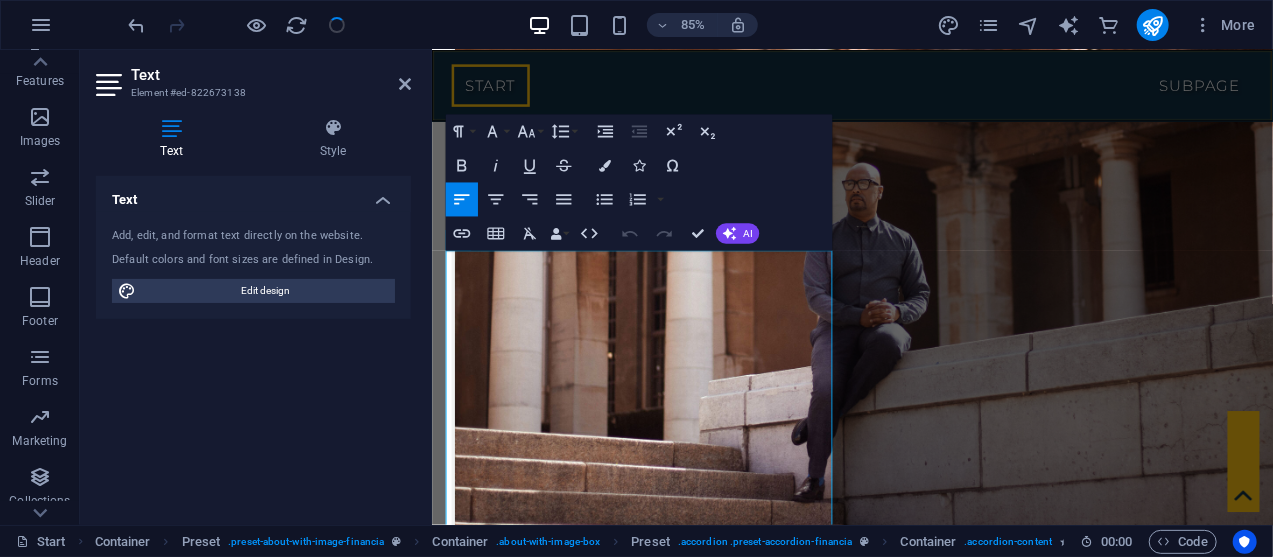 drag, startPoint x: 890, startPoint y: 235, endPoint x: 428, endPoint y: 282, distance: 464.38455 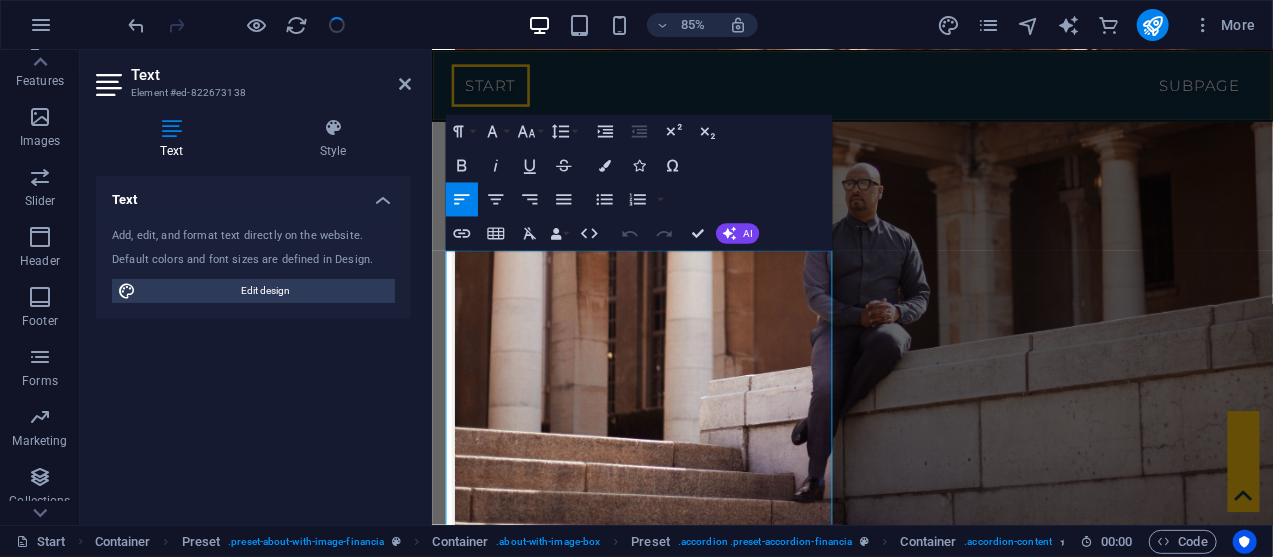 click on "Skip to main content
401 F St NW ,  Washington, DC   20001 +1-123-456-7890 f912a80ca61a67755cae8e41878267@cpanel.local your strategic partner in Human resources Management & Administration Learning & Development Strategies Talent Management (Recruitment) Start Subpage About  elysiancore.co.za OUR PURPOSE To ignite transformative leadership and cultural change by returning people and organisations to their core where purpose, values, and personal mastery meet. We exist to empower leaders and organisations to lead from within, aligning who they are with how they lead, so they can create cultures that are not only high-performing but deeply human. OUR VISION To occupy space on the global stage, impacting and inspiring organisational leadership. Proverbs:  " Where there is no vision, the people perish." OUR MISSION Why We Exist At ElysianCore, we believe that  when leaders lead from within, organisations thrive from the inside out . How We Work Our approach is both  What We Do Human Resource Management:  1 2" at bounding box center (925, -2285) 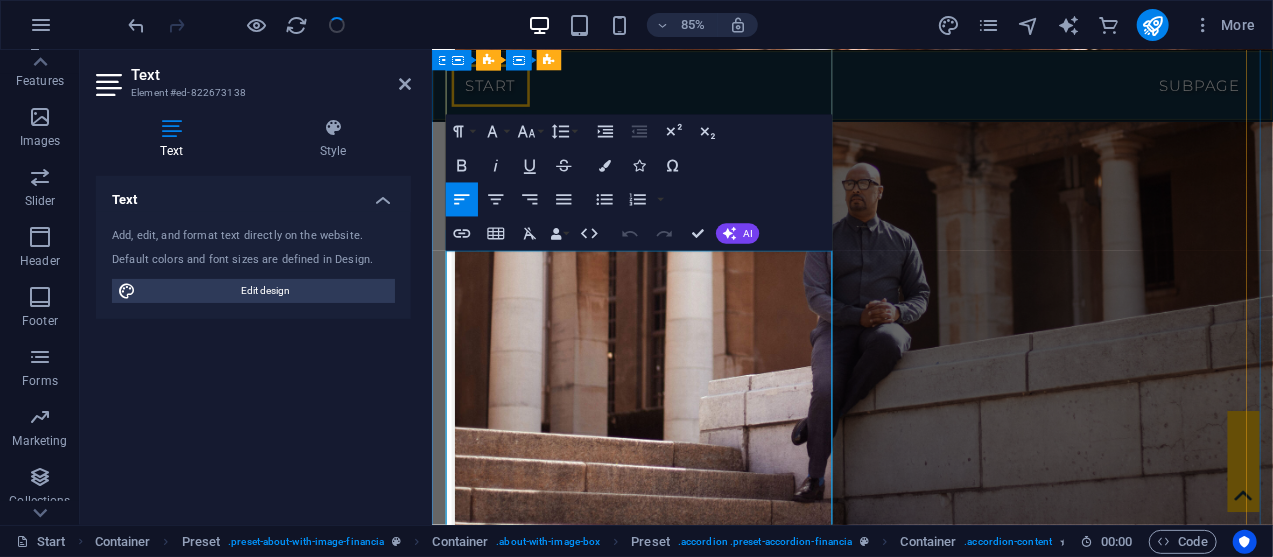 copy on "High staff turnover often stems from a few core issues: a lack of growth opportunities, poor/toxic management, non-competitive compensation, a toxic work environment, or burnout. Employees leave when they feel undervalued, unsupported, or see no future with the company. This constant churn is expensive, disrupts teams, and drains institutional knowledge. ElysianCore can help by first diagnosing the specific causes through staff surveys and exit interviews. Based on these insights, they can develop targeted solutions, such as implementing robust career development programs, training managers in effective leadership, benchmarking and adjusting compensation, or launching initiatives to improve work-life balance and employee recognition. We can also help hire the best management replacements when and where necessary" 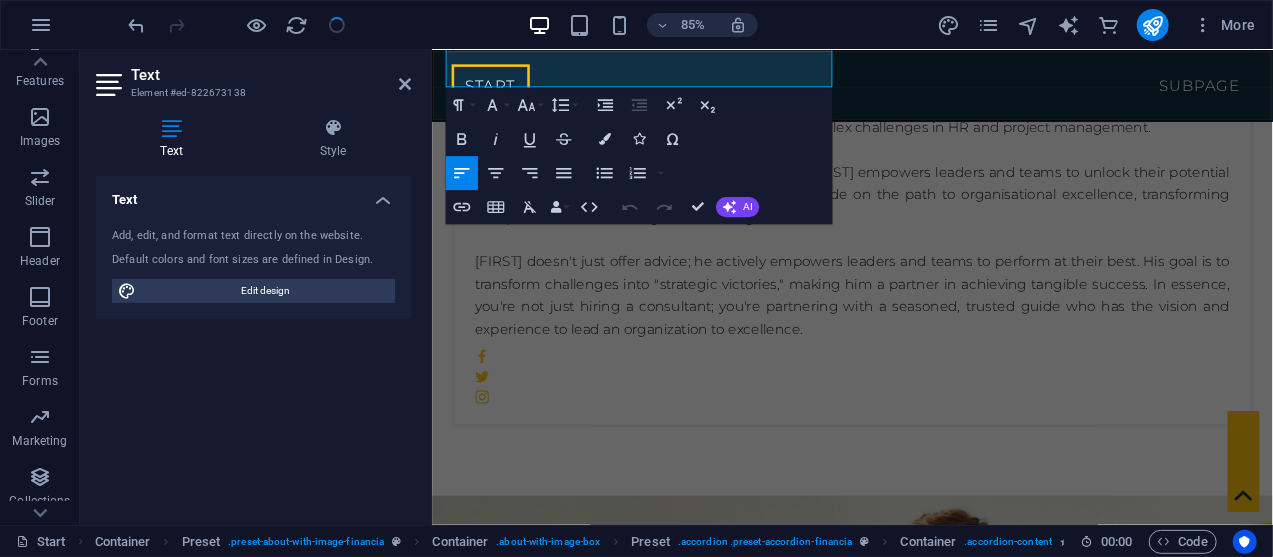 scroll, scrollTop: 12406, scrollLeft: 0, axis: vertical 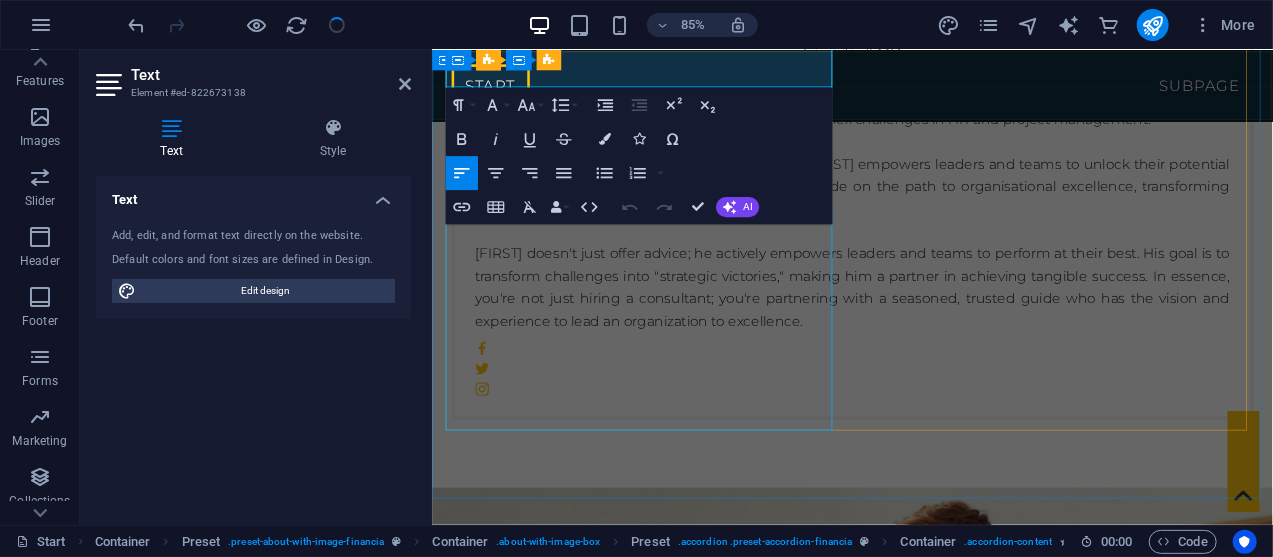 click on "ElysianCore stands out by blending deep HR expertise with values-based leadership and a human-centred approach. We don’t offer cookie-cutter solutions; we co-create culture-shifting strategies that align people, purpose, and performance. Our work drives measurable growth, builds legacy-driven leadership, and creates psychologically safe, high-performing workplaces. If you’re looking for more than compliance and checklists; if you want real transformation; we’re your partner." at bounding box center (926, 4554) 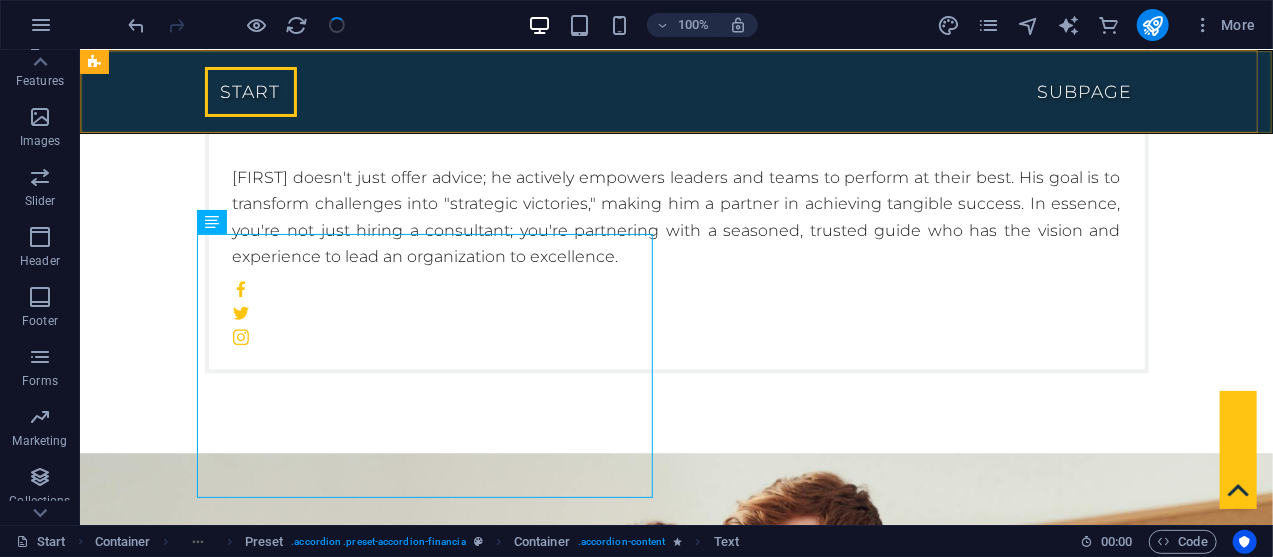 scroll, scrollTop: 12150, scrollLeft: 0, axis: vertical 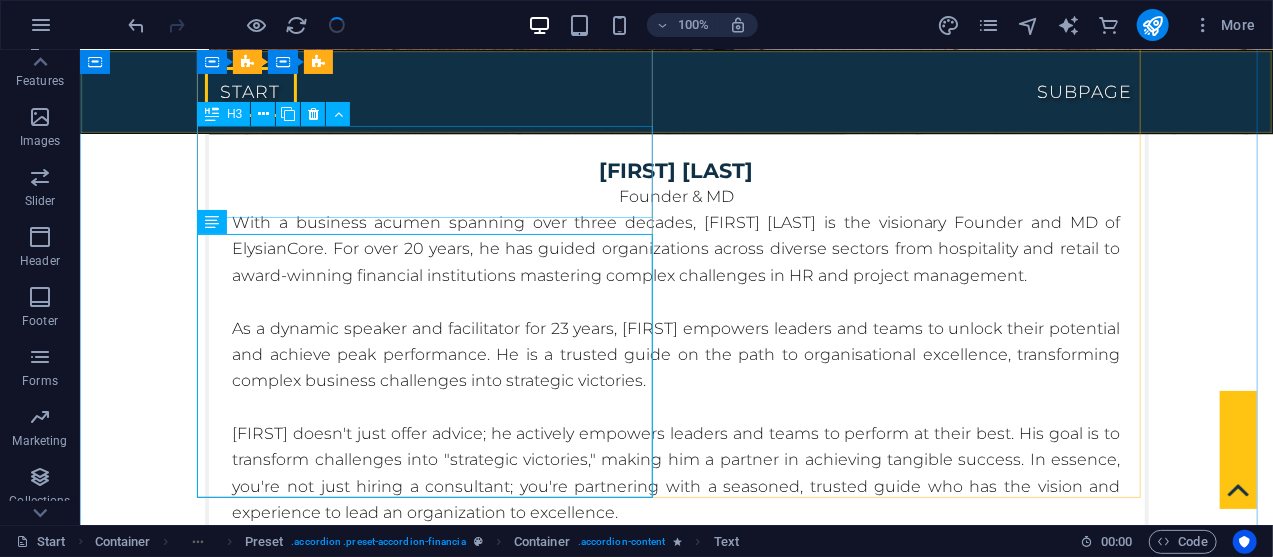 click on "What makes ElysianCore stand out from other consultancies and why should we hire their services?" at bounding box center [676, 4633] 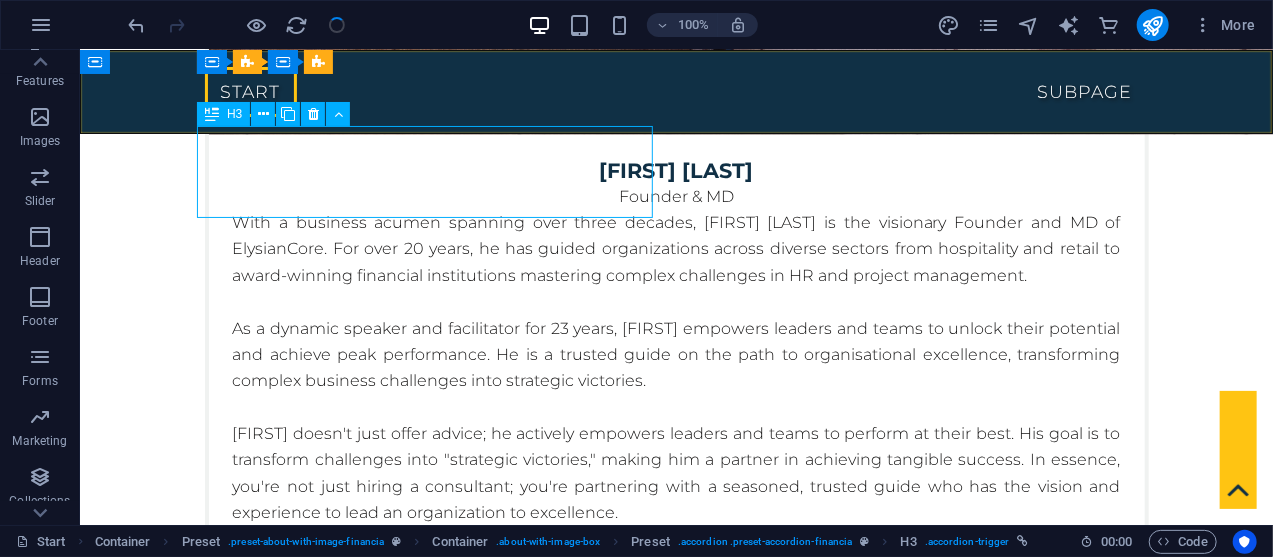 click on "What makes ElysianCore stand out from other consultancies and why should we hire their services?" at bounding box center (676, 4633) 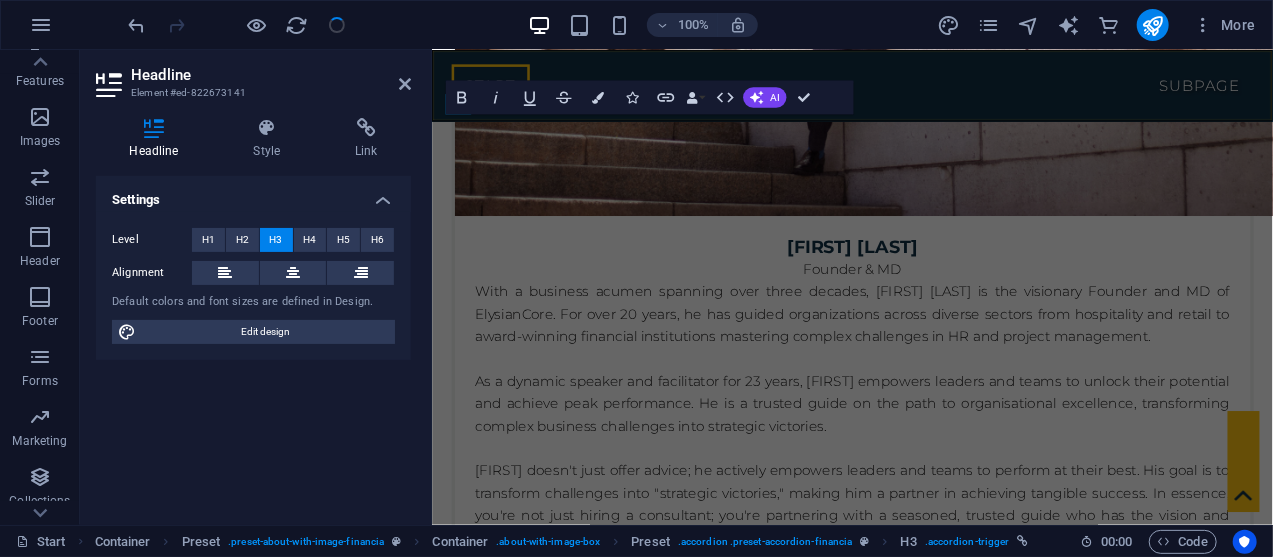scroll, scrollTop: 12407, scrollLeft: 0, axis: vertical 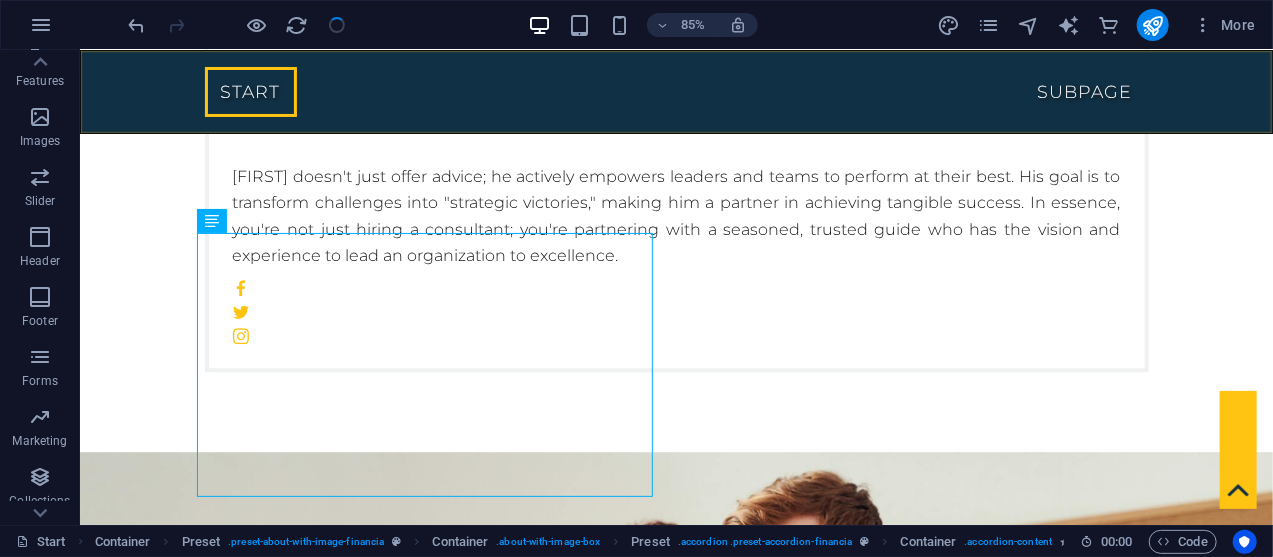 drag, startPoint x: 381, startPoint y: 479, endPoint x: 519, endPoint y: 374, distance: 173.40416 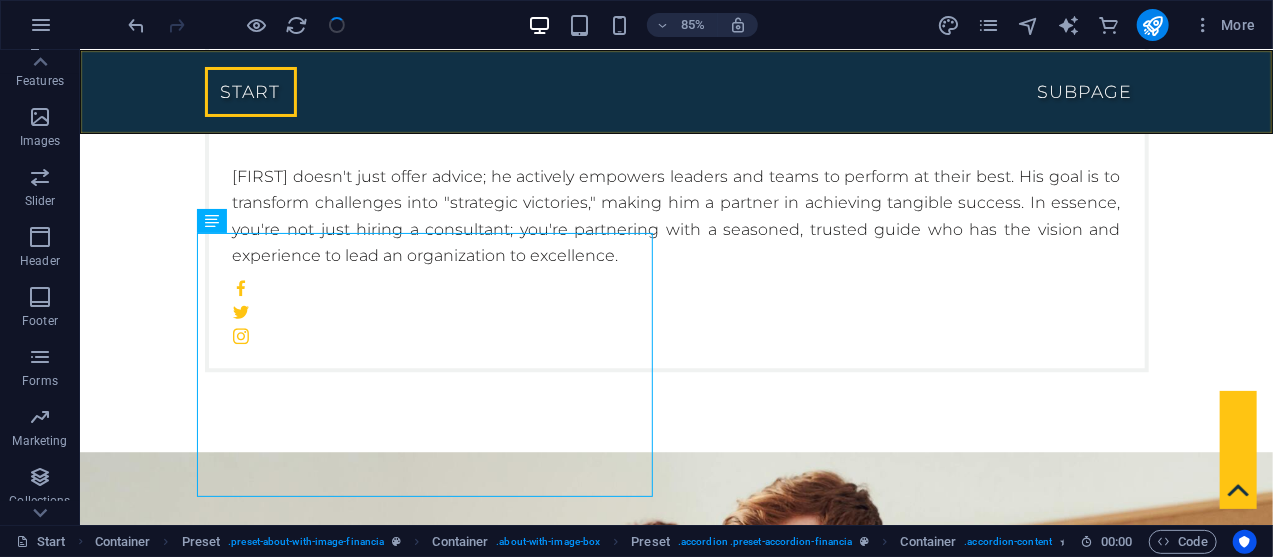 click on "ElysianCore stands out by blending deep HR expertise with values-based leadership and a human-centred approach. We don’t offer cookie-cutter solutions; we co-create culture-shifting strategies that align people, purpose, and performance. Our work drives measurable growth, builds legacy-driven leadership, and creates psychologically safe, high-performing workplaces. If you’re looking for more than compliance and checklists; if you want real transformation; we’re your partner." at bounding box center [676, 4497] 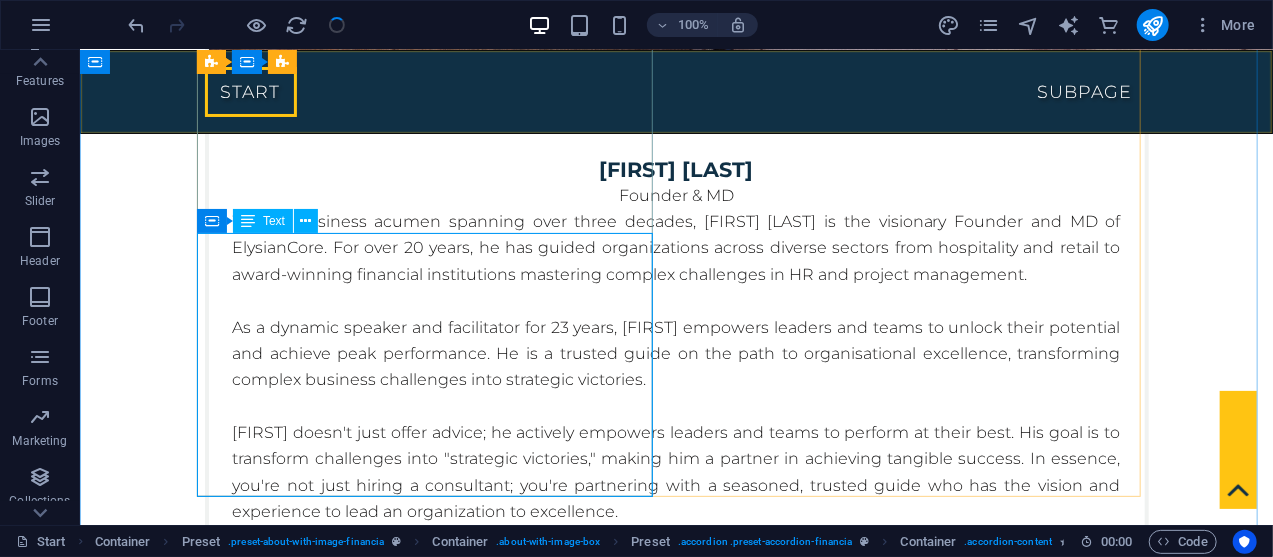 drag, startPoint x: 485, startPoint y: 489, endPoint x: 209, endPoint y: 319, distance: 324.1543 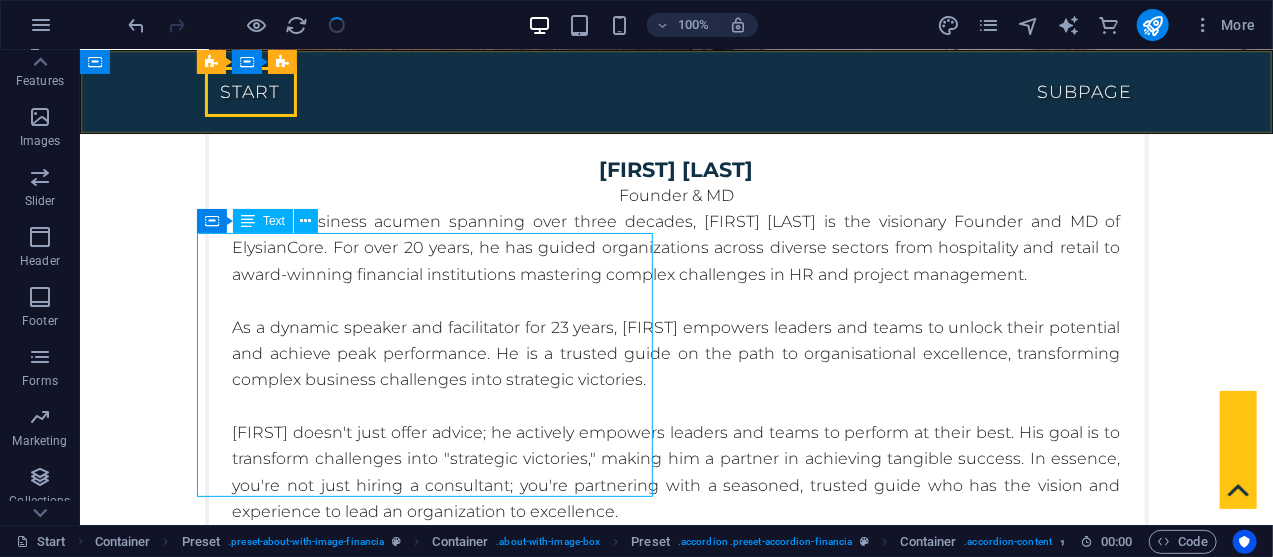 drag, startPoint x: 198, startPoint y: 241, endPoint x: 393, endPoint y: 419, distance: 264.02463 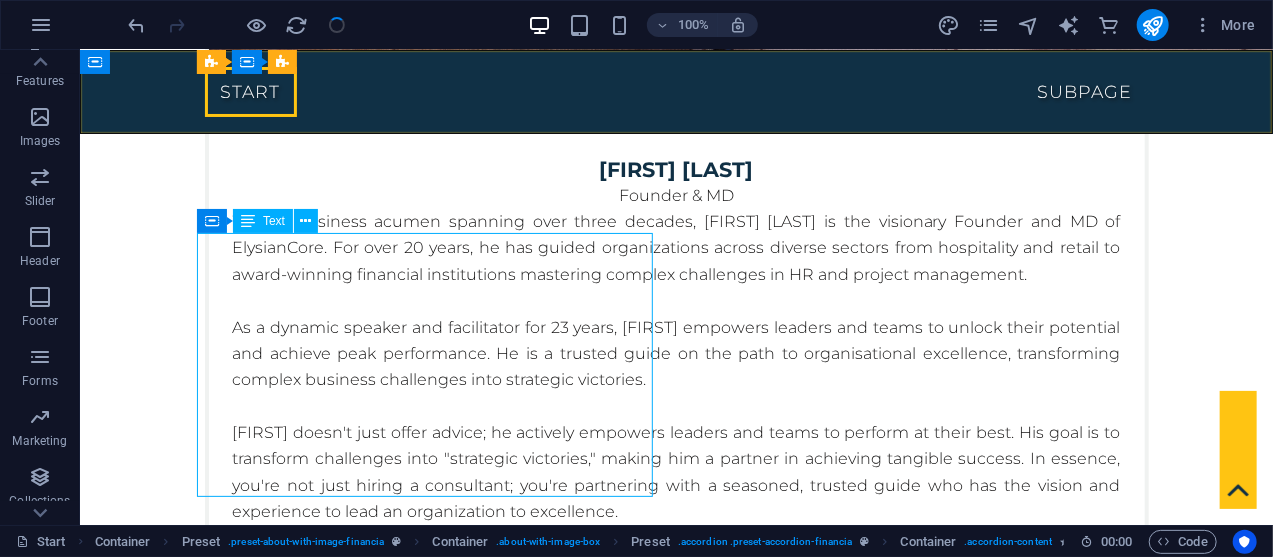 click on "ElysianCore stands out by blending deep HR expertise with values-based leadership and a human-centred approach. We don’t offer cookie-cutter solutions; we co-create culture-shifting strategies that align people, purpose, and performance. Our work drives measurable growth, builds legacy-driven leadership, and creates psychologically safe, high-performing workplaces. If you’re looking for more than compliance and checklists; if you want real transformation; we’re your partner." at bounding box center [676, 4753] 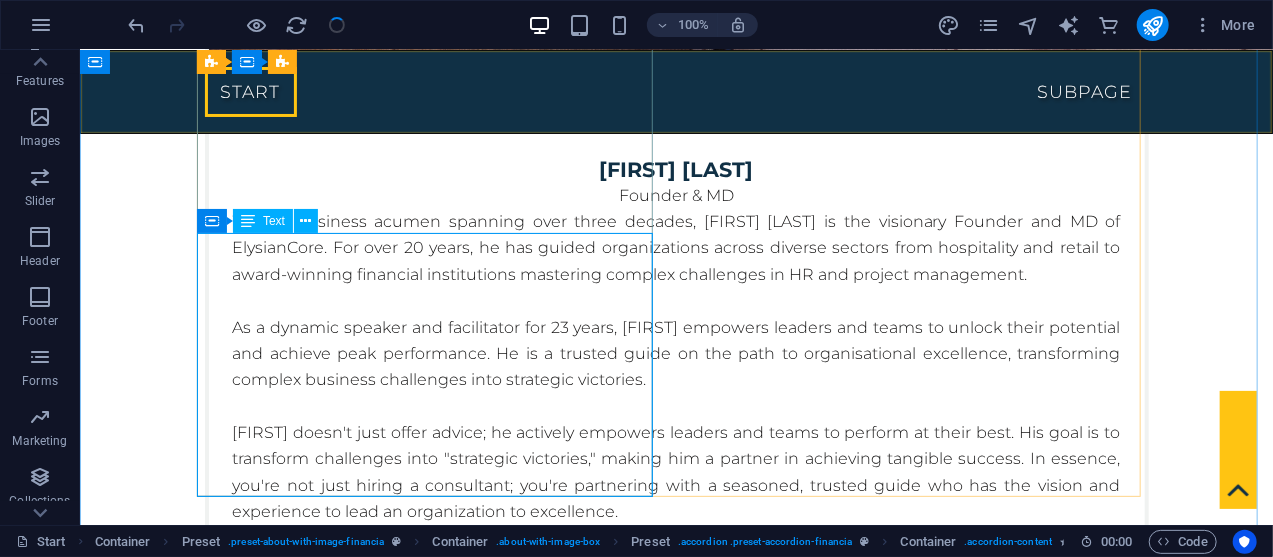 click on "ElysianCore stands out by blending deep HR expertise with values-based leadership and a human-centred approach. We don’t offer cookie-cutter solutions; we co-create culture-shifting strategies that align people, purpose, and performance. Our work drives measurable growth, builds legacy-driven leadership, and creates psychologically safe, high-performing workplaces. If you’re looking for more than compliance and checklists; if you want real transformation; we’re your partner." at bounding box center (676, 4753) 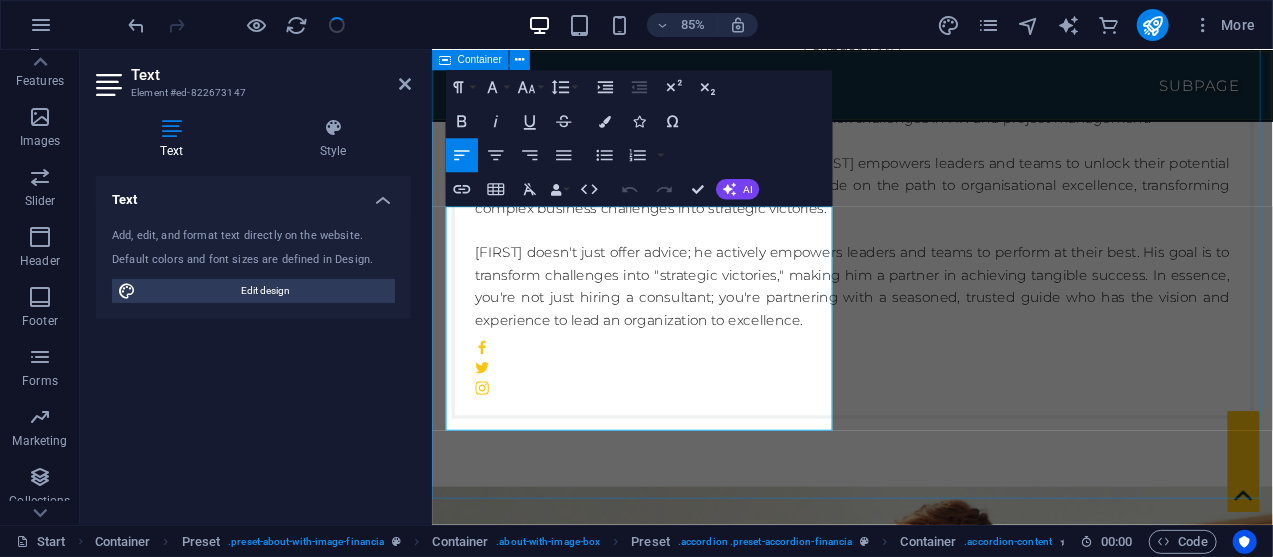 drag, startPoint x: 450, startPoint y: 245, endPoint x: 852, endPoint y: 546, distance: 502.20016 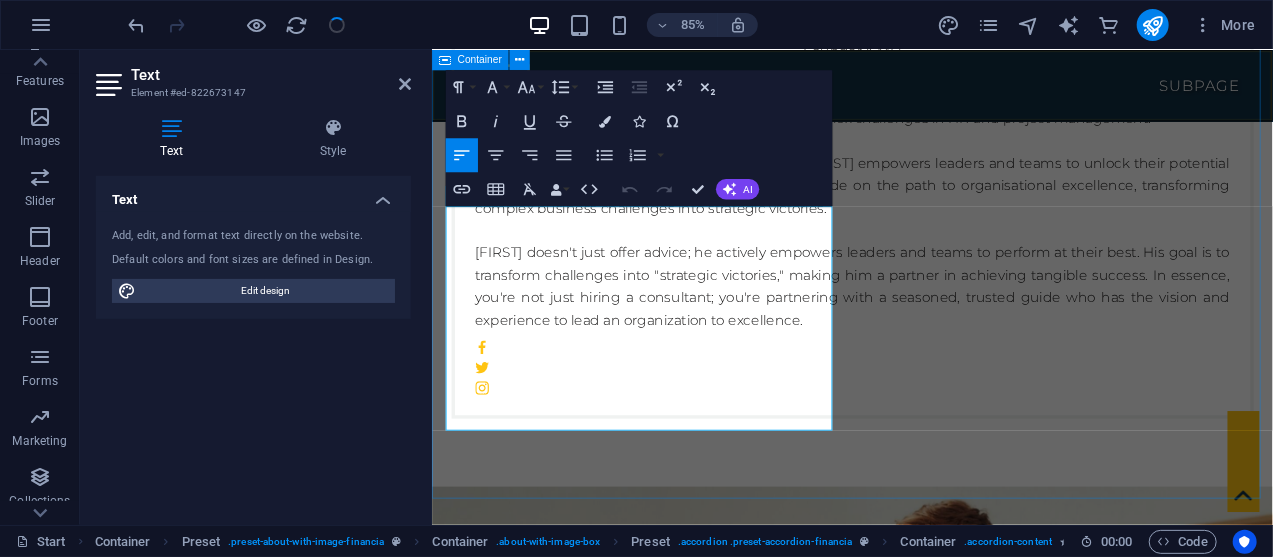 click on "elysiancore.co.za  FAQ Why is it important to make HR a strategic partner in business and how can the consultants help with this? Making HR a strategic partner is crucial for aligning talent with business goals, which boosts efficiency and profitability. A strategic HR function helps attract and retain top talent, improves employee engagement, and builds a culture of continuous learning. This proactive approach ensures the workforce has the right skills to meet future challenges. peoplemanagingpeople.com +2 Consultants can facilitate this transition by providing specialised expertise and an objective perspective. They help align HR initiatives with business objectives, introduce new technologies, and coach leaders. By offering services like compliance audits and performance management frameworks, consultants empower HR teams to move beyond administrative tasks and become true strategic contributors.  paradigmie.com +3" at bounding box center [925, 3980] 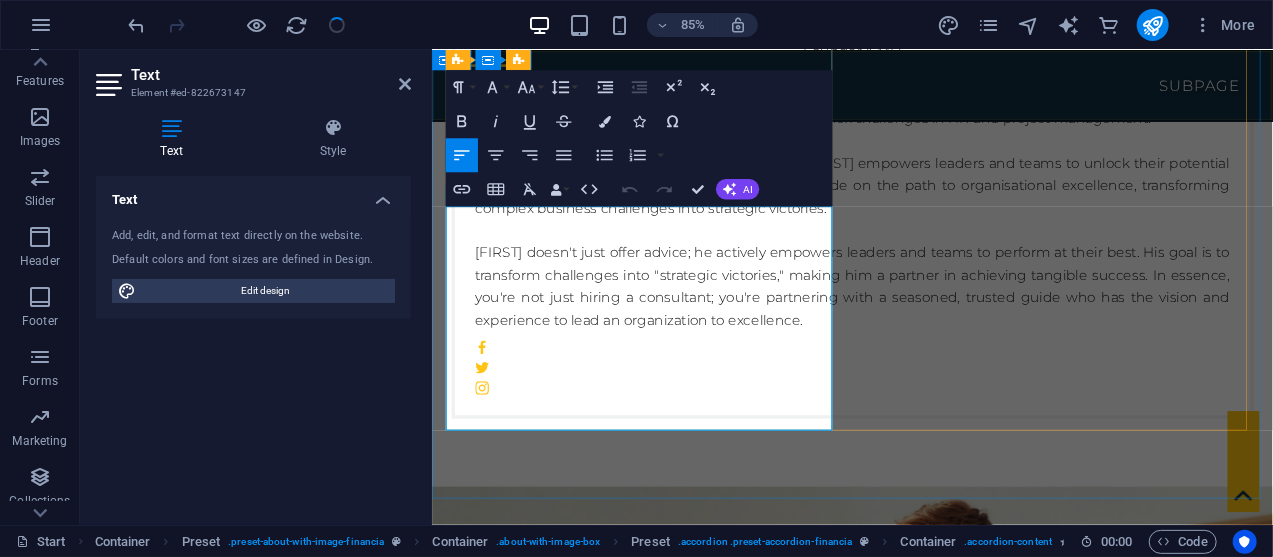 copy on "ElysianCore stands out by blending deep HR expertise with values-based leadership and a human-centred approach. We don’t offer cookie-cutter solutions; we co-create culture-shifting strategies that align people, purpose, and performance. Our work drives measurable growth, builds legacy-driven leadership, and creates psychologically safe, high-performing workplaces. If you’re looking for more than compliance and checklists; if you want real transformation; we’re your partner." 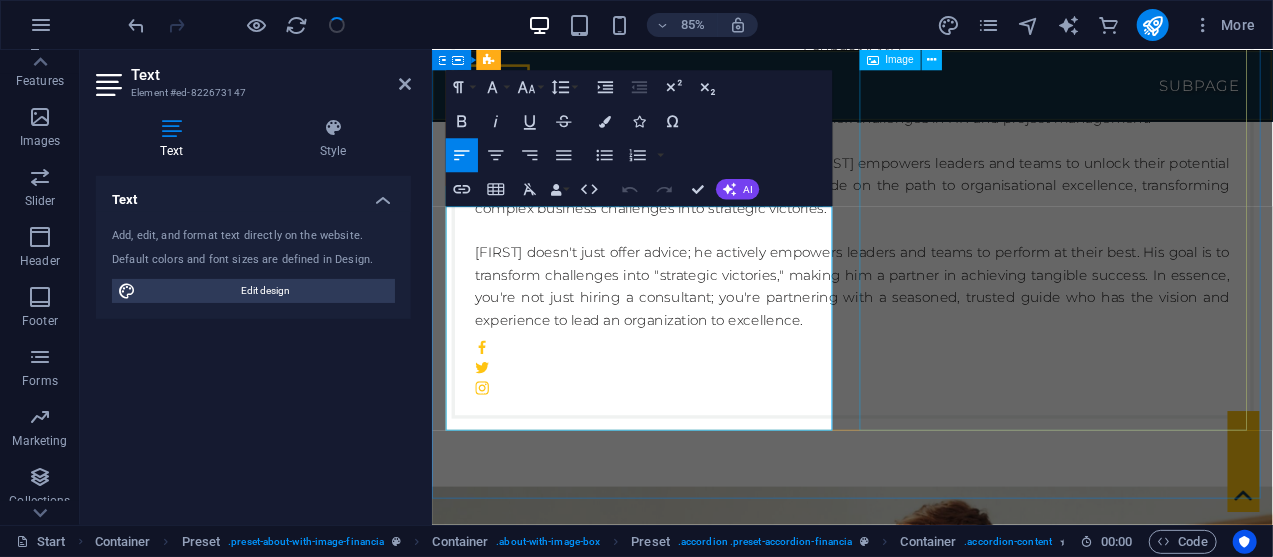 click at bounding box center [600, 4698] 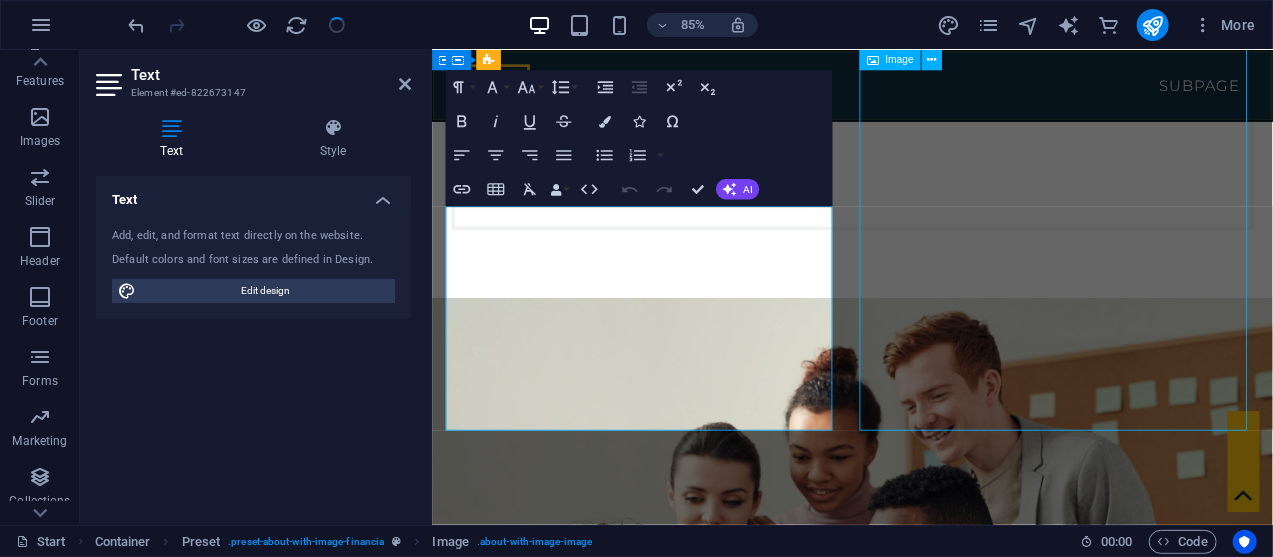 scroll, scrollTop: 12151, scrollLeft: 0, axis: vertical 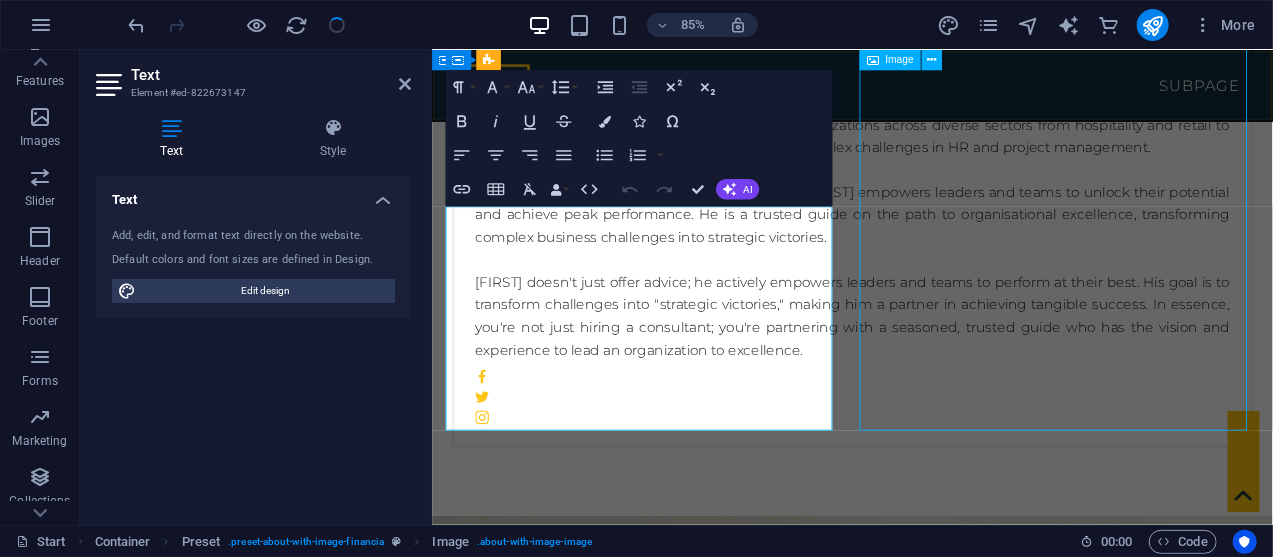 click at bounding box center [600, 4732] 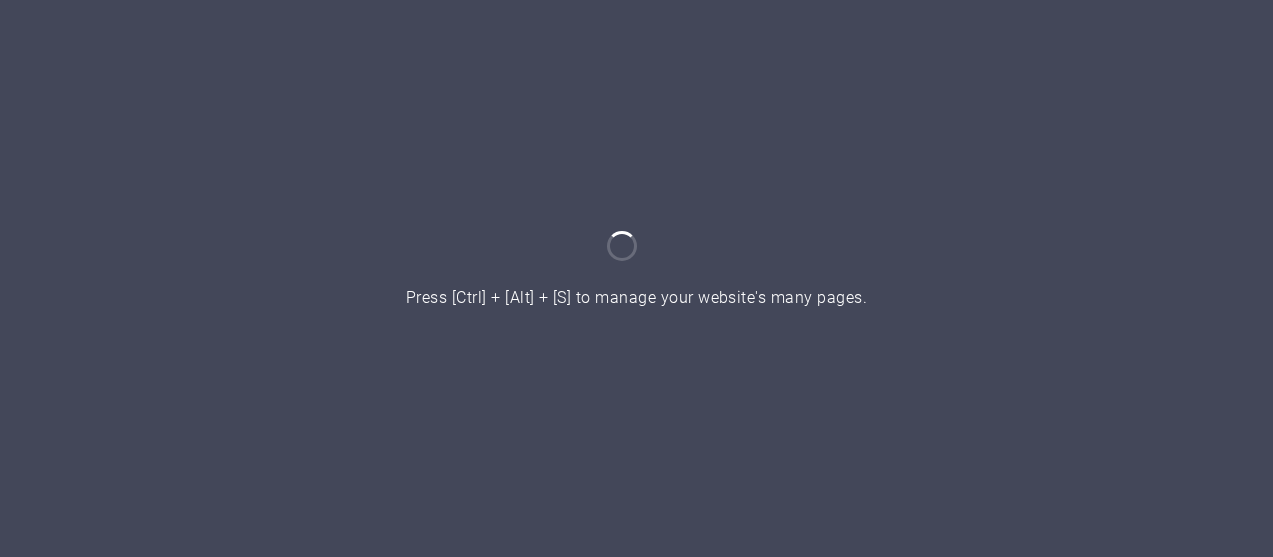 scroll, scrollTop: 0, scrollLeft: 0, axis: both 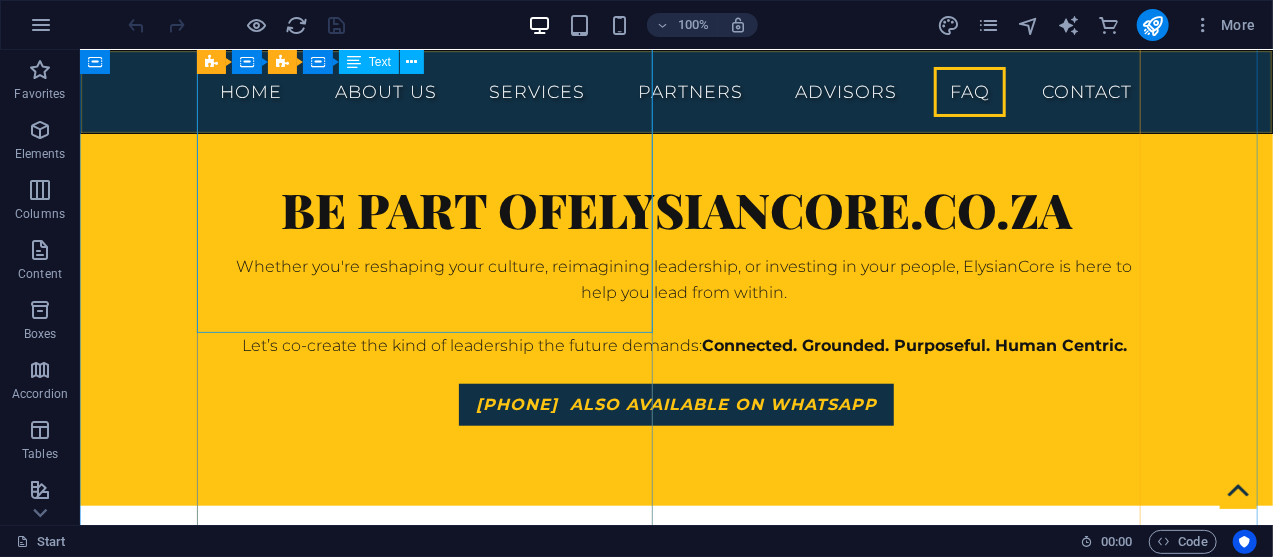 click on "Making HR a strategic partner is crucial for aligning talent with business goals, which boosts efficiency and profitability. A strategic HR function helps attract and retain top talent, improves employee engagement, and builds a culture of continuous learning. This proactive approach ensures the workforce has the right skills to meet future challenges. [WEBSITE] +2 Consultants can facilitate this transition by providing specialised expertise and an objective perspective. They help align HR initiatives with business objectives, introduce new technologies, and coach leaders. By offering services like compliance audits and performance management frameworks, consultants empower HR teams to move beyond administrative tasks and become true strategic contributors. [WEBSITE] +3" at bounding box center [676, 5071] 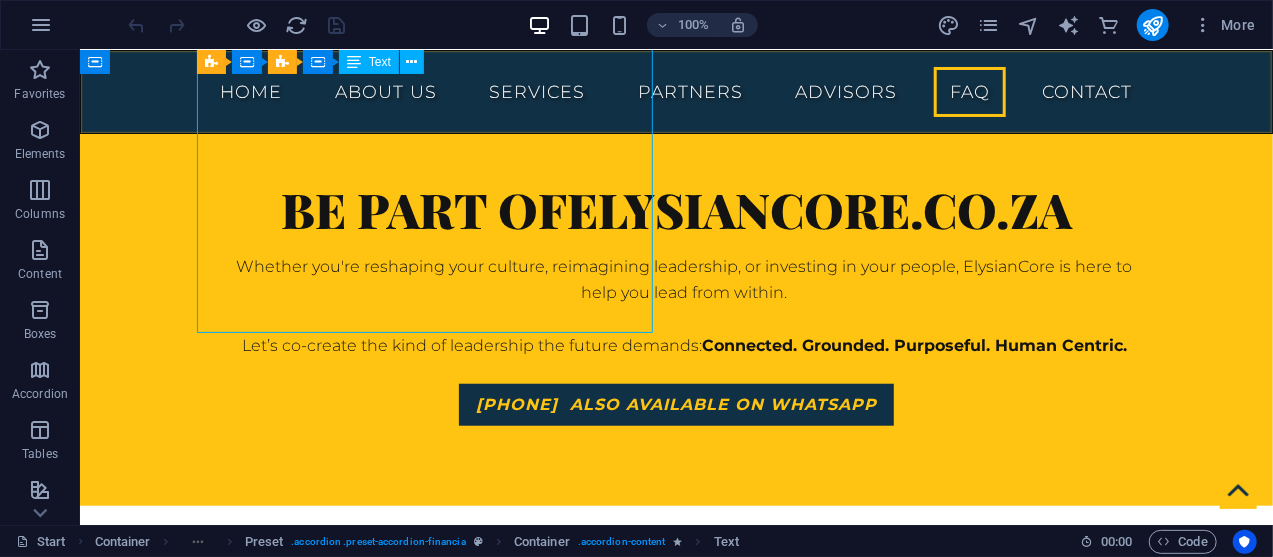 click on "Making HR a strategic partner is crucial for aligning talent with business goals, which boosts efficiency and profitability. A strategic HR function helps attract and retain top talent, improves employee engagement, and builds a culture of continuous learning. This proactive approach ensures the workforce has the right skills to meet future challenges. [WEBSITE] +2 Consultants can facilitate this transition by providing specialised expertise and an objective perspective. They help align HR initiatives with business objectives, introduce new technologies, and coach leaders. By offering services like compliance audits and performance management frameworks, consultants empower HR teams to move beyond administrative tasks and become true strategic contributors. [WEBSITE] +3" at bounding box center (676, 5071) 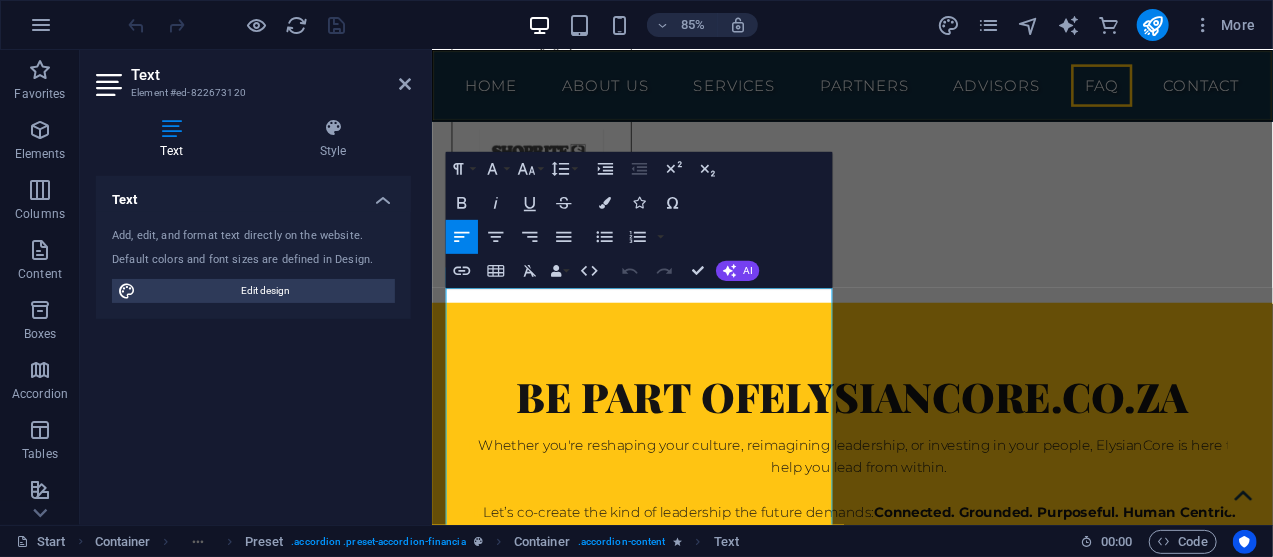scroll, scrollTop: 10582, scrollLeft: 0, axis: vertical 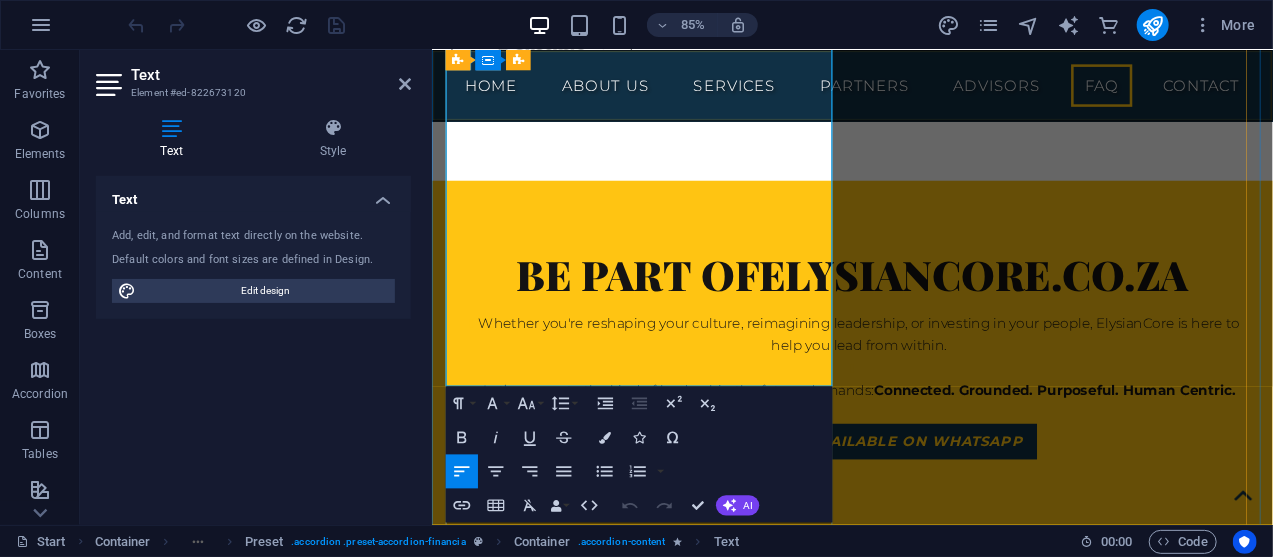 click at bounding box center (926, 5091) 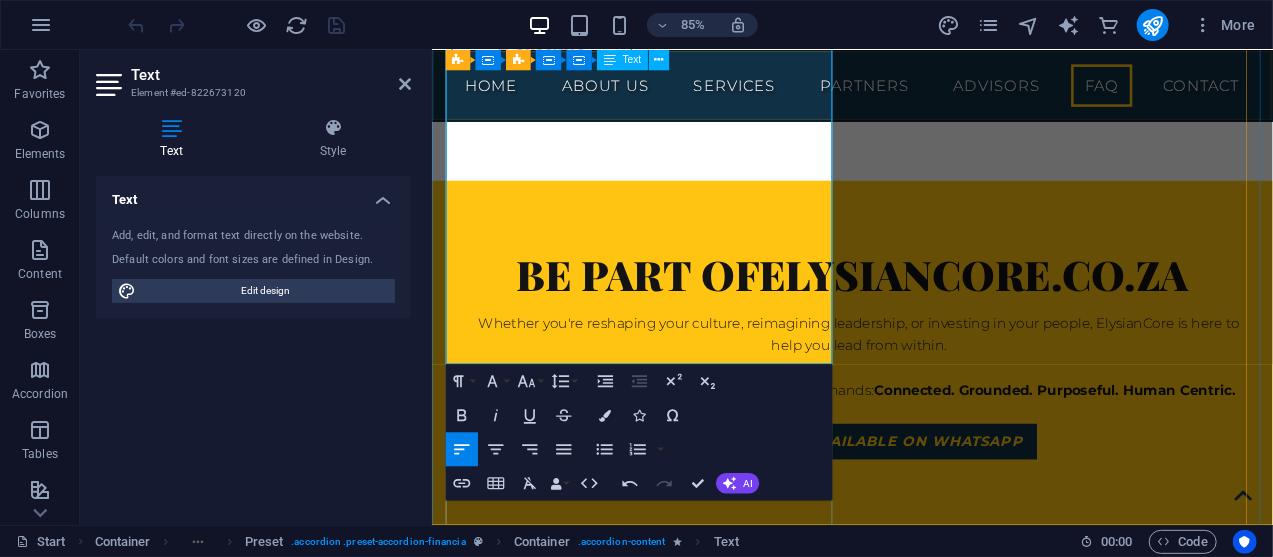 click 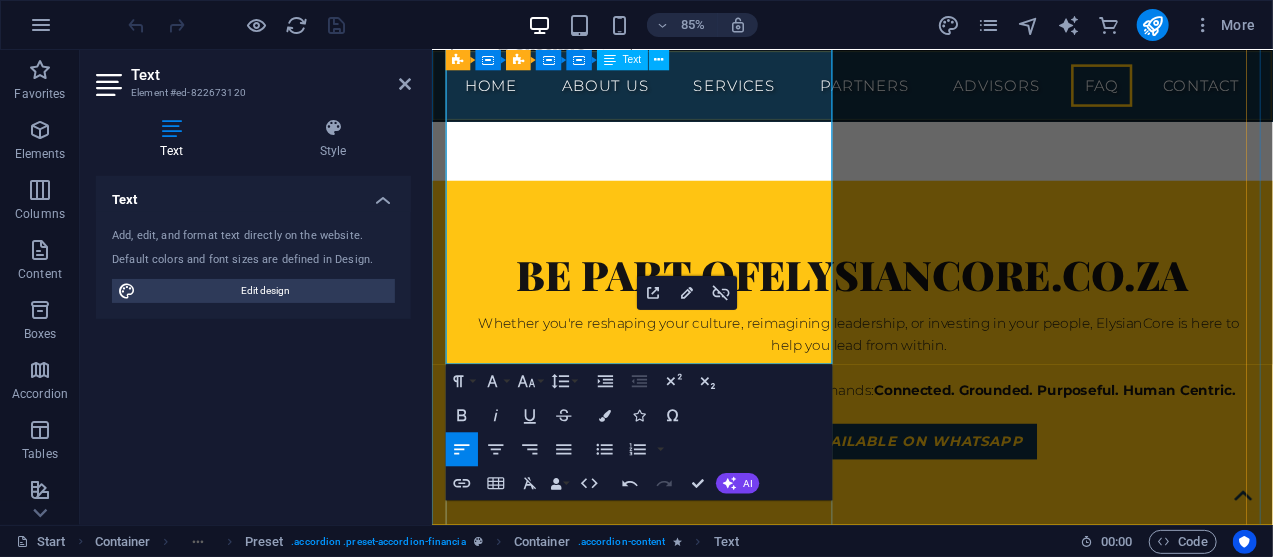 click 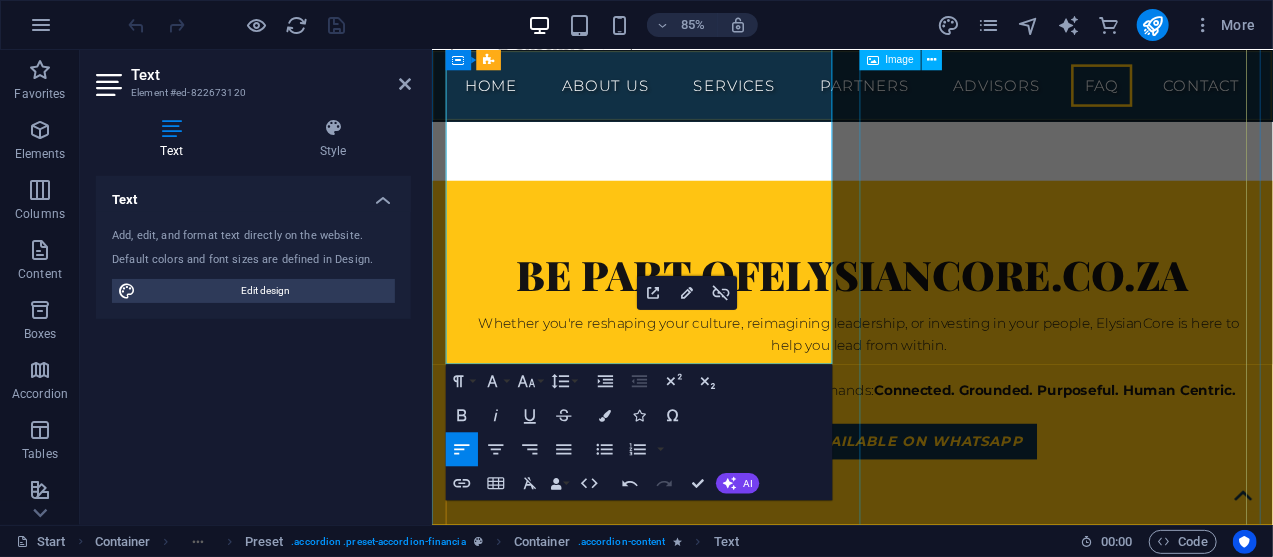 click at bounding box center (600, 5740) 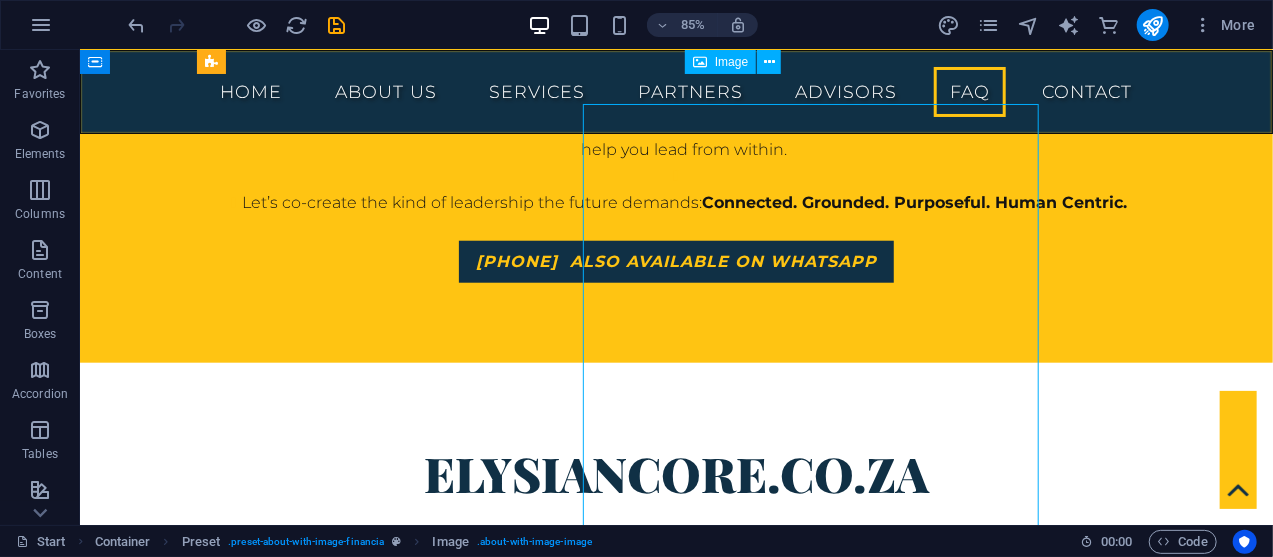 scroll, scrollTop: 10699, scrollLeft: 0, axis: vertical 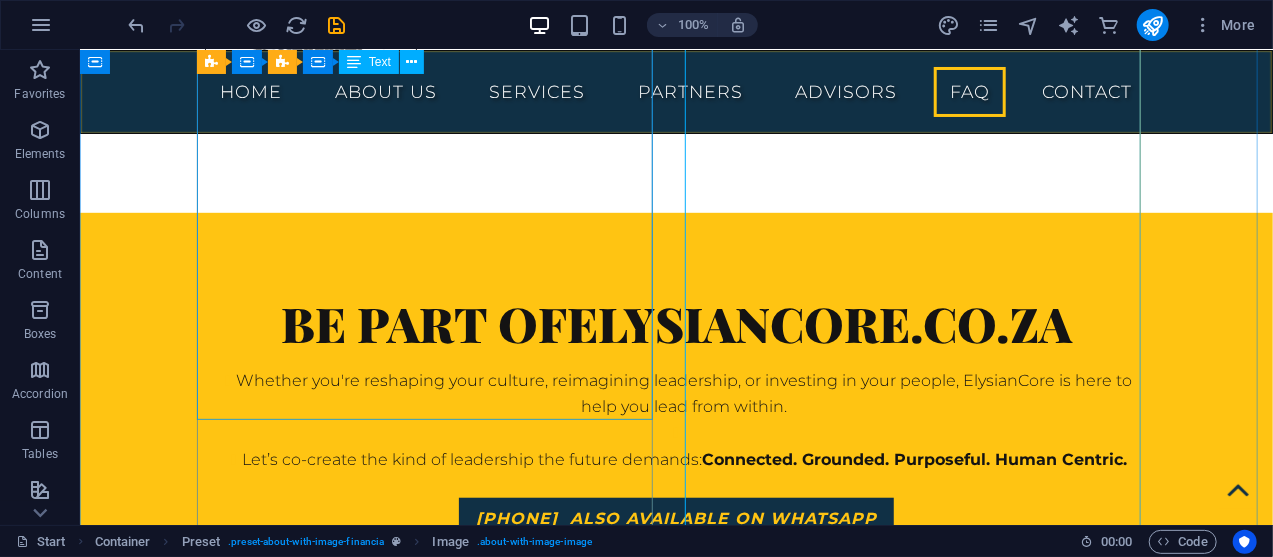 click on "Making HR a strategic partner is crucial for aligning talent with business goals, which boosts efficiency and profitability. A strategic HR function helps attract and retain top talent, improves employee engagement, and builds a culture of continuous learning. This proactive approach ensures the workforce has the right skills to meet future challenges. [WEBSITE] +2 Consultants can facilitate this transition by providing specialised expertise and an objective perspective. They help align HR initiatives with business objectives, introduce new technologies, and coach leaders. By offering services like compliance audits and performance management frameworks, consultants empower HR teams to move beyond administrative tasks and become true strategic contributors. [WEBSITE] +3" at bounding box center (676, 5172) 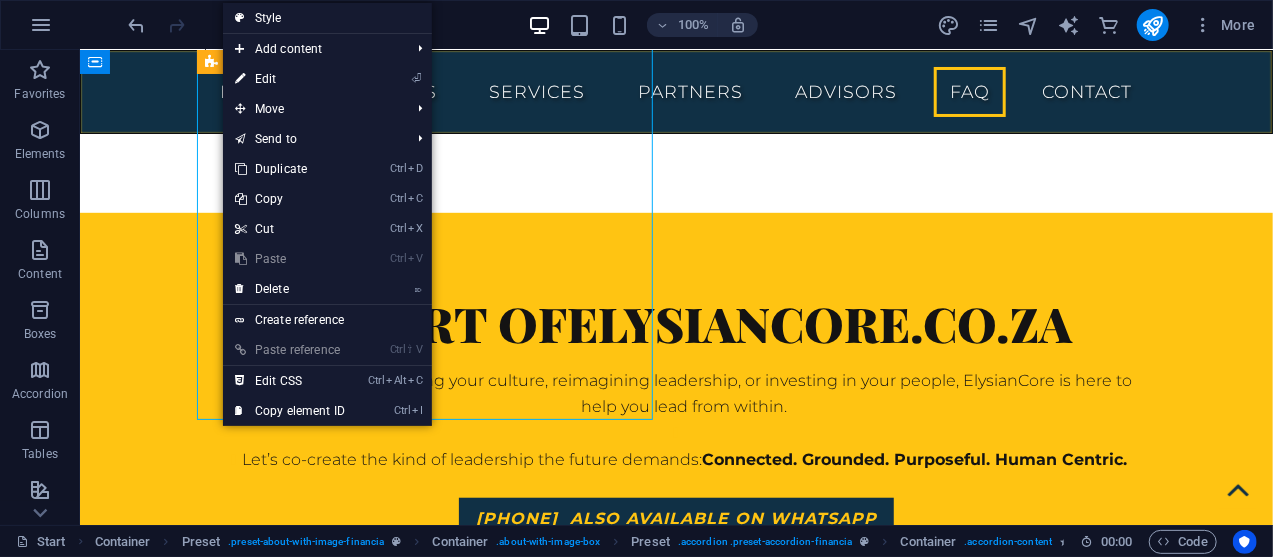 click on "Making HR a strategic partner is crucial for aligning talent with business goals, which boosts efficiency and profitability. A strategic HR function helps attract and retain top talent, improves employee engagement, and builds a culture of continuous learning. This proactive approach ensures the workforce has the right skills to meet future challenges. [WEBSITE] +2 Consultants can facilitate this transition by providing specialised expertise and an objective perspective. They help align HR initiatives with business objectives, introduce new technologies, and coach leaders. By offering services like compliance audits and performance management frameworks, consultants empower HR teams to move beyond administrative tasks and become true strategic contributors. [WEBSITE] +3" at bounding box center [676, 5172] 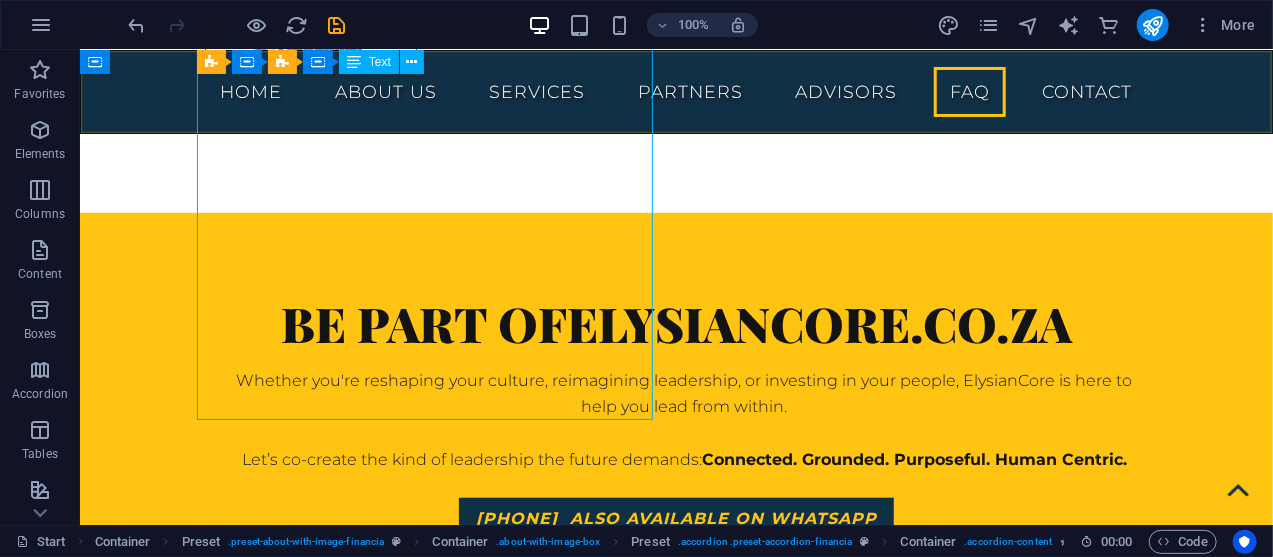 click on "Making HR a strategic partner is crucial for aligning talent with business goals, which boosts efficiency and profitability. A strategic HR function helps attract and retain top talent, improves employee engagement, and builds a culture of continuous learning. This proactive approach ensures the workforce has the right skills to meet future challenges. [WEBSITE] +2 Consultants can facilitate this transition by providing specialised expertise and an objective perspective. They help align HR initiatives with business objectives, introduce new technologies, and coach leaders. By offering services like compliance audits and performance management frameworks, consultants empower HR teams to move beyond administrative tasks and become true strategic contributors. [WEBSITE] +3" at bounding box center [676, 5172] 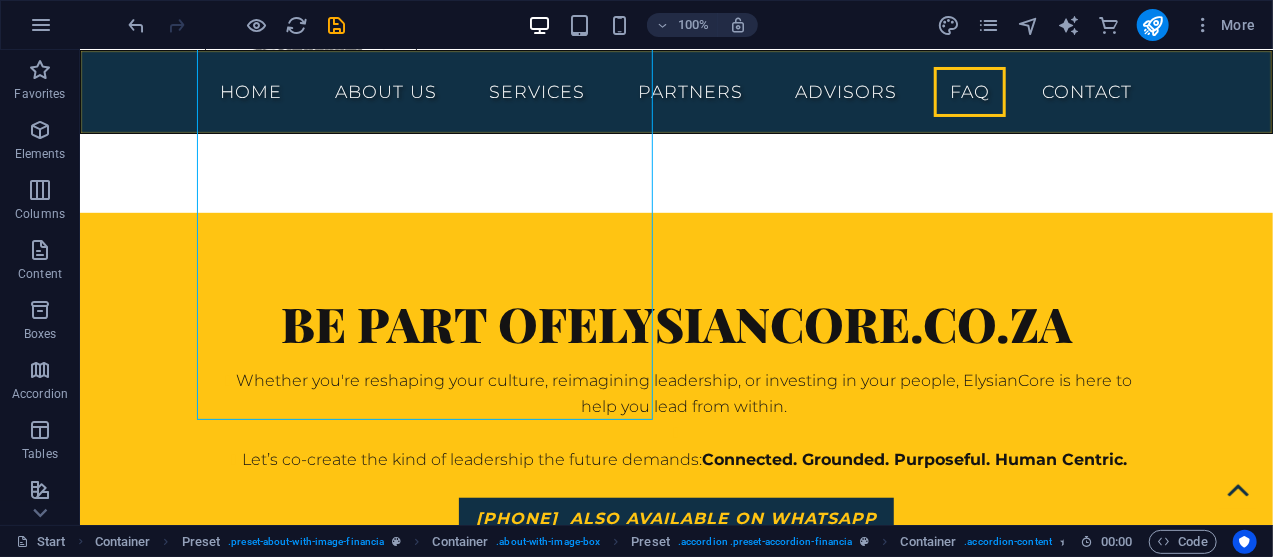 drag, startPoint x: 236, startPoint y: 409, endPoint x: 183, endPoint y: 372, distance: 64.63745 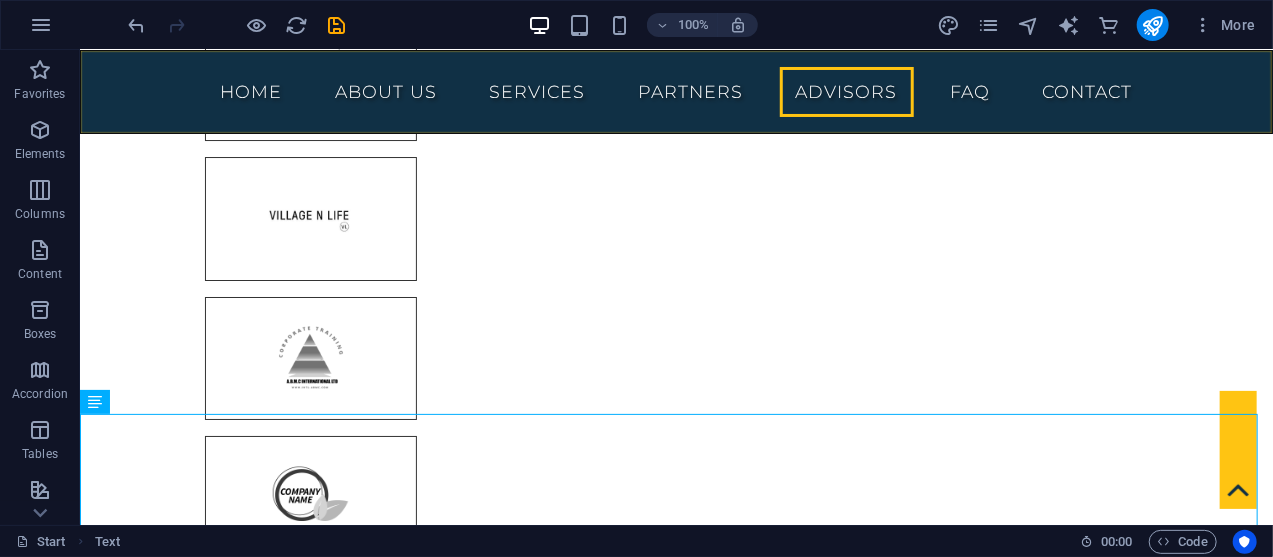 scroll, scrollTop: 9988, scrollLeft: 0, axis: vertical 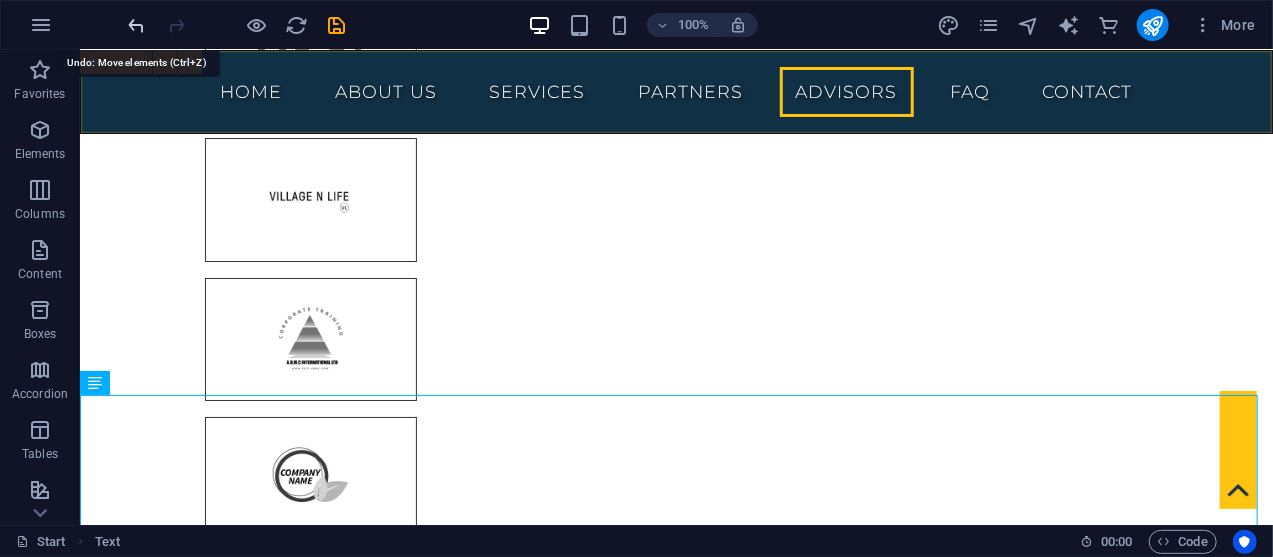 click at bounding box center (137, 25) 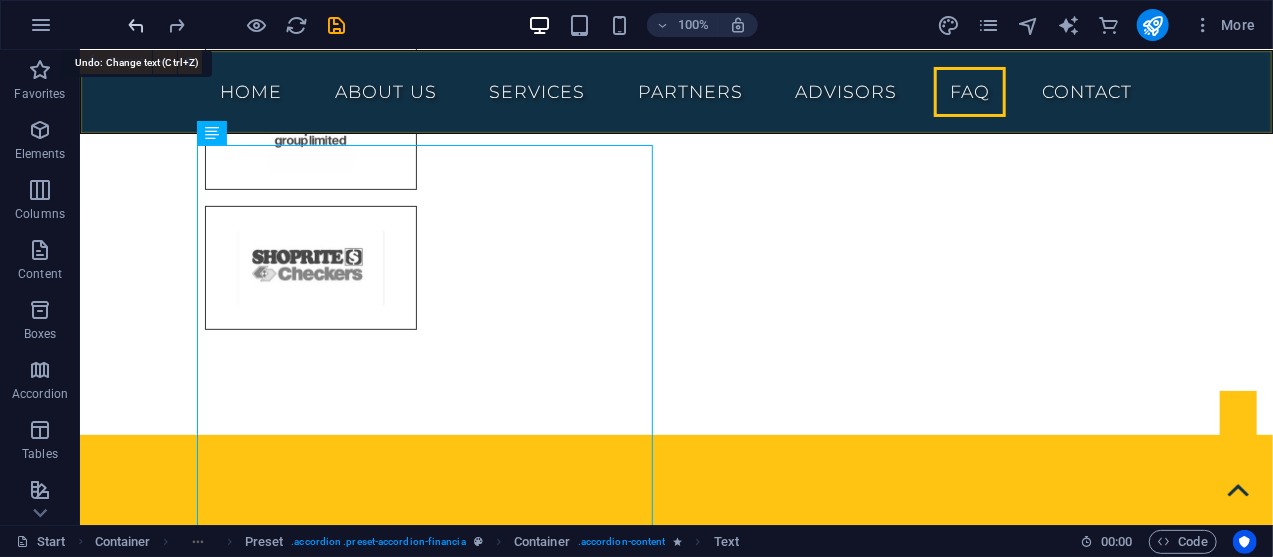 scroll, scrollTop: 10600, scrollLeft: 0, axis: vertical 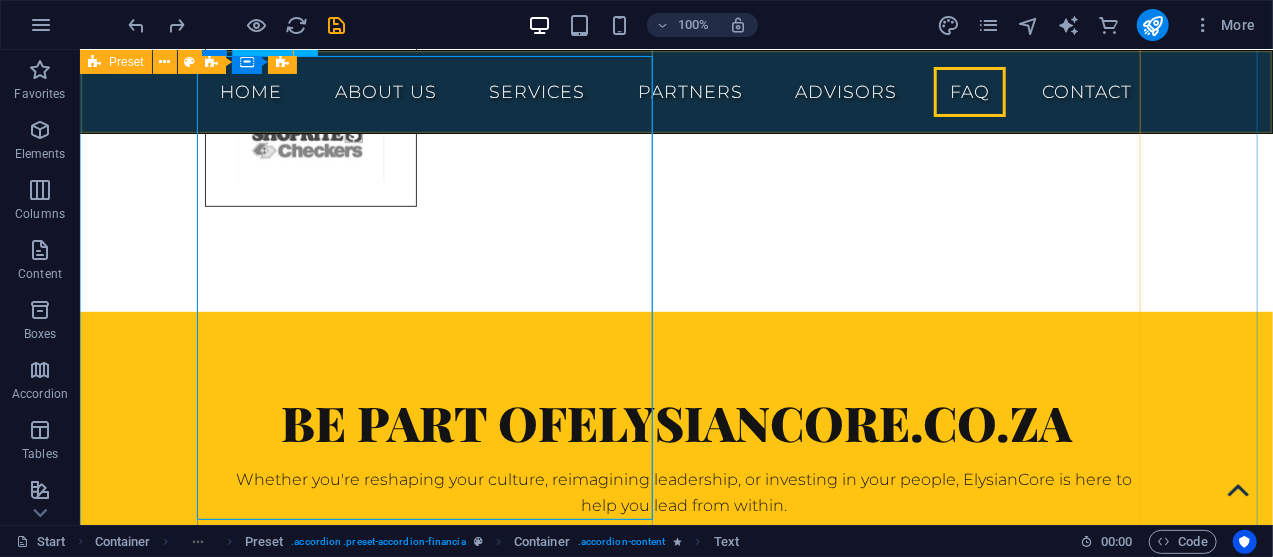 click on "Making HR a strategic partner is crucial for aligning talent with business goals, which boosts efficiency and profitability. A strategic HR function helps attract and retain top talent, improves employee engagement, and builds a culture of continuous learning. This proactive approach ensures the workforce has the right skills to meet future challenges. [WEBSITE] +2 Consultants can facilitate this transition by providing specialised expertise and an objective perspective. They help align HR initiatives with business objectives, introduce new technologies, and coach leaders. By offering services like compliance audits and performance management frameworks, consultants empower HR teams to move beyond administrative tasks and become true strategic contributors. [WEBSITE] +3" at bounding box center [676, 5271] 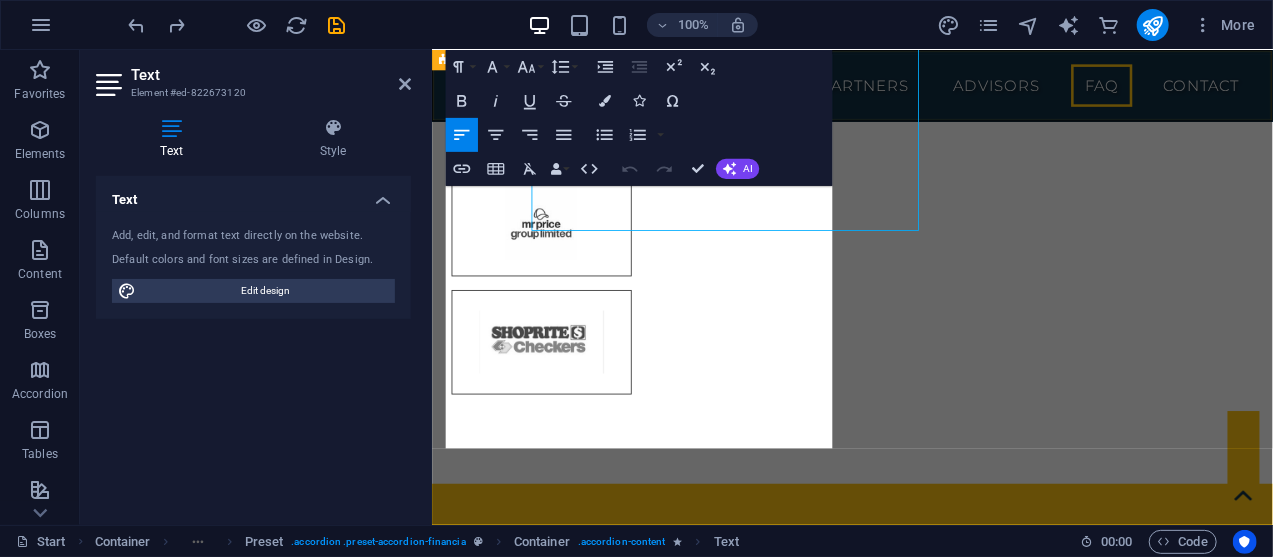 scroll, scrollTop: 10856, scrollLeft: 0, axis: vertical 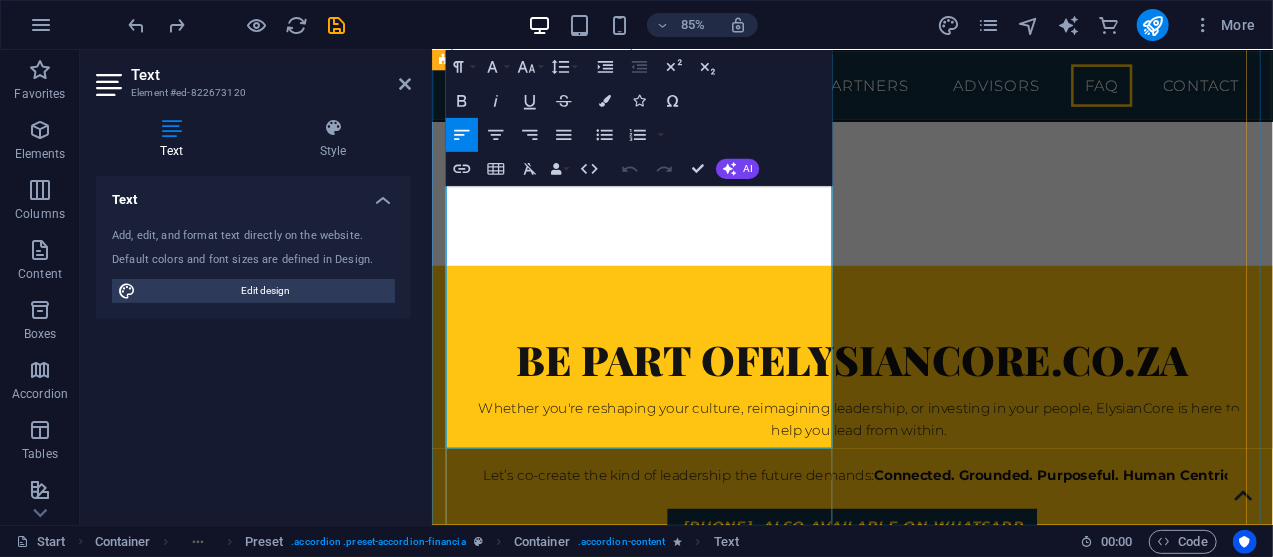 click at bounding box center (926, 5191) 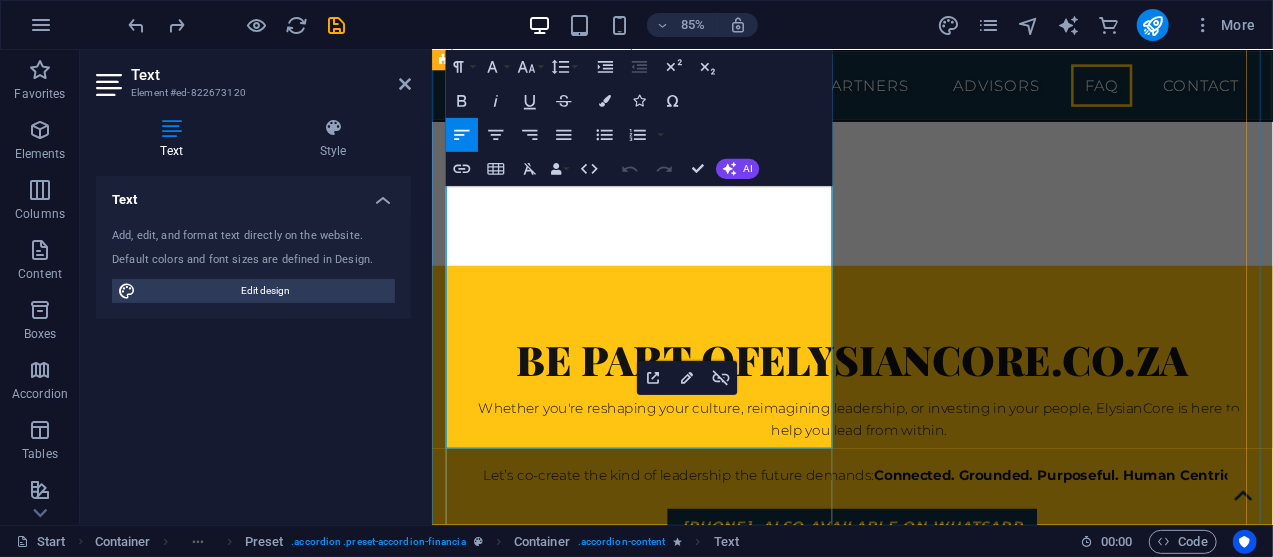 click 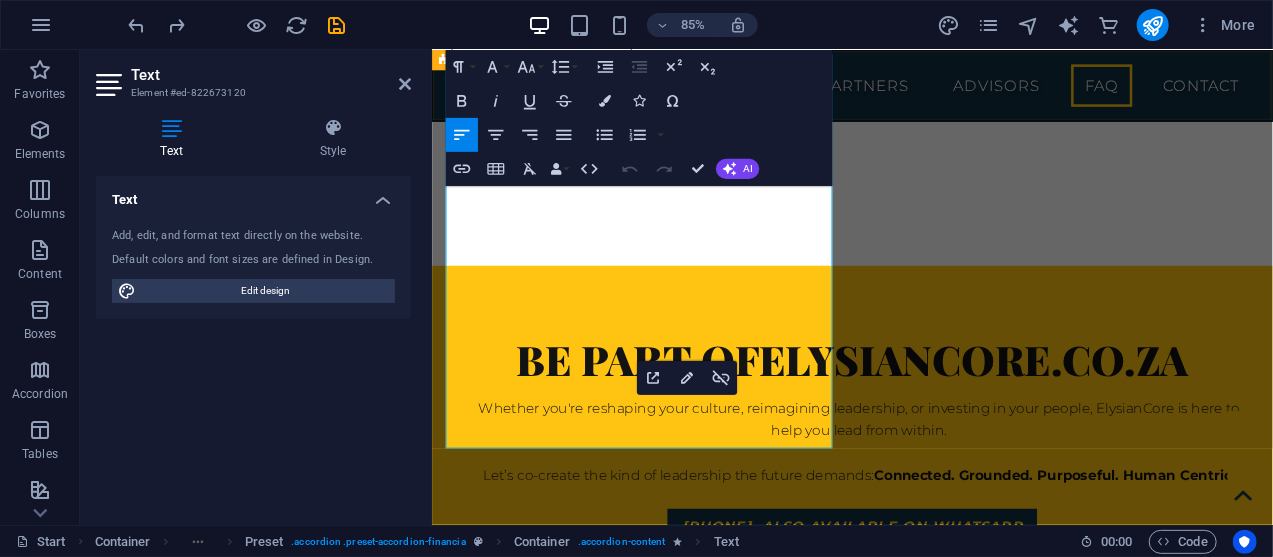 click 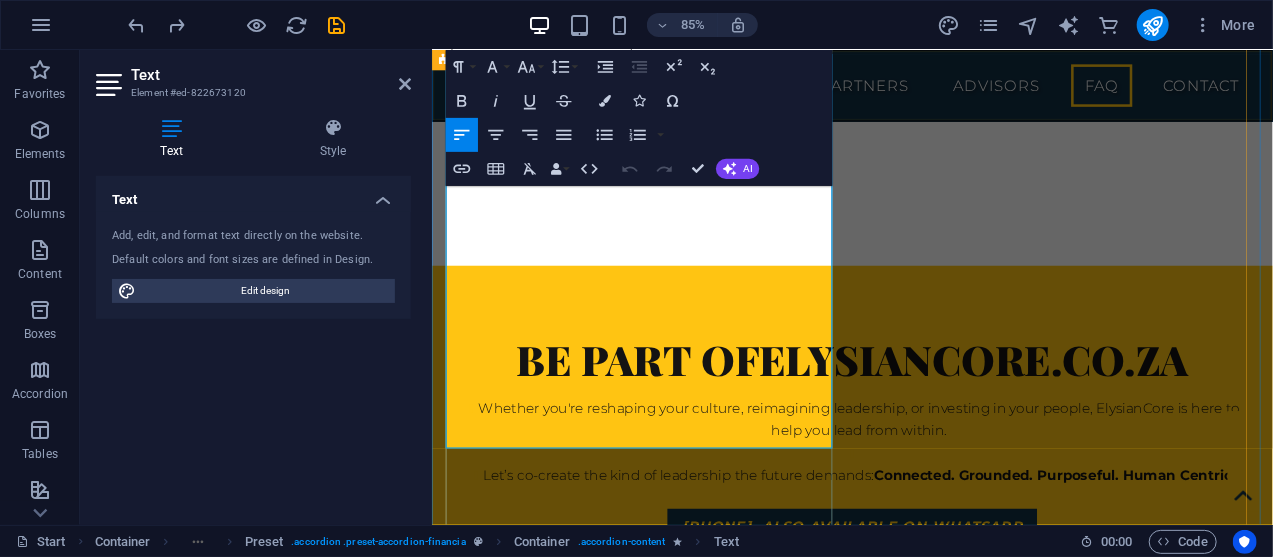 click at bounding box center [926, 5191] 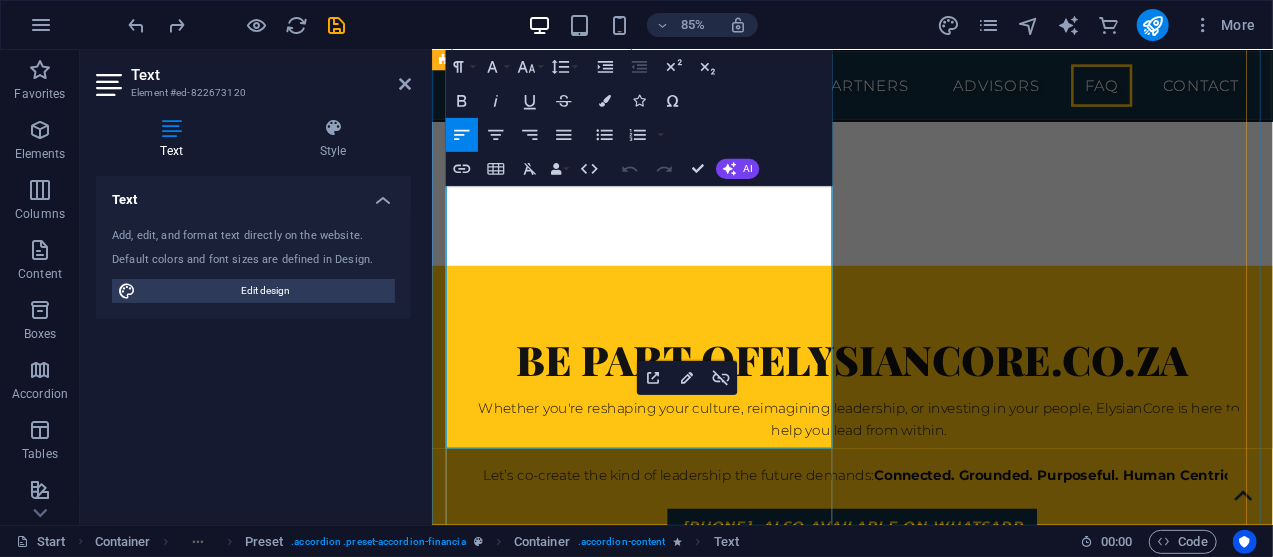 click 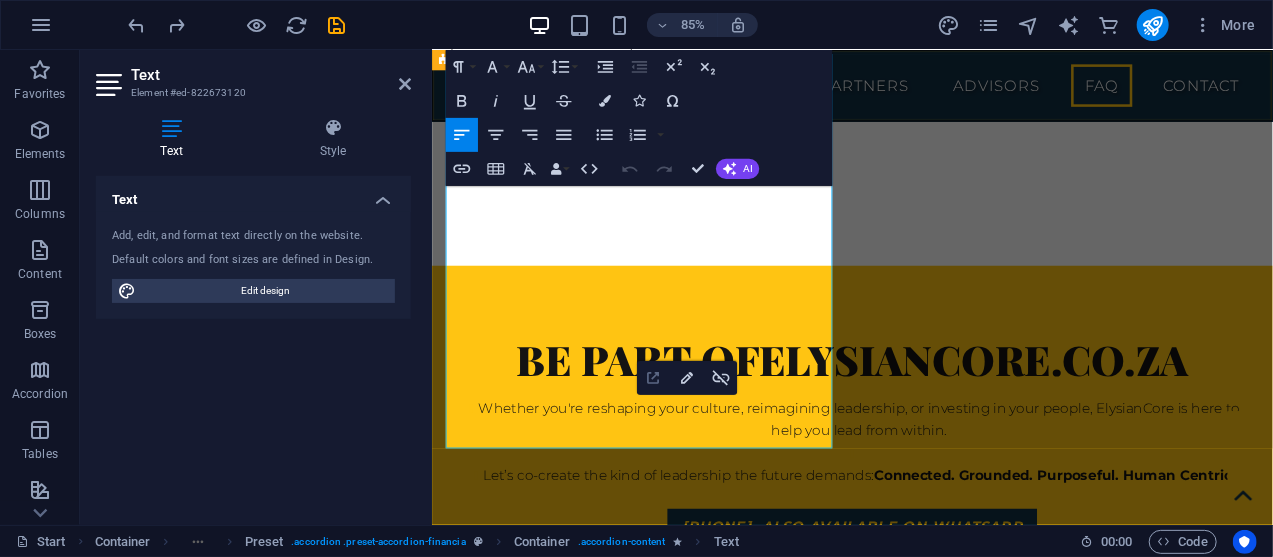 click 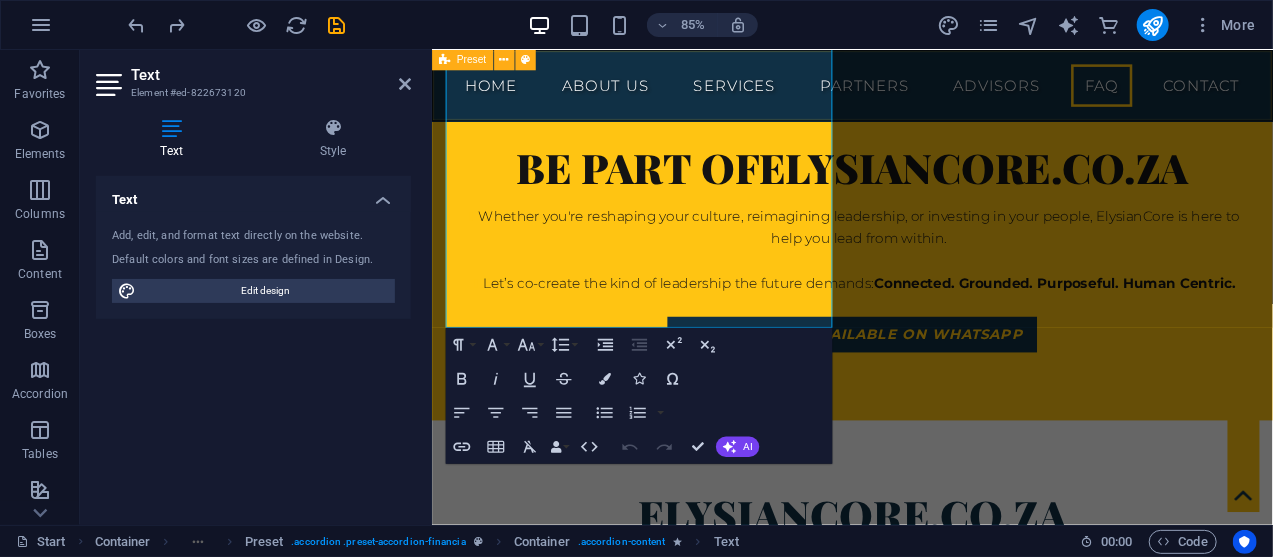 scroll, scrollTop: 10999, scrollLeft: 0, axis: vertical 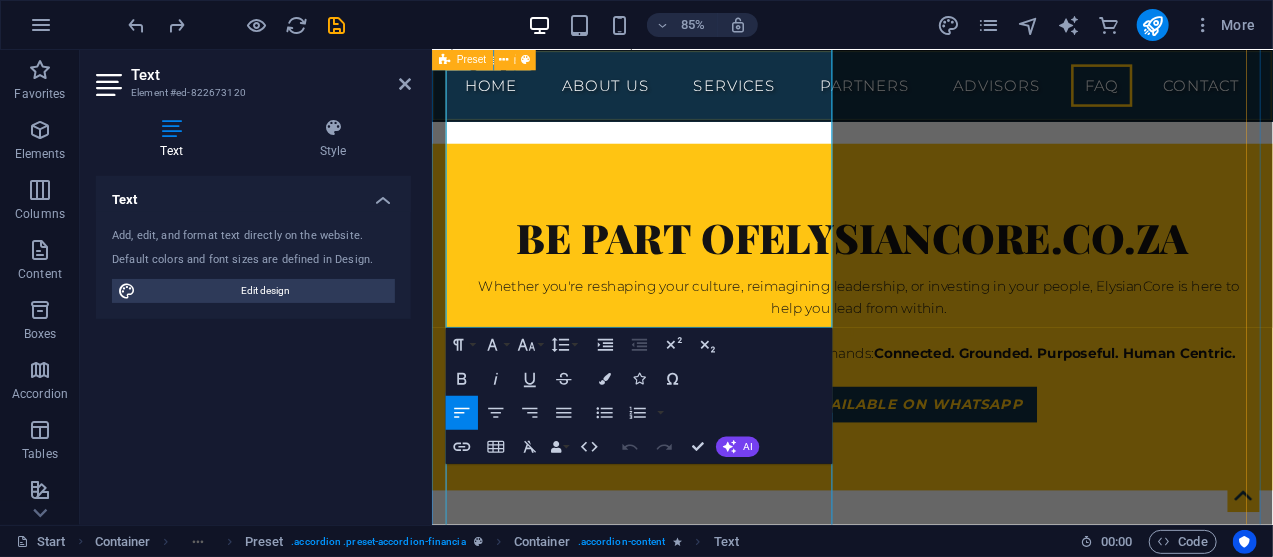click on "Lorem ipsum dolor sit amet, consectetur adipisicing elit. Maiores ipsum repellat minus nihil. Labore, delectus, nam dignissimos ea repudiandae minima voluptatum magni pariatur possimus quia accusamus harum facilis corporis animi nisi. Enim, pariatur, impedit quia repellat harum ipsam laboriosam voluptas dicta illum nisi obcaecati reprehenderit quis placeat recusandae tenetur aperiam." at bounding box center (926, 5199) 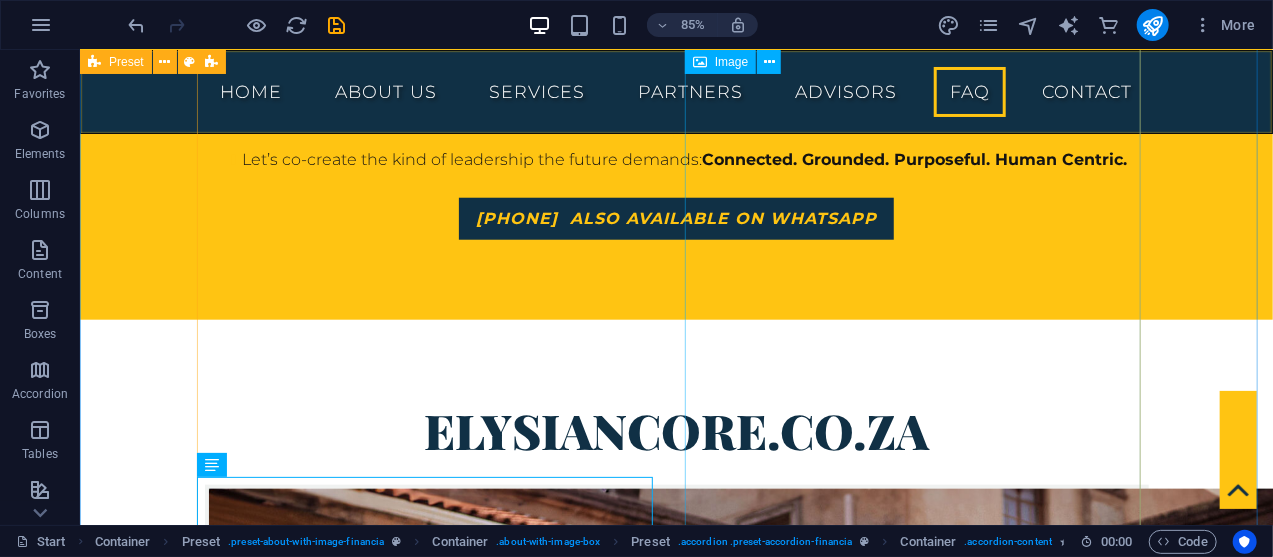 scroll, scrollTop: 10742, scrollLeft: 0, axis: vertical 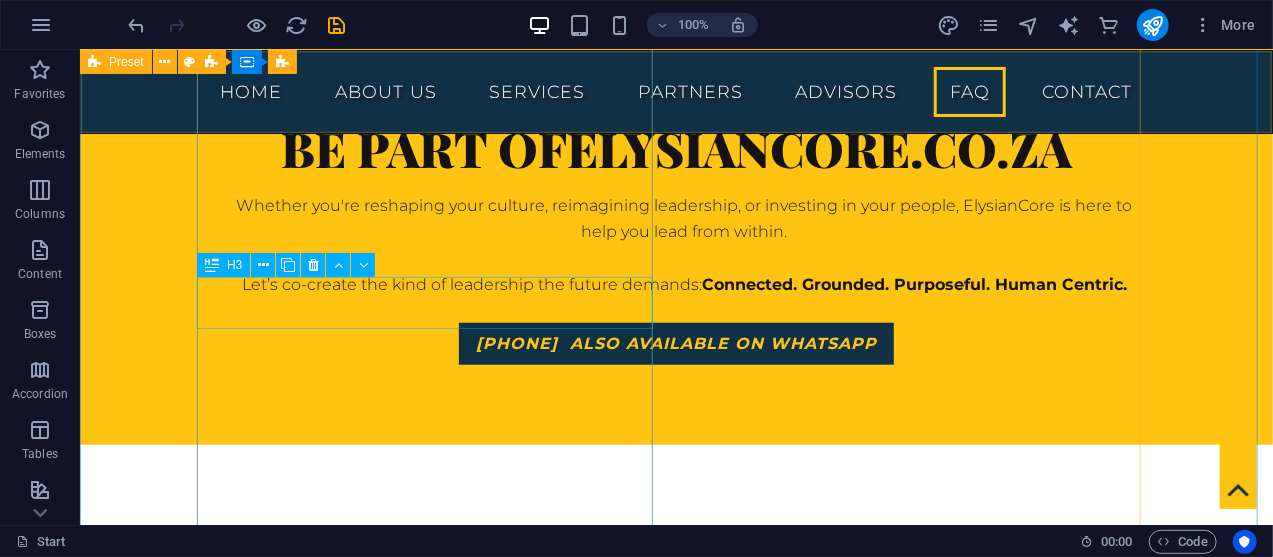 click on "Harum facilis corporis animi" at bounding box center [676, 5173] 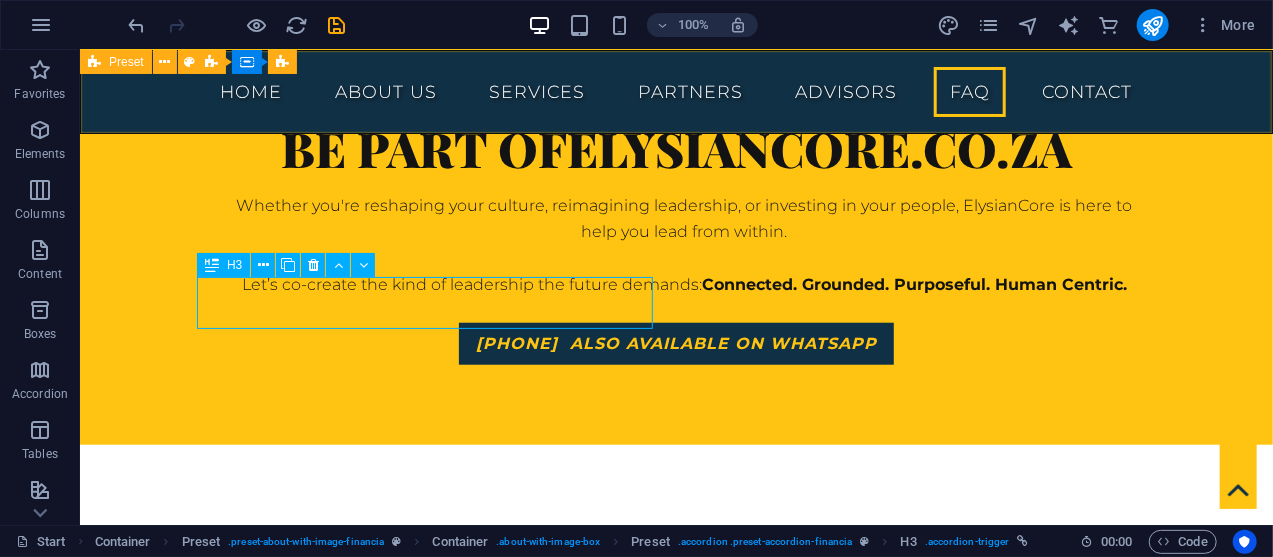 click on "Harum facilis corporis animi" at bounding box center [676, 5173] 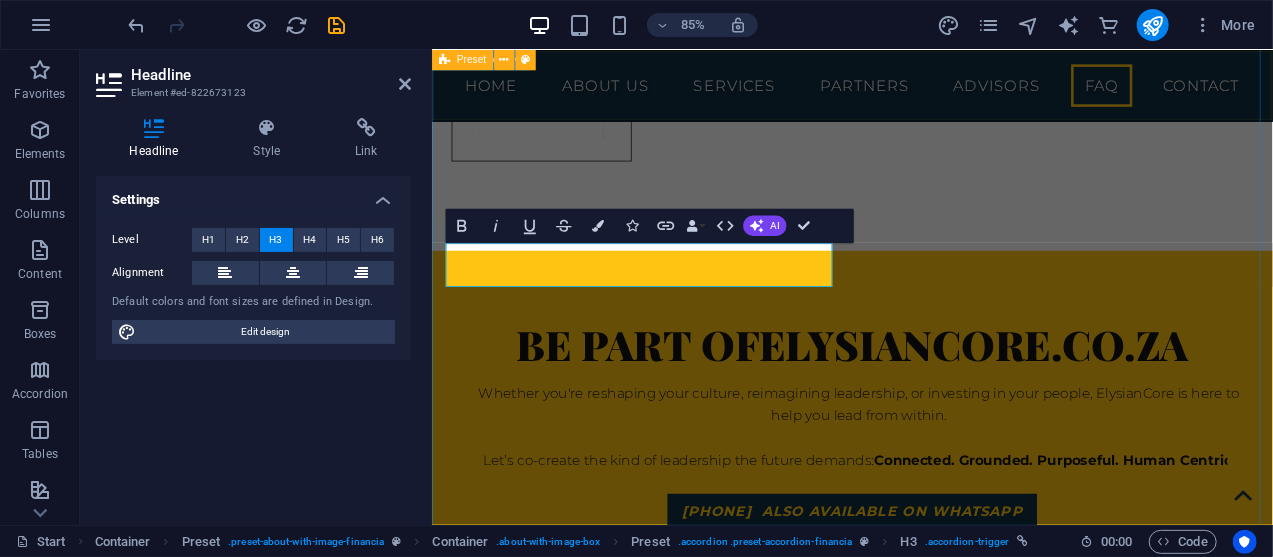 scroll, scrollTop: 11131, scrollLeft: 0, axis: vertical 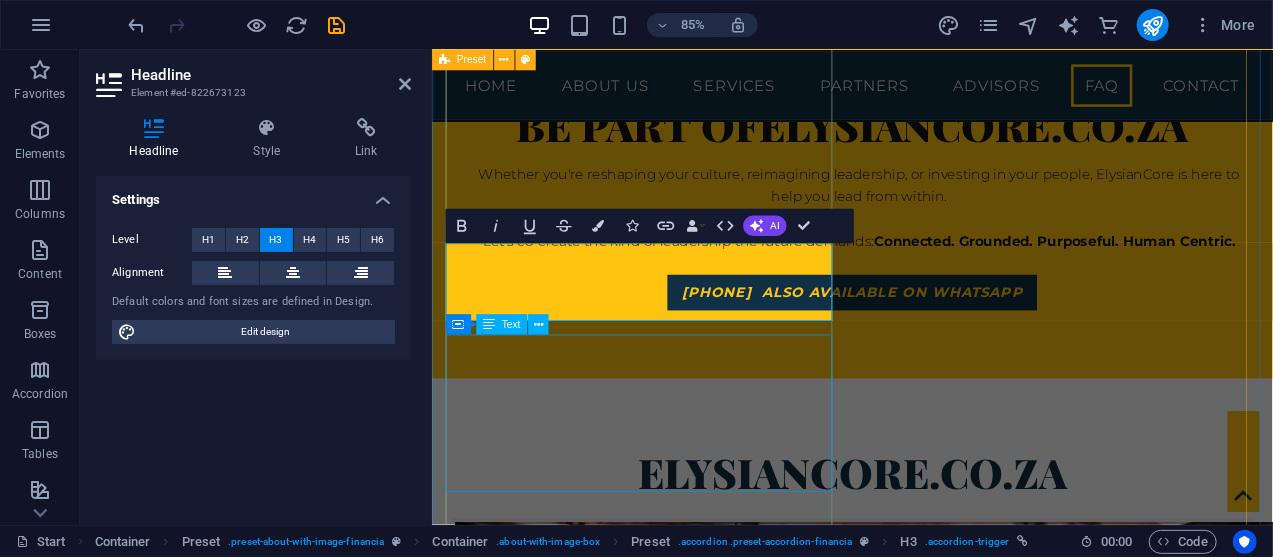 click on "Lorem ipsum dolor sit amet, consectetur adipisicing elit. Maiores ipsum repellat minus nihil. Labore, delectus, nam dignissimos ea repudiandae minima voluptatum magni pariatur possimus quia accusamus harum facilis corporis animi nisi. Enim, pariatur, impedit quia repellat harum ipsam laboriosam voluptas dicta illum nisi obcaecati reprehenderit quis placeat recusandae tenetur aperiam." at bounding box center (926, 5067) 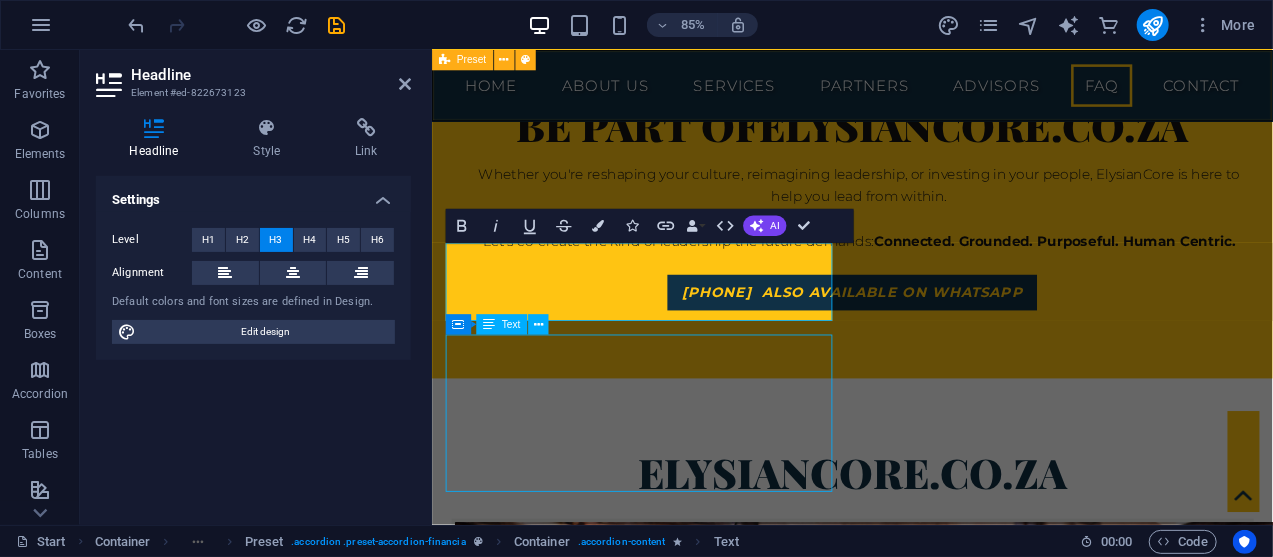 click on "Lorem ipsum dolor sit amet, consectetur adipisicing elit. Maiores ipsum repellat minus nihil. Labore, delectus, nam dignissimos ea repudiandae minima voluptatum magni pariatur possimus quia accusamus harum facilis corporis animi nisi. Enim, pariatur, impedit quia repellat harum ipsam laboriosam voluptas dicta illum nisi obcaecati reprehenderit quis placeat recusandae tenetur aperiam." at bounding box center (926, 5067) 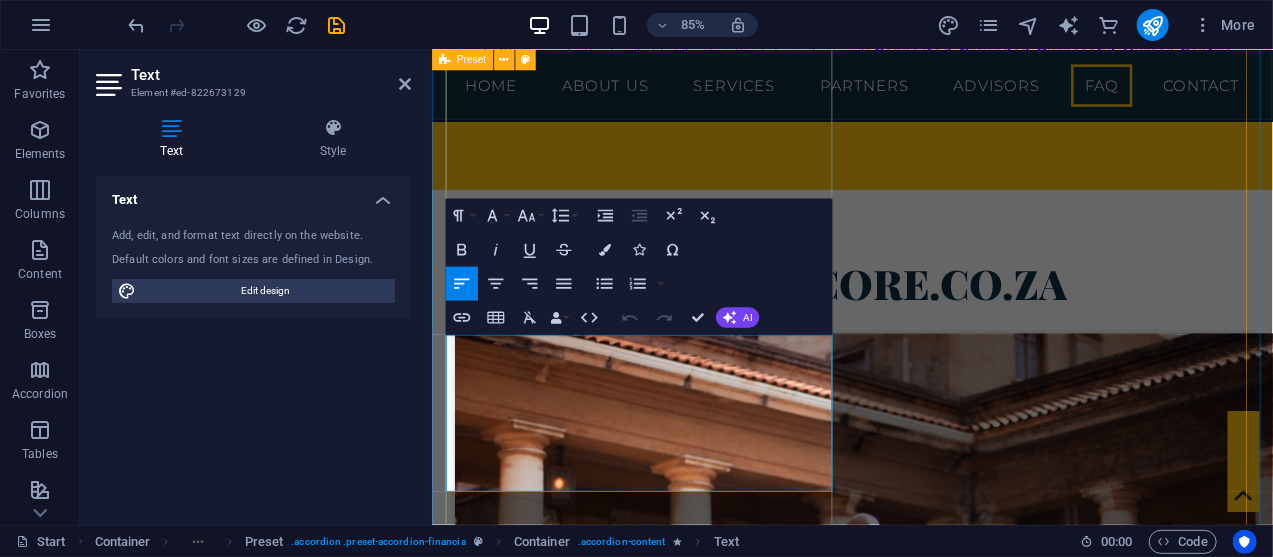 click on "Skip to main content
401 F St NW ,  [CITY], [STATE]   [ZIP] +1-123-456-7890 f912a80ca61a67755cae8e41878267@cpanel.local your strategic partner in Human resources Management & Administration Learning & Development Strategies Talent Management (Recruitment) Home About us Services Partners Advisors FAQ Contact About  elysiancore.co.za OUR PURPOSE To ignite transformative leadership and cultural change by returning people and organisations to their core where purpose, values, and personal mastery meet. We exist to empower leaders and organisations to lead from within, aligning who they are with how they lead, so they can create cultures that are not only high-performing but deeply human. OUR VISION To occupy space on the global stage, impacting and inspiring organisational leadership. Proverbs:  " Where there is no vision, the people perish." OUR MISSION Why We Exist At ElysianCore, we believe that  when leaders lead from within, organisations thrive from the inside out . How We Work Our approach is both  1 2" at bounding box center (925, -1987) 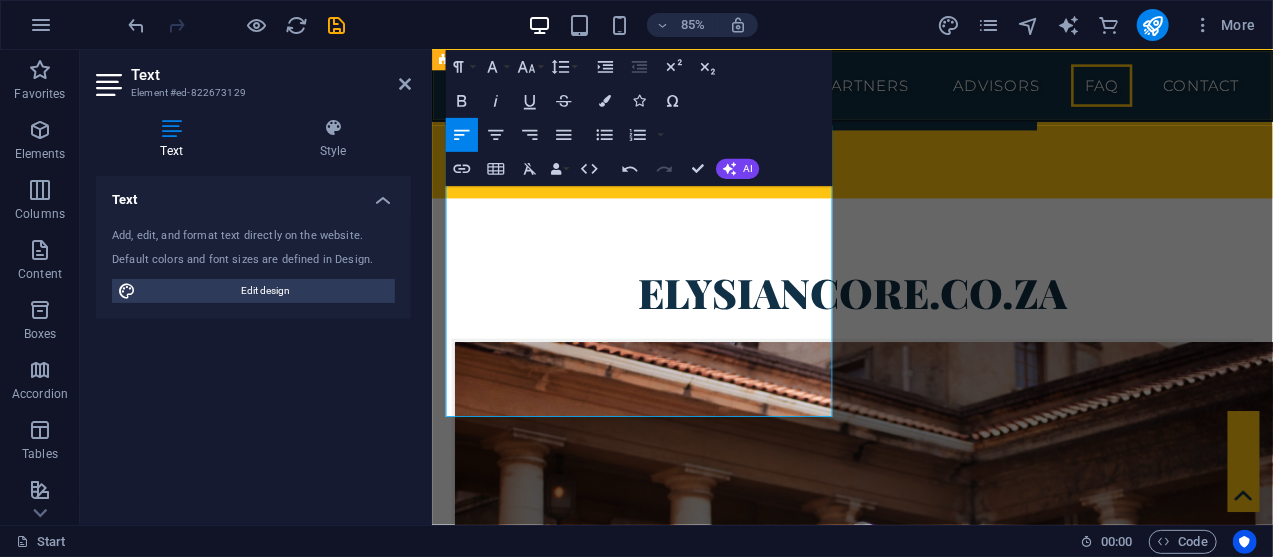 scroll, scrollTop: 11292, scrollLeft: 0, axis: vertical 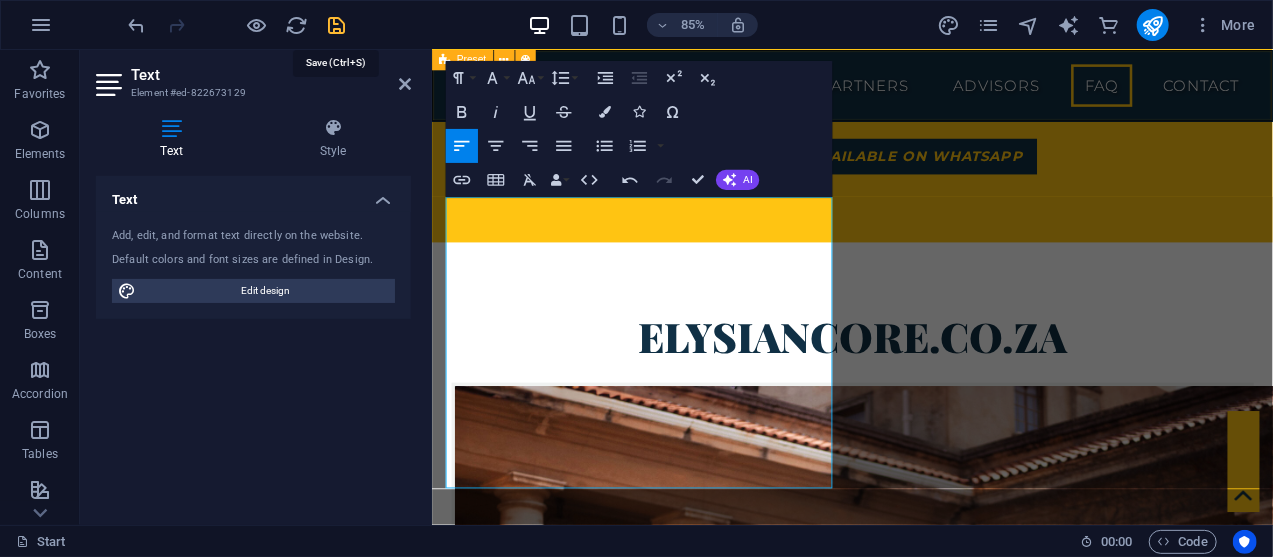 click at bounding box center (337, 25) 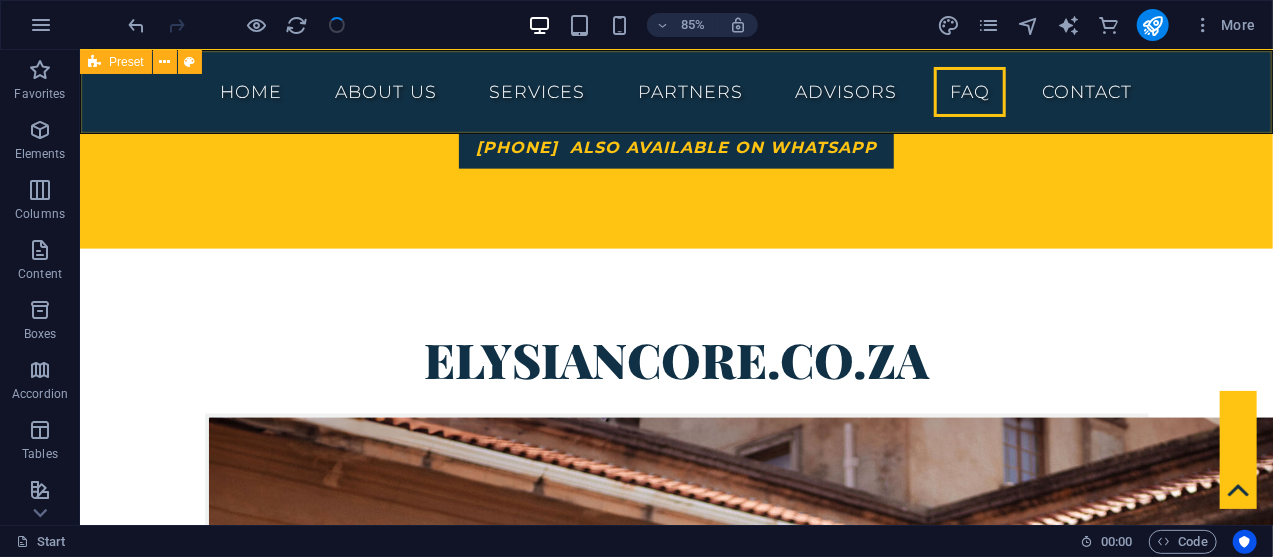 scroll, scrollTop: 11036, scrollLeft: 0, axis: vertical 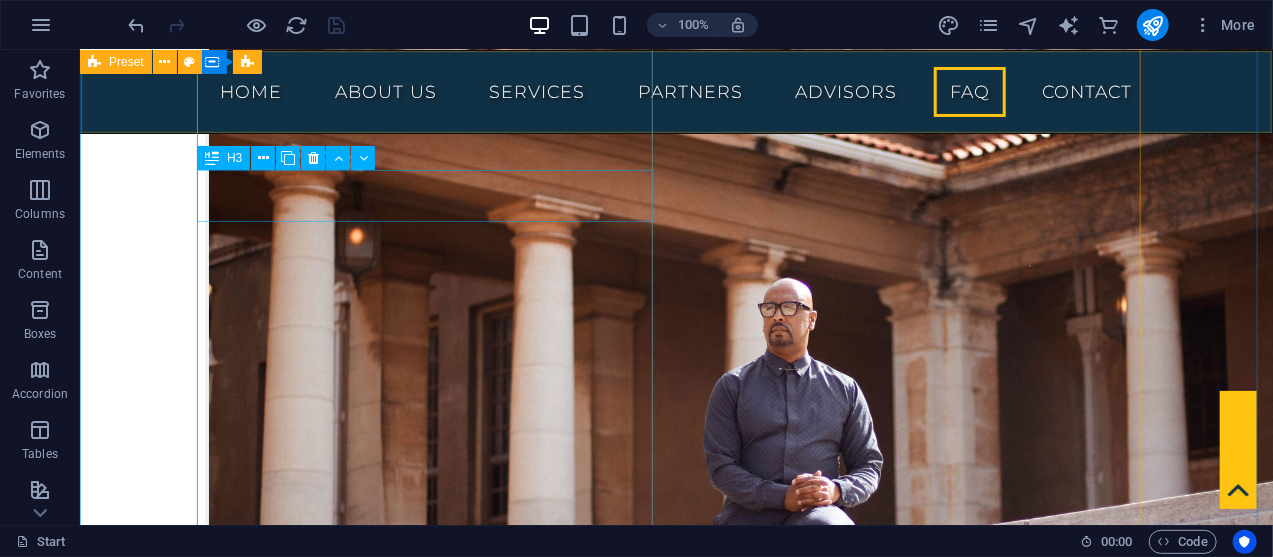 click on "Enim pariartur impedit quia" at bounding box center [676, 4877] 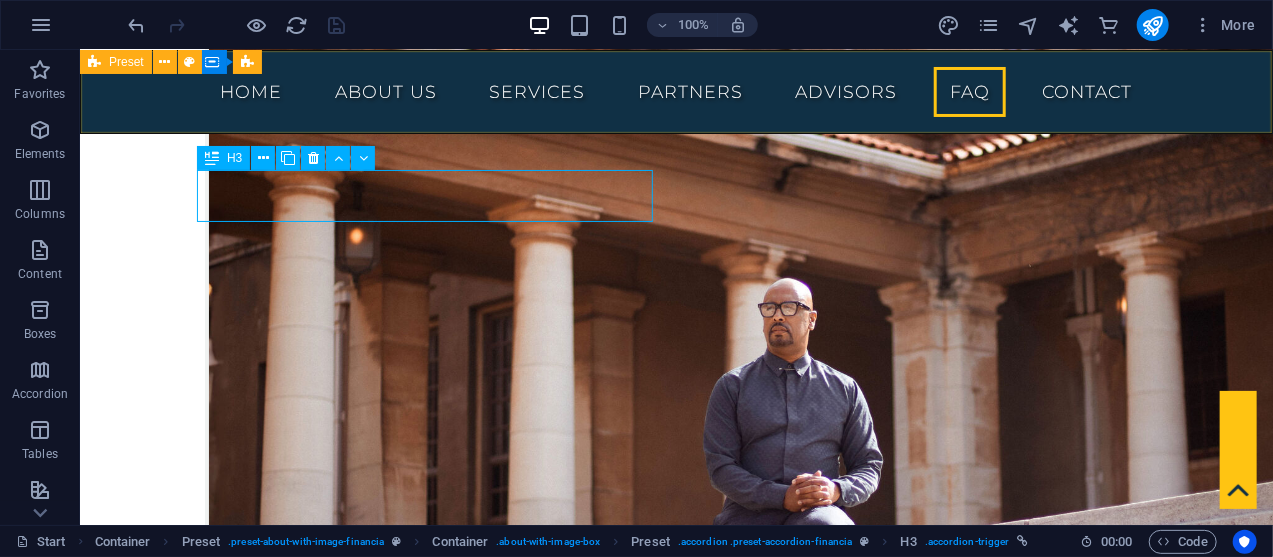 click on "Enim pariartur impedit quia" at bounding box center [676, 4877] 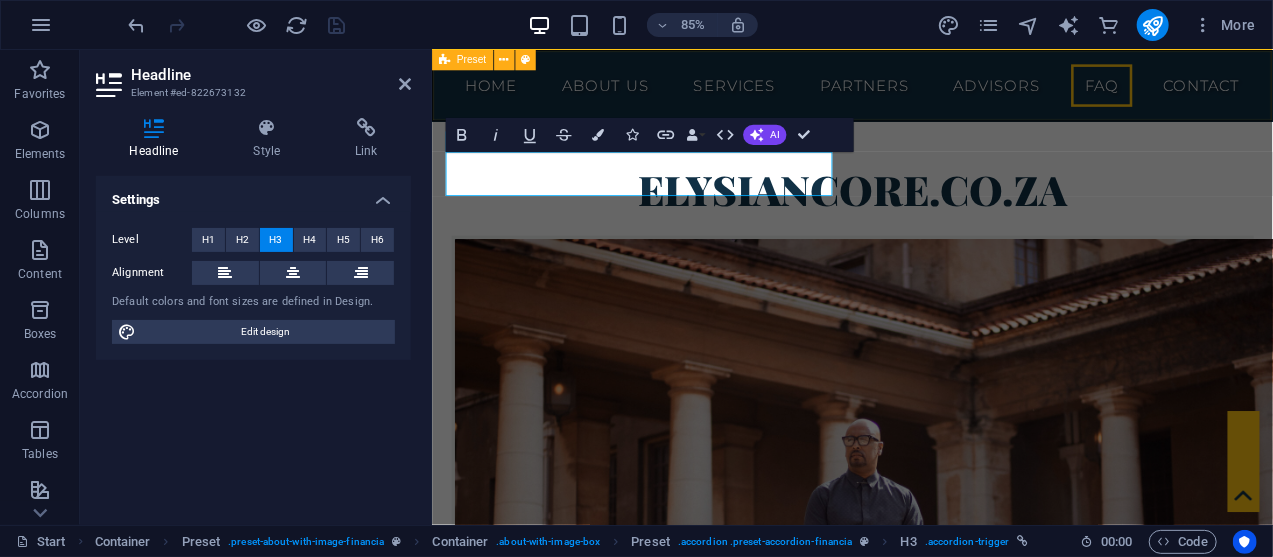 scroll, scrollTop: 11721, scrollLeft: 0, axis: vertical 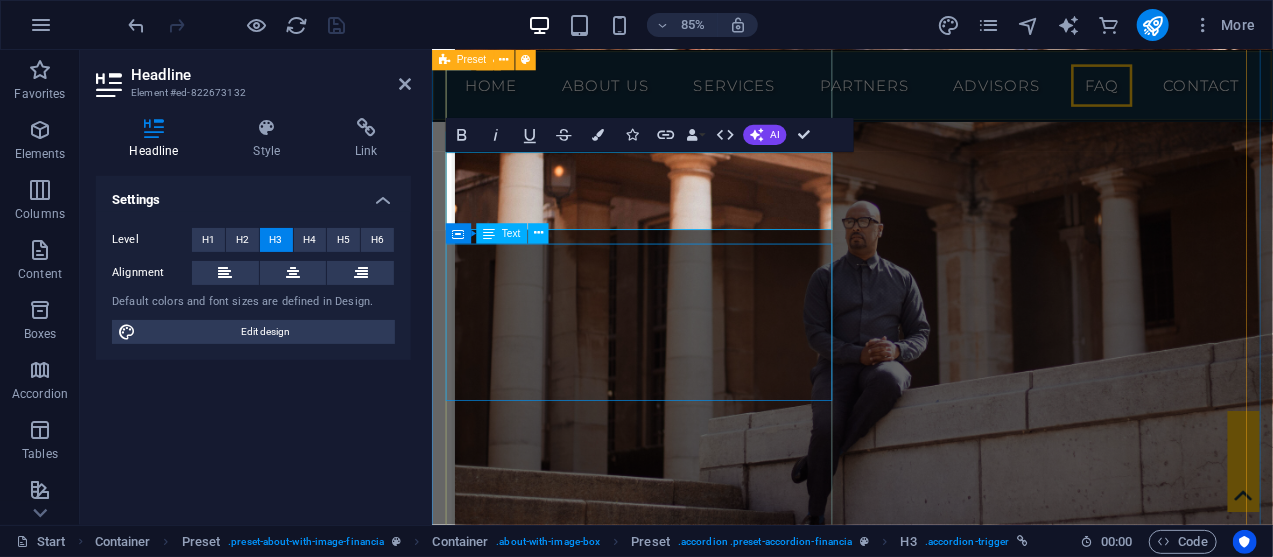 click on "Lorem ipsum dolor sit amet, consectetur adipisicing elit. Maiores ipsum repellat minus nihil. Labore, delectus, nam dignissimos ea repudiandae minima voluptatum magni pariatur possimus quia accusamus harum facilis corporis animi nisi. Enim, pariatur, impedit quia repellat harum ipsam laboriosam voluptas dicta illum nisi obcaecati reprehenderit quis placeat recusandae tenetur aperiam." at bounding box center [926, 4772] 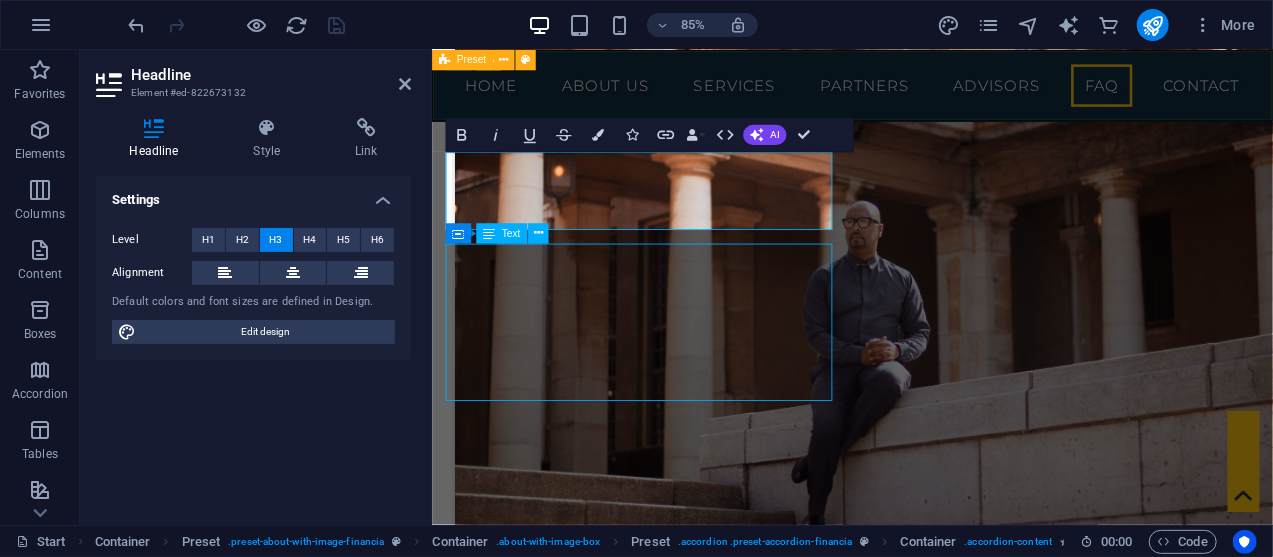 click on "Lorem ipsum dolor sit amet, consectetur adipisicing elit. Maiores ipsum repellat minus nihil. Labore, delectus, nam dignissimos ea repudiandae minima voluptatum magni pariatur possimus quia accusamus harum facilis corporis animi nisi. Enim, pariatur, impedit quia repellat harum ipsam laboriosam voluptas dicta illum nisi obcaecati reprehenderit quis placeat recusandae tenetur aperiam." at bounding box center (926, 4772) 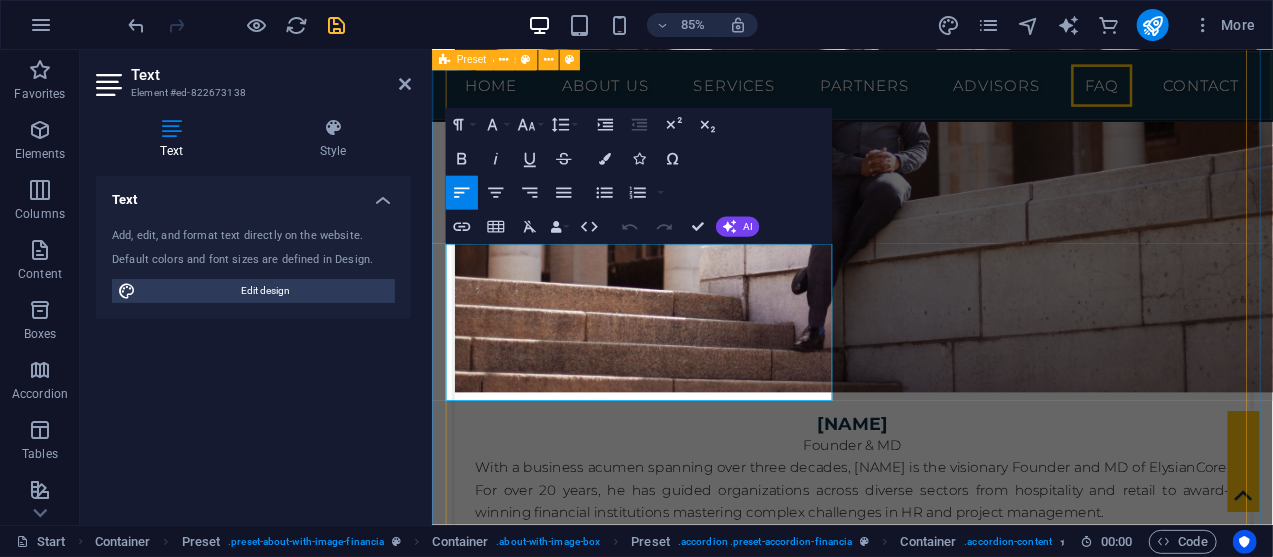 drag, startPoint x: 450, startPoint y: 290, endPoint x: 909, endPoint y: 443, distance: 483.8285 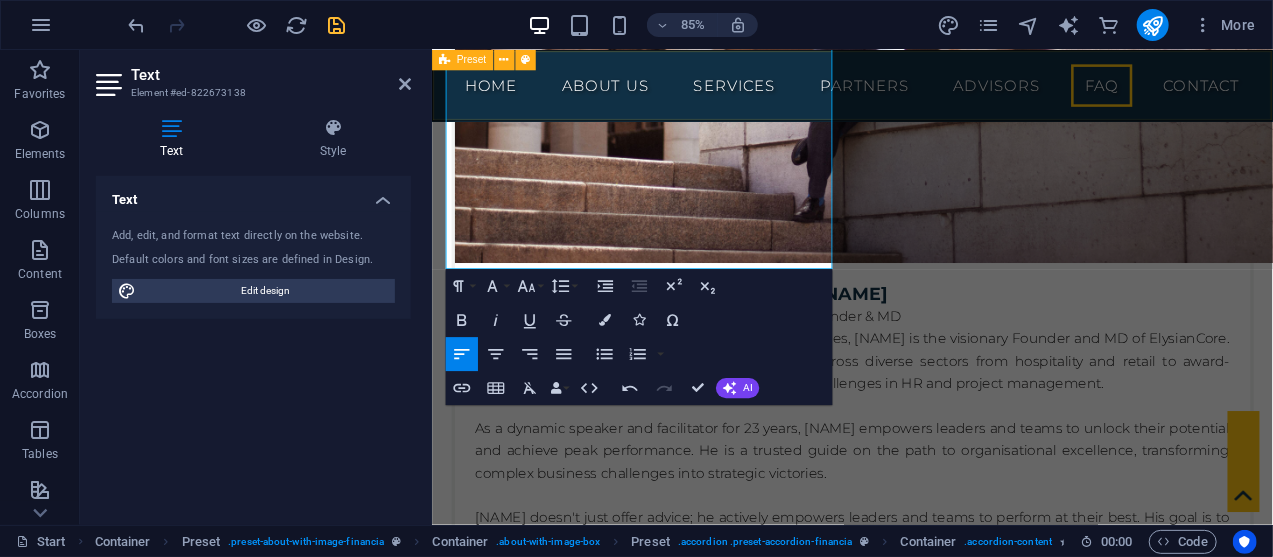 scroll, scrollTop: 12165, scrollLeft: 0, axis: vertical 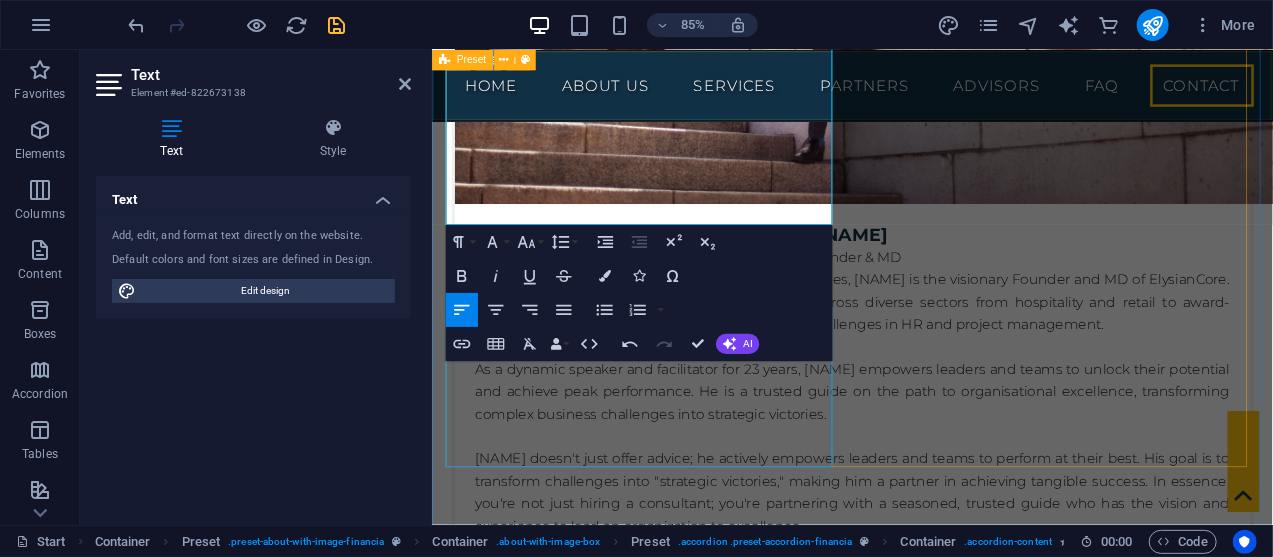 click on "Lorem ipsum dolor sit amet, consectetur adipisicing elit. Maiores ipsum repellat minus nihil. Labore, delectus, nam dignissimos ea repudiandae minima voluptatum magni pariatur possimus quia accusamus harum facilis corporis animi nisi. Enim, pariatur, impedit quia repellat harum ipsam laboriosam voluptas dicta illum nisi obcaecati reprehenderit quis placeat recusandae tenetur aperiam." at bounding box center [926, 4650] 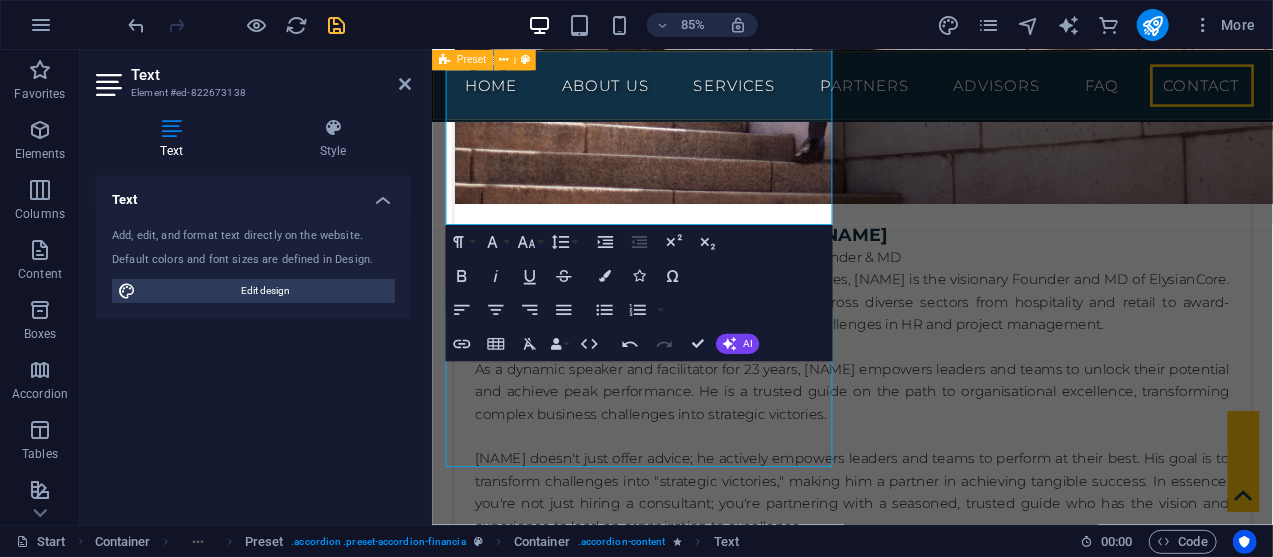 click on "Lorem ipsum dolor sit amet, consectetur adipisicing elit. Maiores ipsum repellat minus nihil. Labore, delectus, nam dignissimos ea repudiandae minima voluptatum magni pariatur possimus quia accusamus harum facilis corporis animi nisi. Enim, pariatur, impedit quia repellat harum ipsam laboriosam voluptas dicta illum nisi obcaecati reprehenderit quis placeat recusandae tenetur aperiam." at bounding box center (926, 4650) 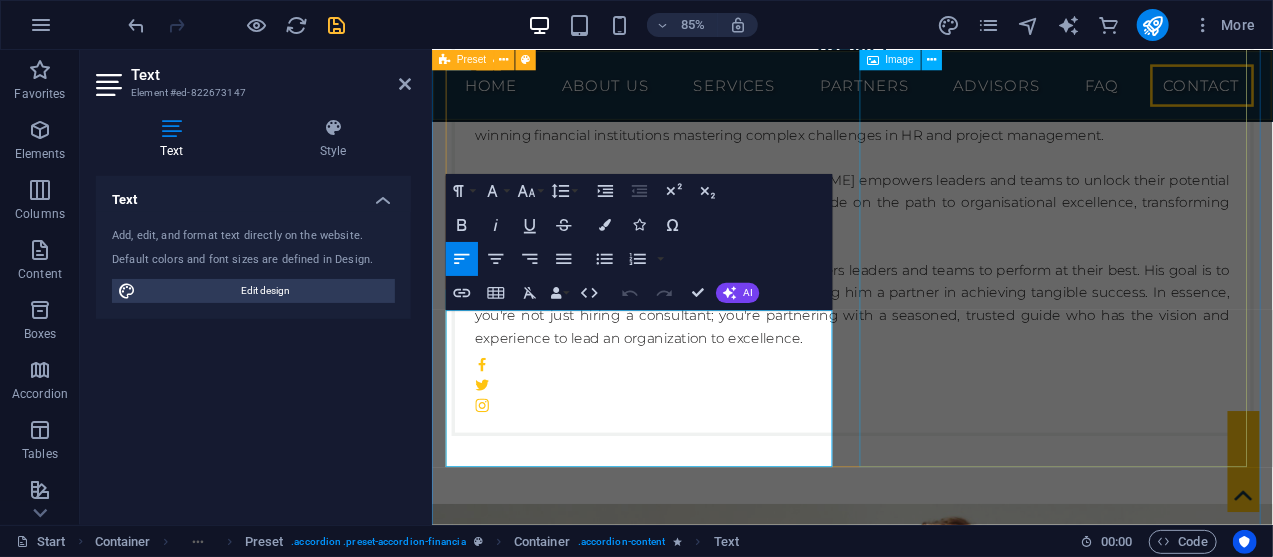 click at bounding box center (600, 4546) 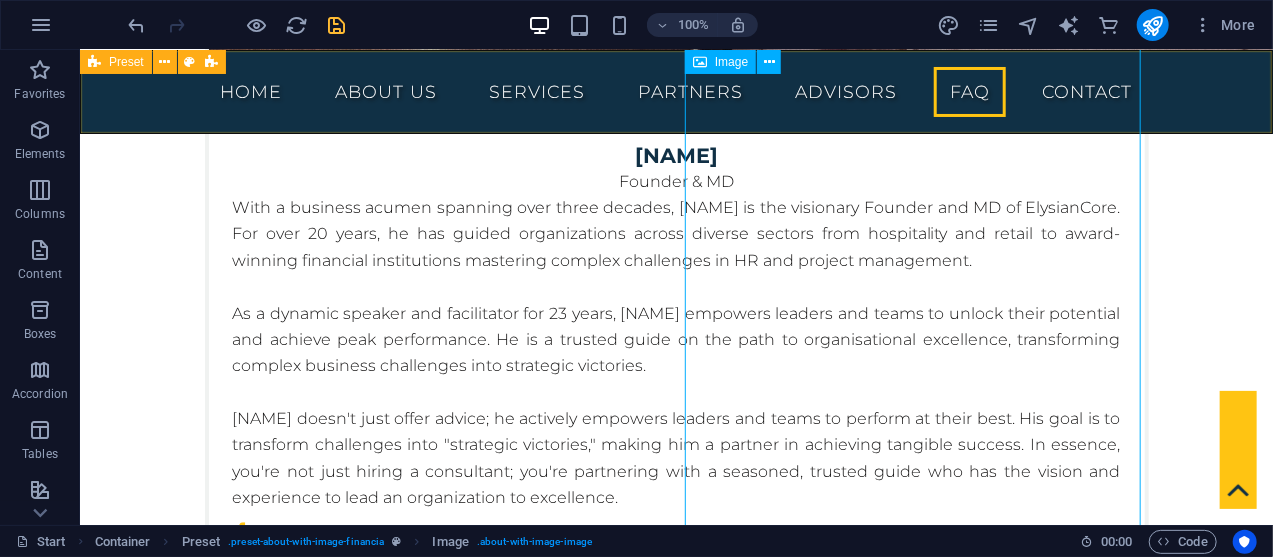 scroll, scrollTop: 11908, scrollLeft: 0, axis: vertical 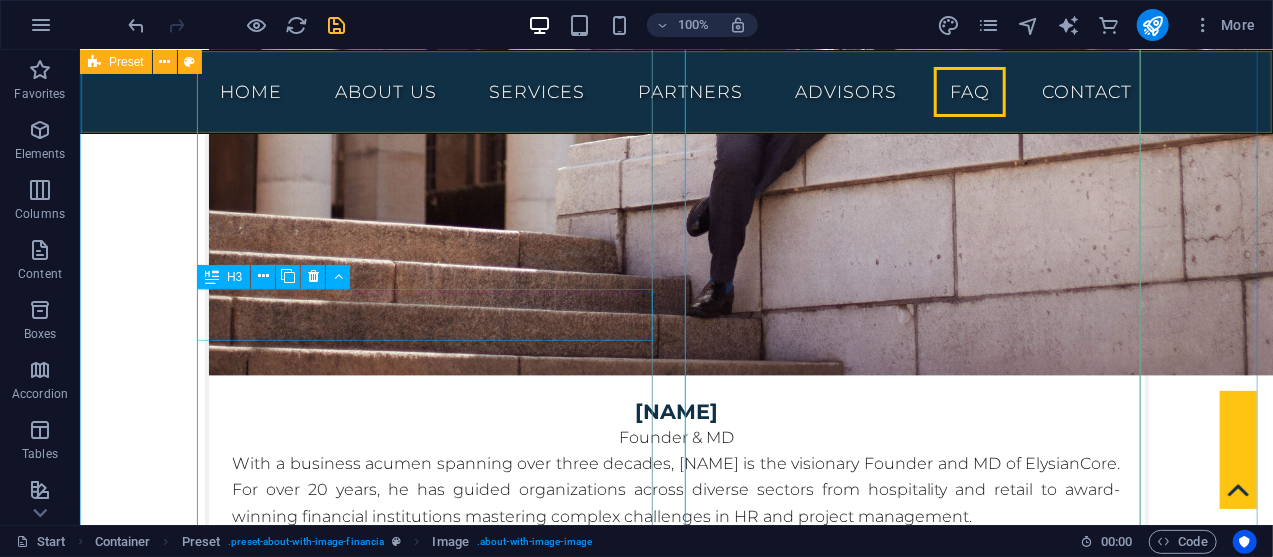 click on "Labore delctus Kepudiandae" at bounding box center [676, 4756] 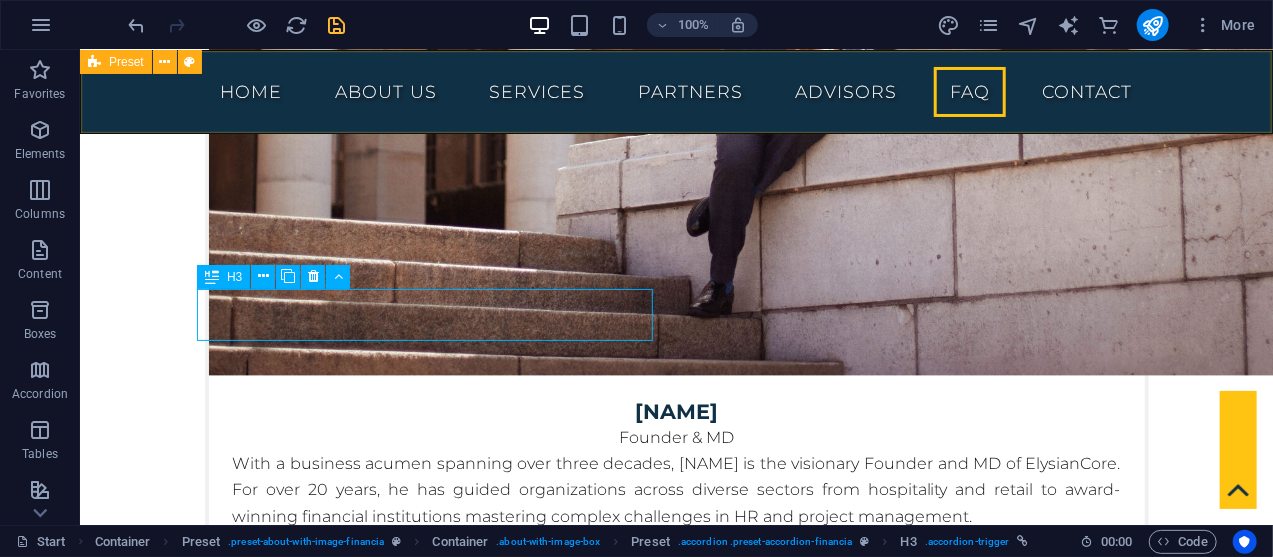 click on "Labore delctus Kepudiandae" at bounding box center (676, 4756) 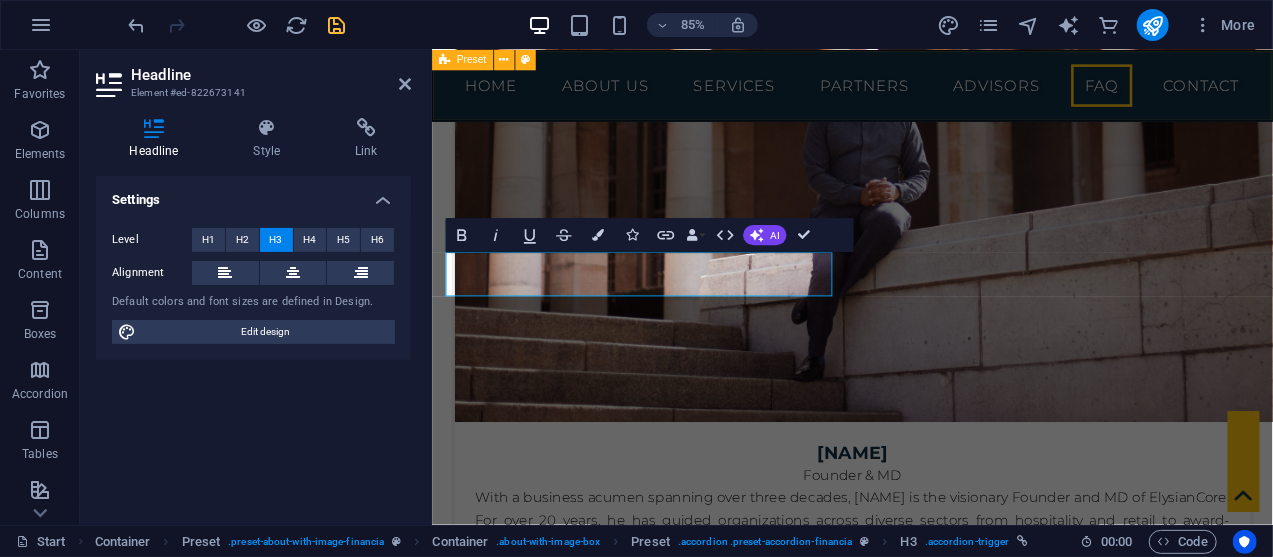 scroll, scrollTop: 12165, scrollLeft: 0, axis: vertical 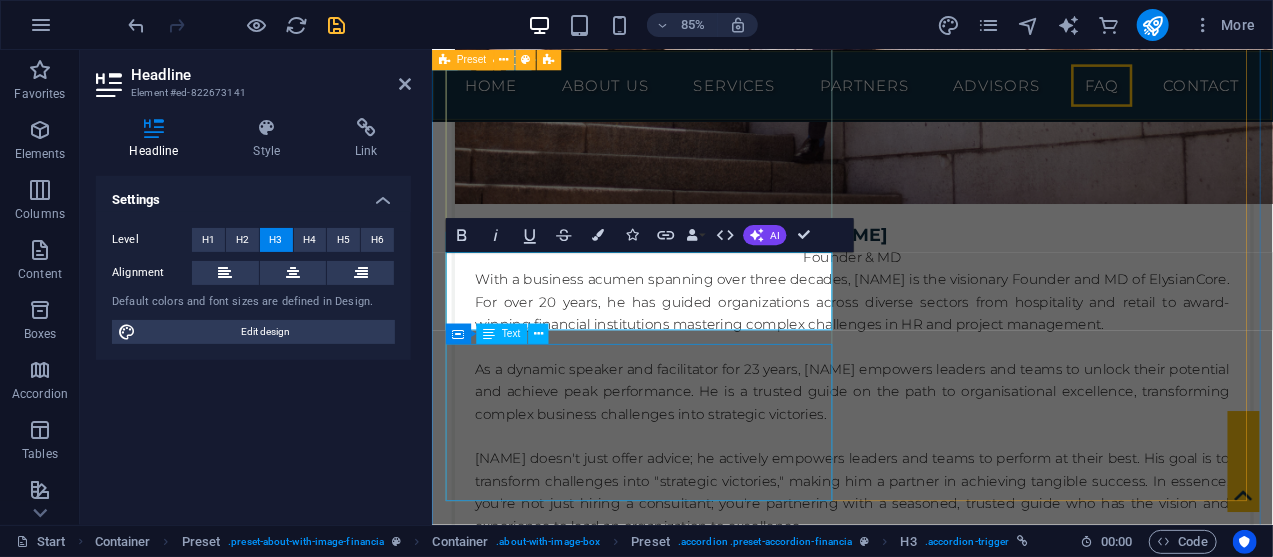 click on "Lorem ipsum dolor sit amet, consectetur adipisicing elit. Maiores ipsum repellat minus nihil. Labore, delectus, nam dignissimos ea repudiandae minima voluptatum magni pariatur possimus quia accusamus harum facilis corporis animi nisi. Enim, pariatur, impedit quia repellat harum ipsam laboriosam voluptas dicta illum nisi obcaecati reprehenderit quis placeat recusandae tenetur aperiam." at bounding box center (926, 4650) 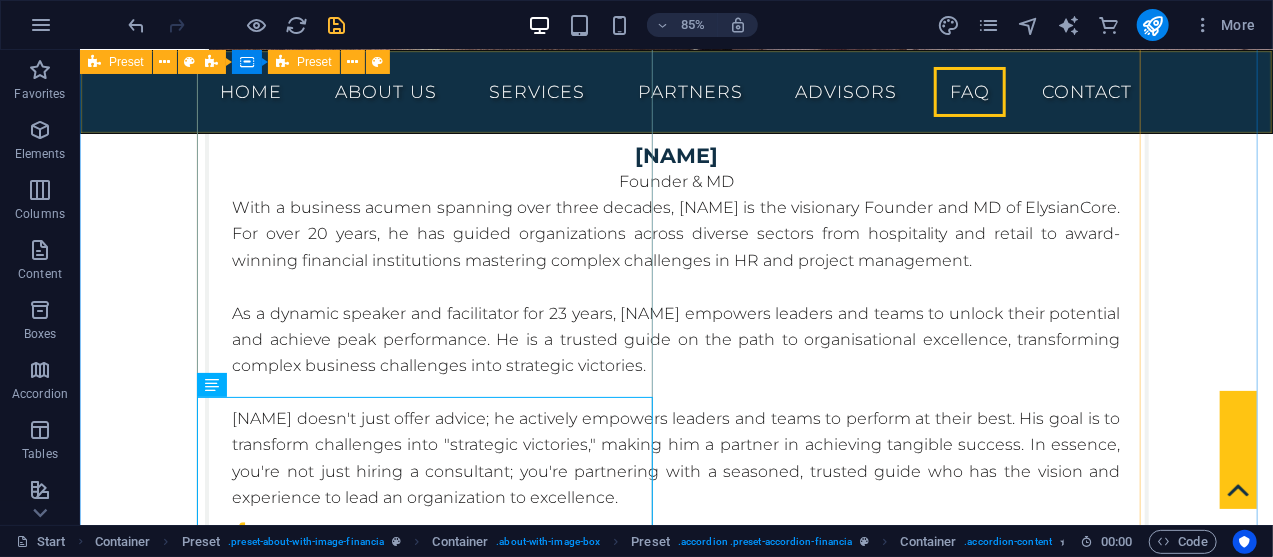 scroll, scrollTop: 11908, scrollLeft: 0, axis: vertical 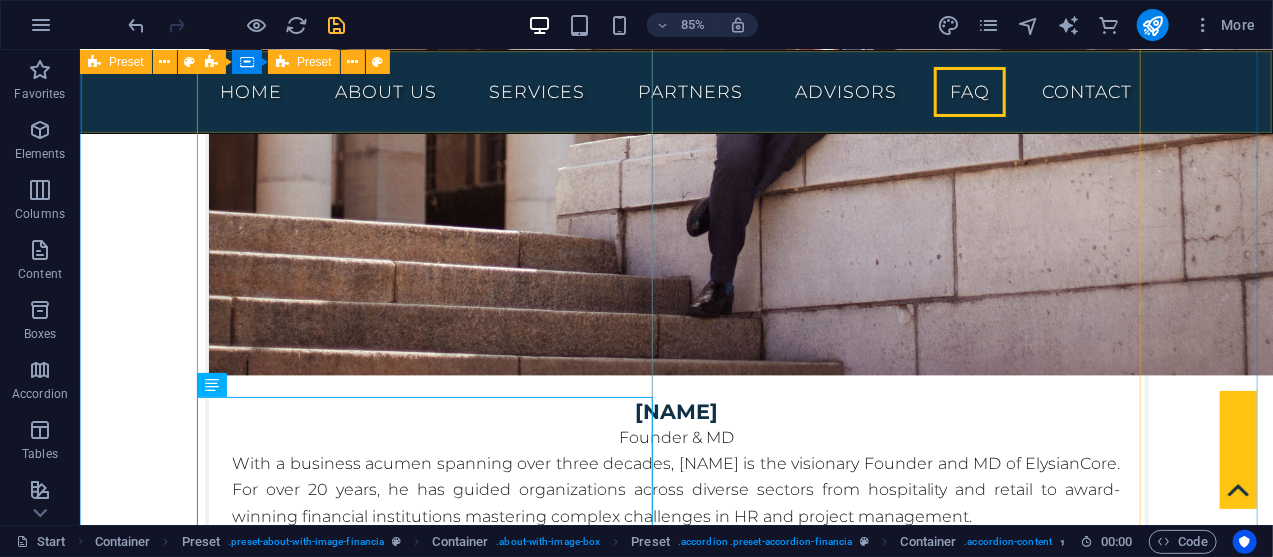 click on "Why is it important to make HR a stretgic partner in business and how can the consultants help with this? Making HR a strategic partner is crucial for aligning talent with business goals, which boosts efficiency and profitability. A strategic HR function helps attract and retain top talent, improves employee engagement, and builds a culture of continuous learning. This proactive approach ensures the workforce has the right skills to meet future challenges. peoplemanagingpeople.com +2 Consultants can facilitate this transition by providing specialised expertise and an objective perspective. They help align HR initiatives with business objectives, introduce new technologies, and coach leaders. By offering services like compliance audits and performance management frameworks, consultants empower HR teams to move beyond administrative tasks and become true strategic contributors.  paradigmie.com +3 What should ExCo do to strengthen organisational culture and what is HR's role in the company's culture?" at bounding box center (676, 4322) 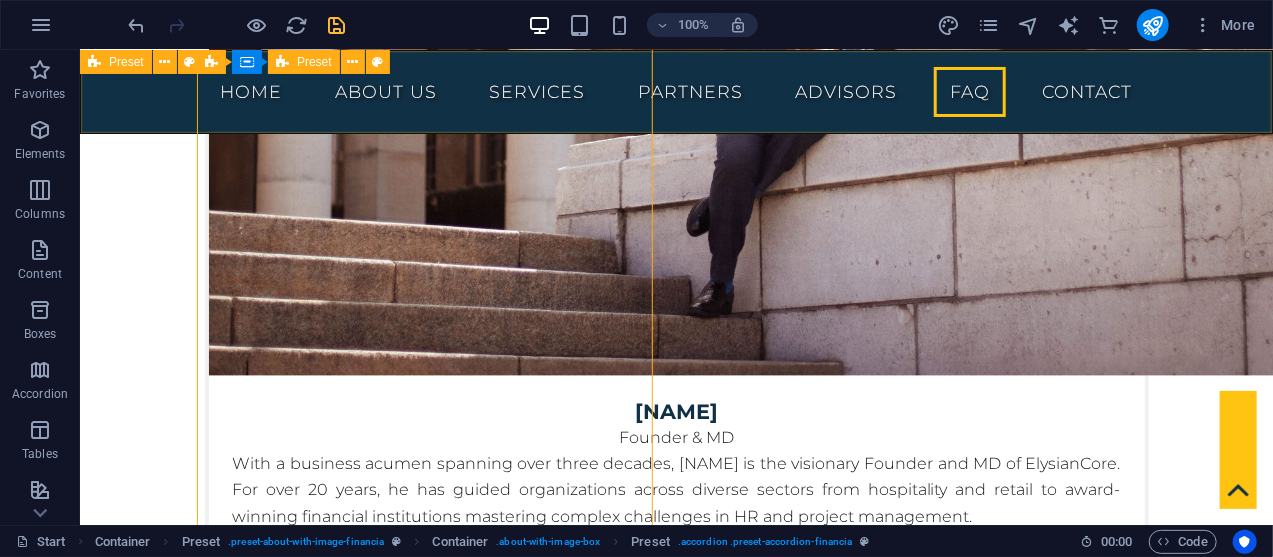 click on "Why is it important to make HR a stretgic partner in business and how can the consultants help with this? Making HR a strategic partner is crucial for aligning talent with business goals, which boosts efficiency and profitability. A strategic HR function helps attract and retain top talent, improves employee engagement, and builds a culture of continuous learning. This proactive approach ensures the workforce has the right skills to meet future challenges. peoplemanagingpeople.com +2 Consultants can facilitate this transition by providing specialised expertise and an objective perspective. They help align HR initiatives with business objectives, introduce new technologies, and coach leaders. By offering services like compliance audits and performance management frameworks, consultants empower HR teams to move beyond administrative tasks and become true strategic contributors.  paradigmie.com +3 What should ExCo do to strengthen organisational culture and what is HR's role in the company's culture?" at bounding box center [676, 4322] 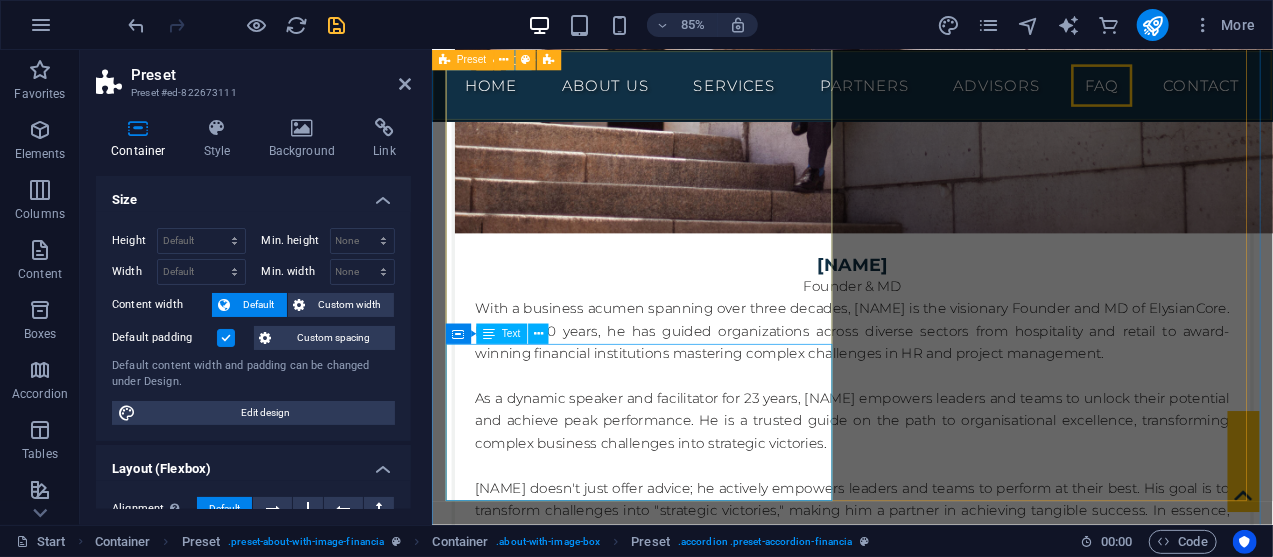 scroll, scrollTop: 12165, scrollLeft: 0, axis: vertical 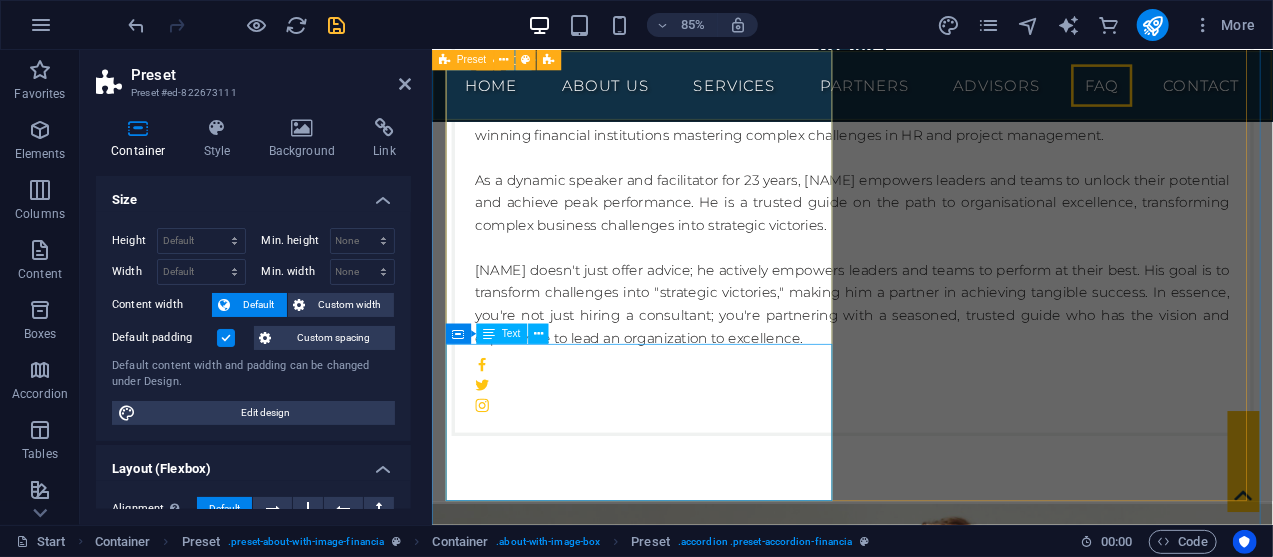 click on "Lorem ipsum dolor sit amet, consectetur adipisicing elit. Maiores ipsum repellat minus nihil. Labore, delectus, nam dignissimos ea repudiandae minima voluptatum magni pariatur possimus quia accusamus harum facilis corporis animi nisi. Enim, pariatur, impedit quia repellat harum ipsam laboriosam voluptas dicta illum nisi obcaecati reprehenderit quis placeat recusandae tenetur aperiam." at bounding box center [926, 4428] 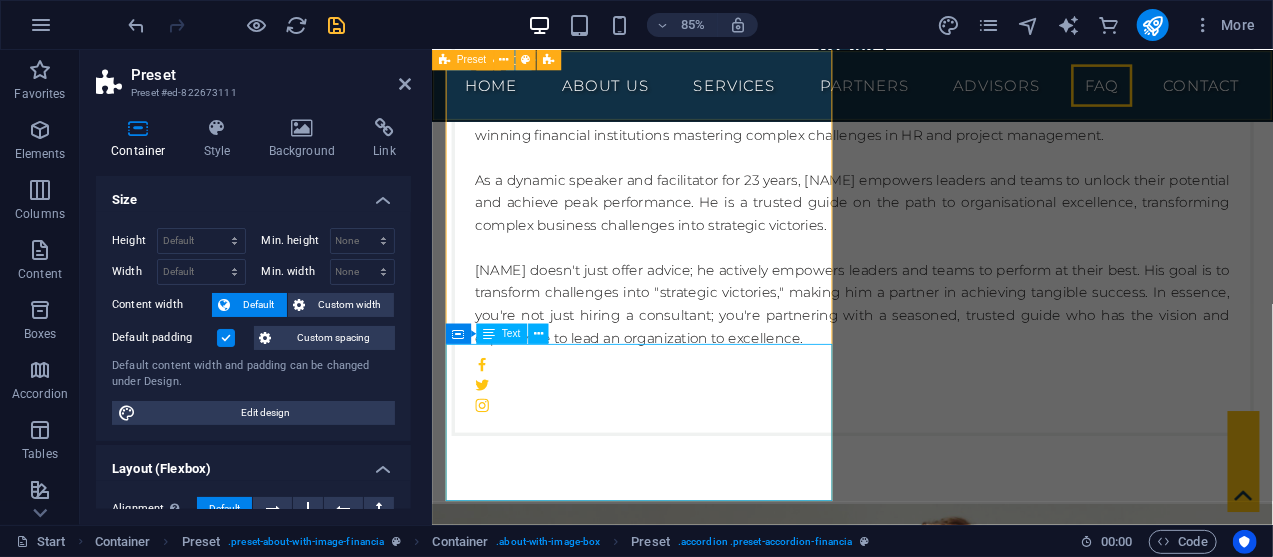 click on "Lorem ipsum dolor sit amet, consectetur adipisicing elit. Maiores ipsum repellat minus nihil. Labore, delectus, nam dignissimos ea repudiandae minima voluptatum magni pariatur possimus quia accusamus harum facilis corporis animi nisi. Enim, pariatur, impedit quia repellat harum ipsam laboriosam voluptas dicta illum nisi obcaecati reprehenderit quis placeat recusandae tenetur aperiam." at bounding box center (926, 4428) 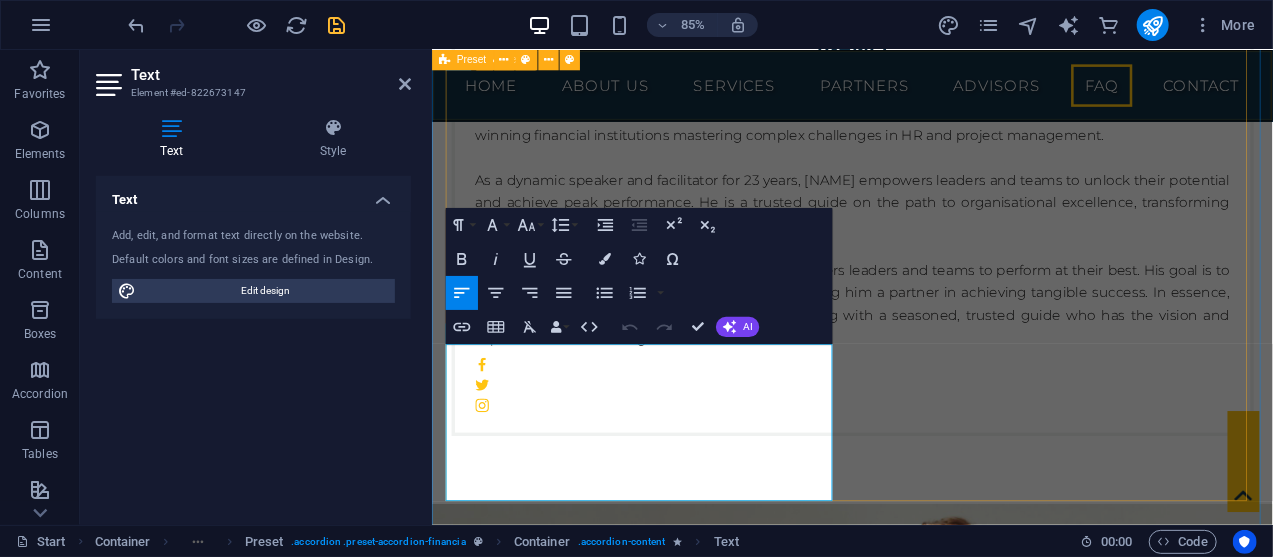 drag, startPoint x: 448, startPoint y: 405, endPoint x: 911, endPoint y: 566, distance: 490.19385 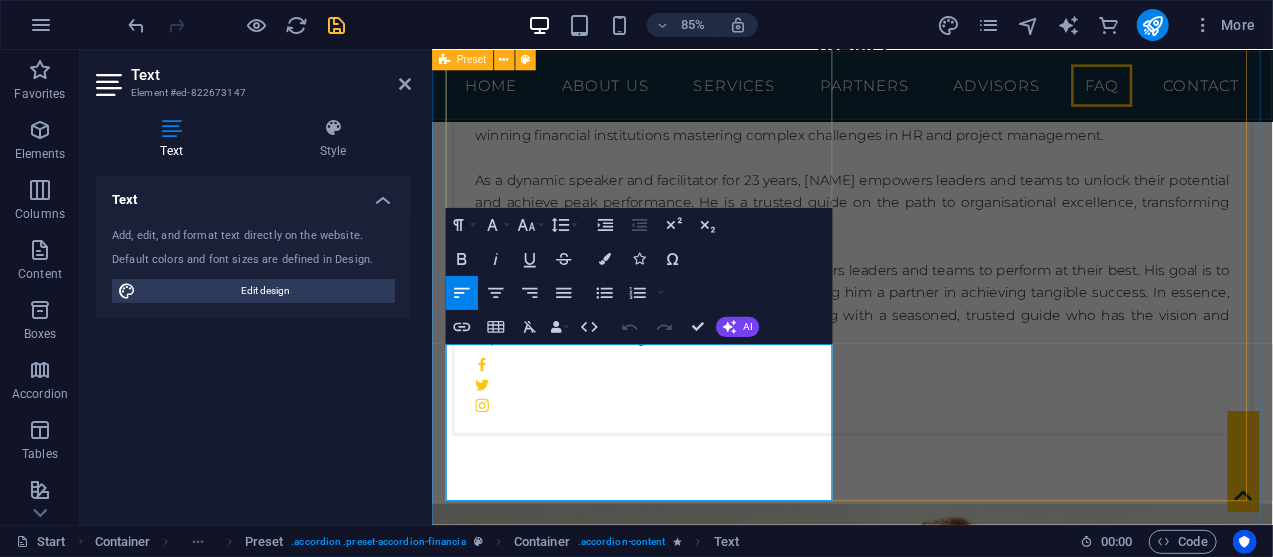 click on "Lorem ipsum dolor sit amet, consectetur adipisicing elit. Maiores ipsum repellat minus nihil. Labore, delectus, nam dignissimos ea repudiandae minima voluptatum magni pariatur possimus quia accusamus harum facilis corporis animi nisi. Enim, pariatur, impedit quia repellat harum ipsam laboriosam voluptas dicta illum nisi obcaecati reprehenderit quis placeat recusandae tenetur aperiam." at bounding box center (926, 4428) 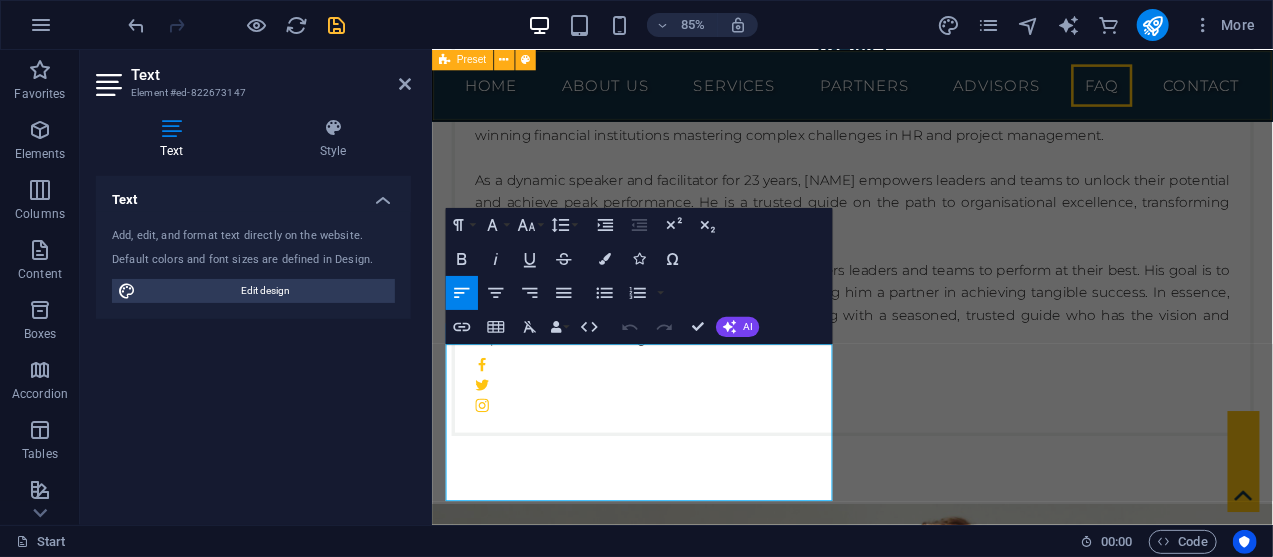 click on "Lorem ipsum dolor sit amet, consectetur adipisicing elit. Maiores ipsum repellat minus nihil. Labore, delectus, nam dignissimos ea repudiandae minima voluptatum magni pariatur possimus quia accusamus harum facilis corporis animi nisi. Enim, pariatur, impedit quia repellat harum ipsam laboriosam voluptas dicta illum nisi obcaecati reprehenderit quis placeat recusandae tenetur aperiam." at bounding box center (926, 4428) 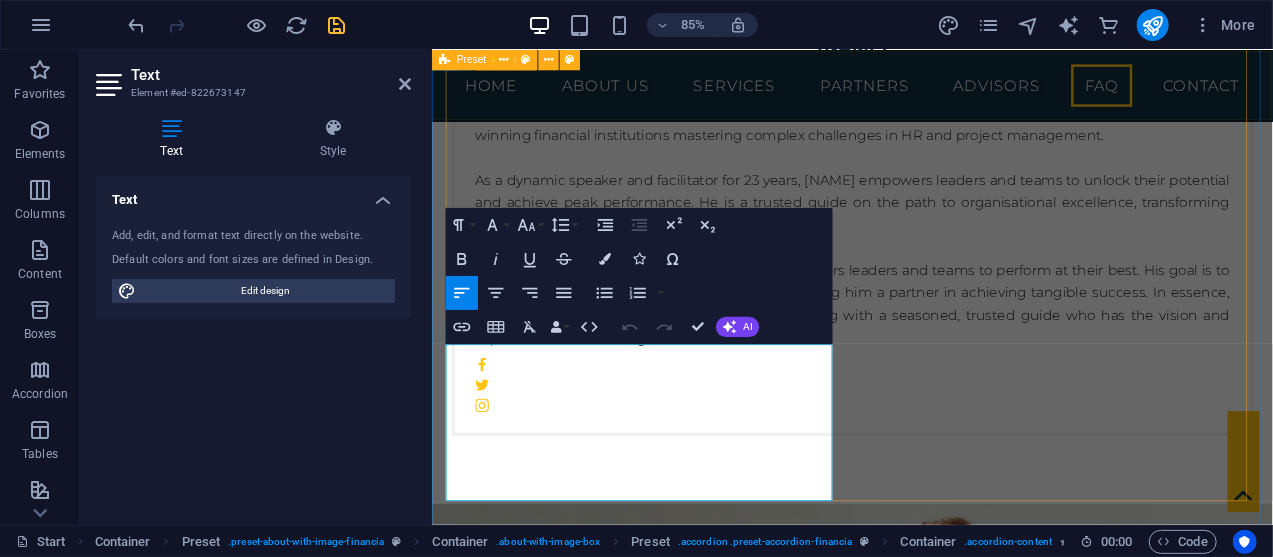 drag, startPoint x: 447, startPoint y: 406, endPoint x: 907, endPoint y: 571, distance: 488.69724 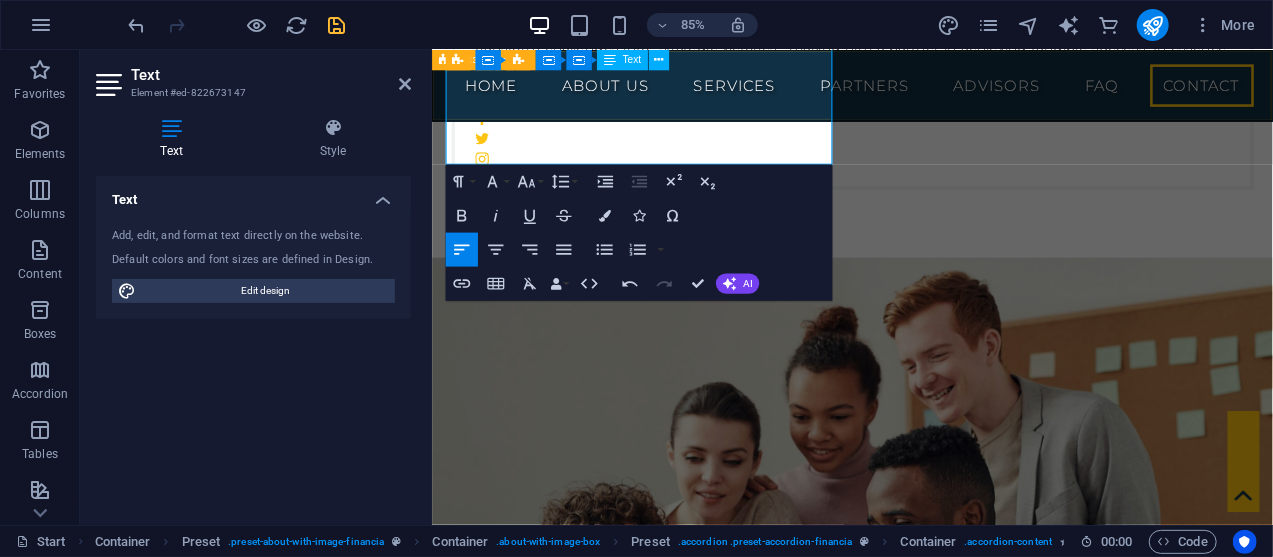 scroll, scrollTop: 12502, scrollLeft: 0, axis: vertical 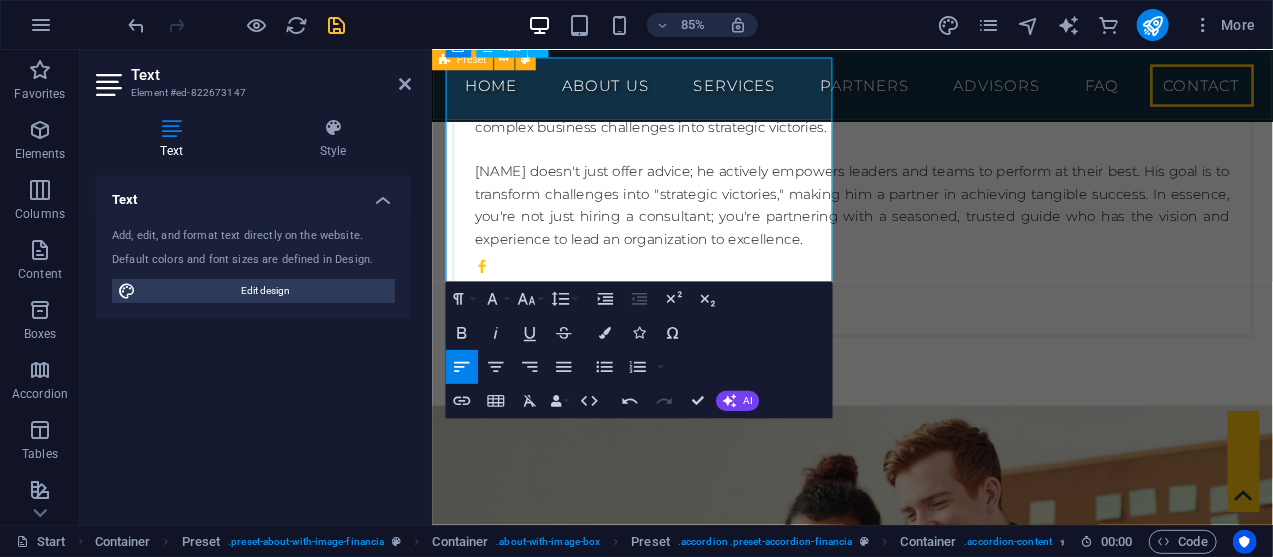 click at bounding box center (925, 4702) 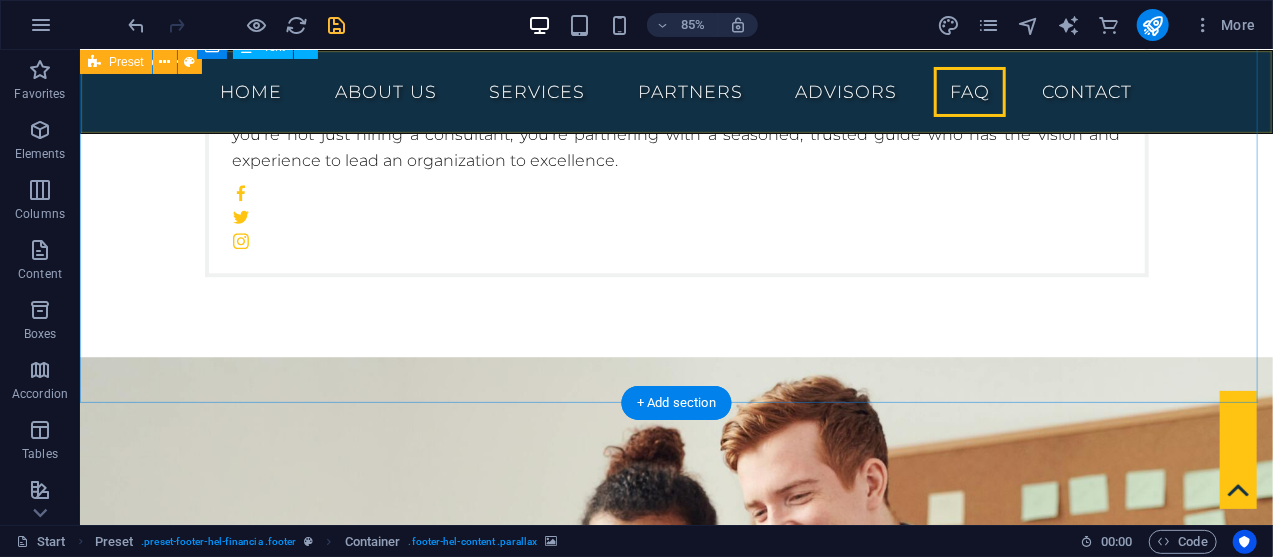 scroll, scrollTop: 12246, scrollLeft: 0, axis: vertical 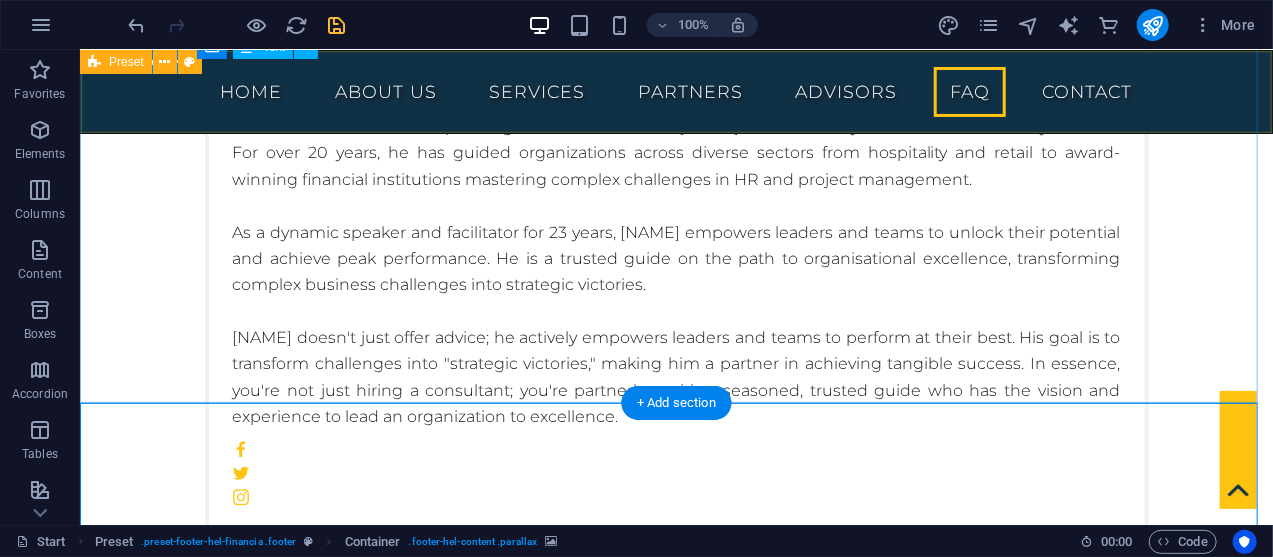 click on "elysiancore.co.za  FAQ Why is it important to make HR a stretgic partner in business and how can the consultants help with this? Making HR a strategic partner is crucial for aligning talent with business goals, which boosts efficiency and profitability. A strategic HR function helps attract and retain top talent, improves employee engagement, and builds a culture of continuous learning. This proactive approach ensures the workforce has the right skills to meet future challenges. peoplemanagingpeople.com +2 Consultants can facilitate this transition by providing specialised expertise and an objective perspective. They help align HR initiatives with business objectives, introduce new technologies, and coach leaders. By offering services like compliance audits and performance management frameworks, consultants empower HR teams to move beyond administrative tasks and become true strategic contributors.  paradigmie.com +3" at bounding box center [675, 4026] 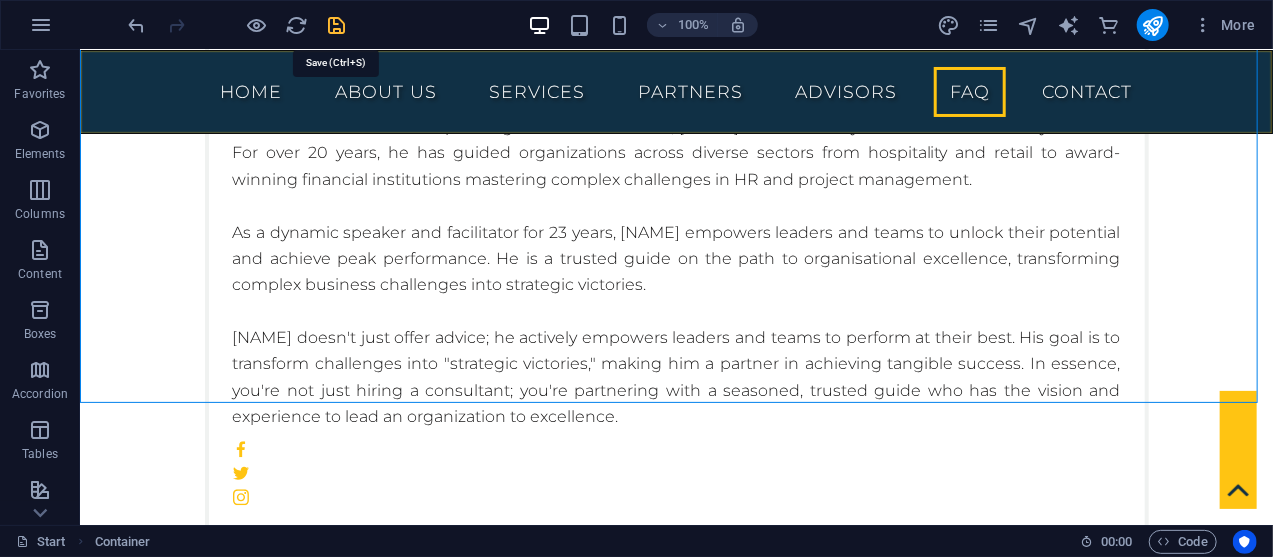 click at bounding box center (337, 25) 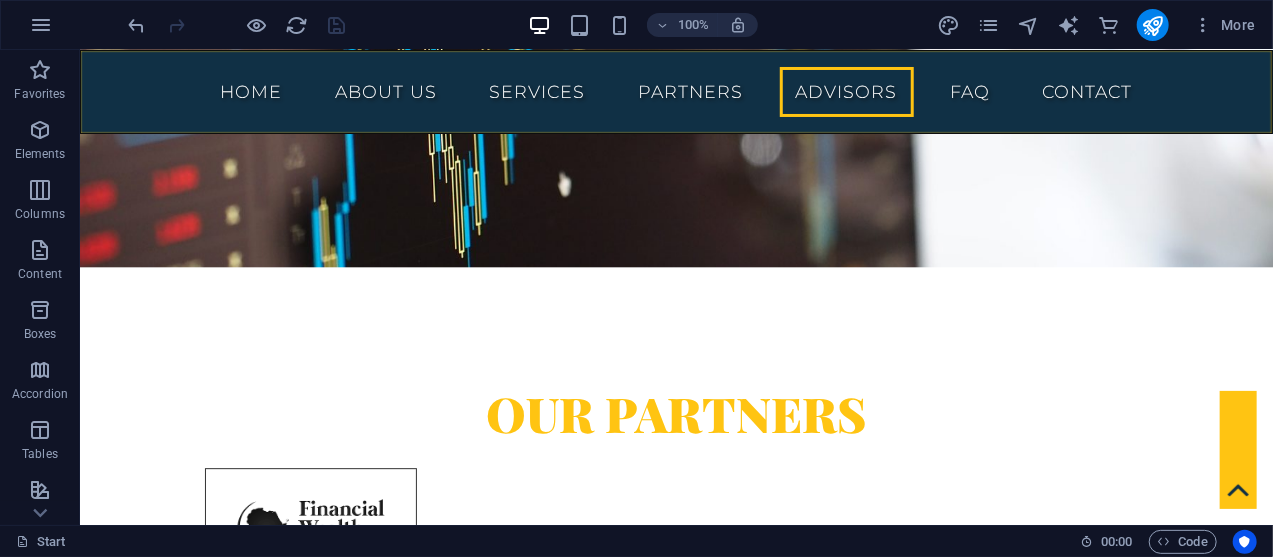 scroll, scrollTop: 9221, scrollLeft: 0, axis: vertical 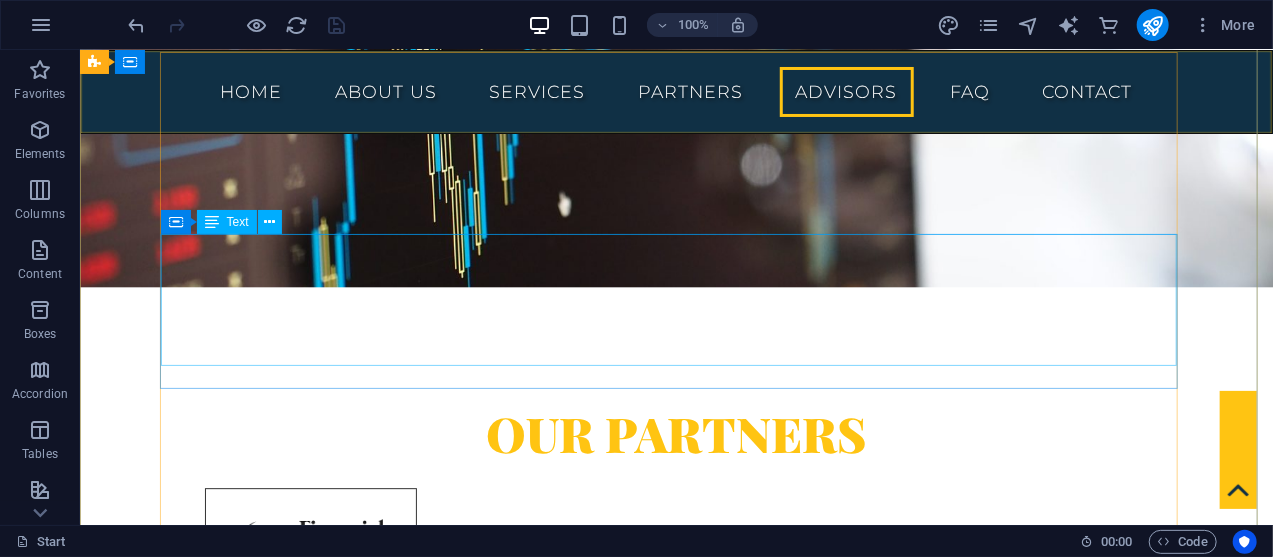 click on "Lorem ipsum dolor sit amet consetetur sadipscing diam nonumy eirmod tempor invidunt ut labore et dolore magna aliquyam erat sed diam voluptua. At vero eos et accusam et justo duo dolores et ea rebum. Stet clita kasd gubergren. [NAME] [NAME] Finance Company" at bounding box center (675, 4899) 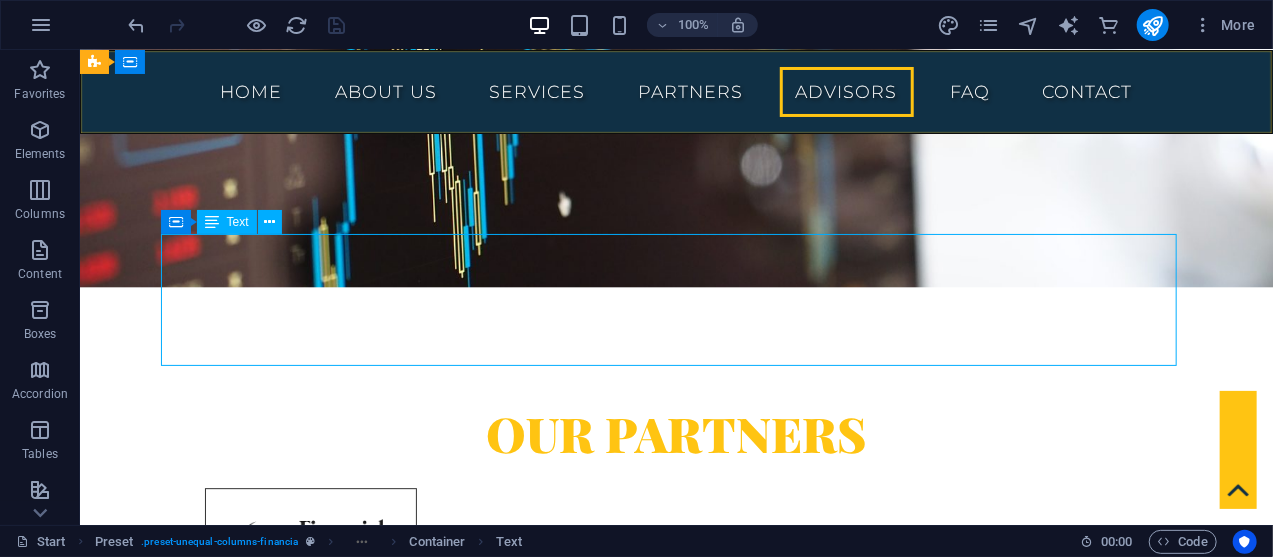 click on "Lorem ipsum dolor sit amet consetetur sadipscing diam nonumy eirmod tempor invidunt ut labore et dolore magna aliquyam erat sed diam voluptua. At vero eos et accusam et justo duo dolores et ea rebum. Stet clita kasd gubergren. [NAME] [NAME] Finance Company" at bounding box center (675, 4899) 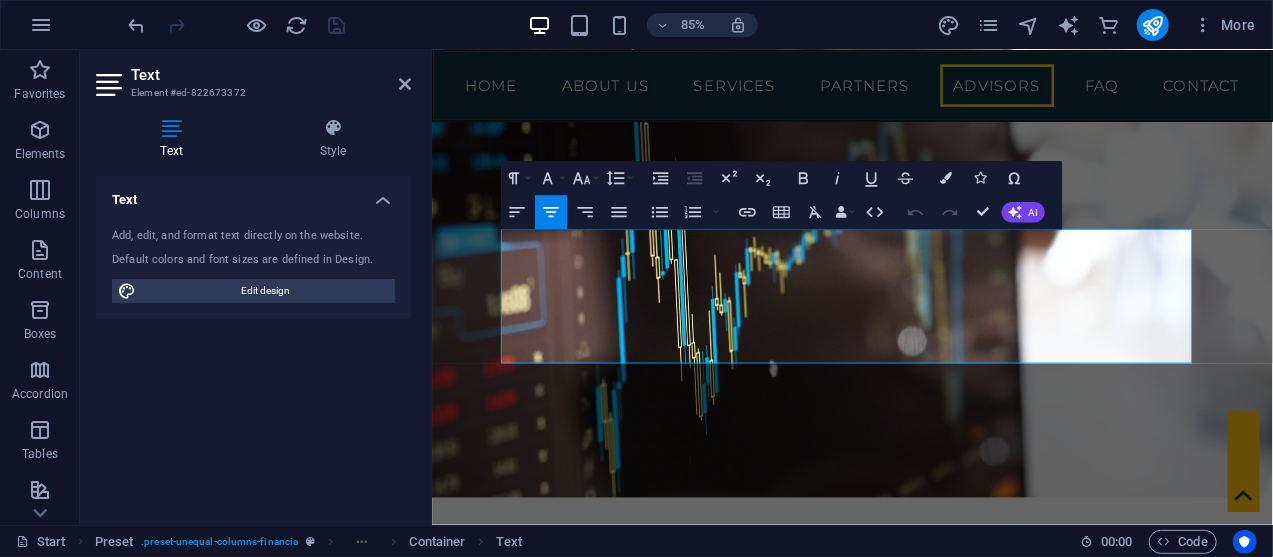 scroll, scrollTop: 9397, scrollLeft: 0, axis: vertical 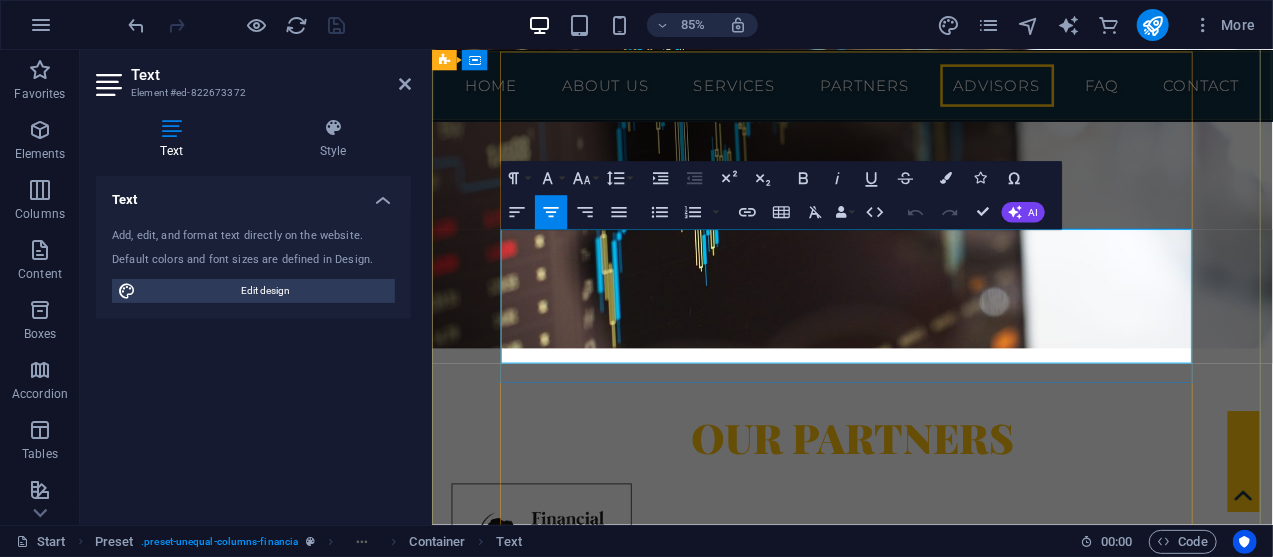 drag, startPoint x: 514, startPoint y: 271, endPoint x: 1070, endPoint y: 325, distance: 558.61615 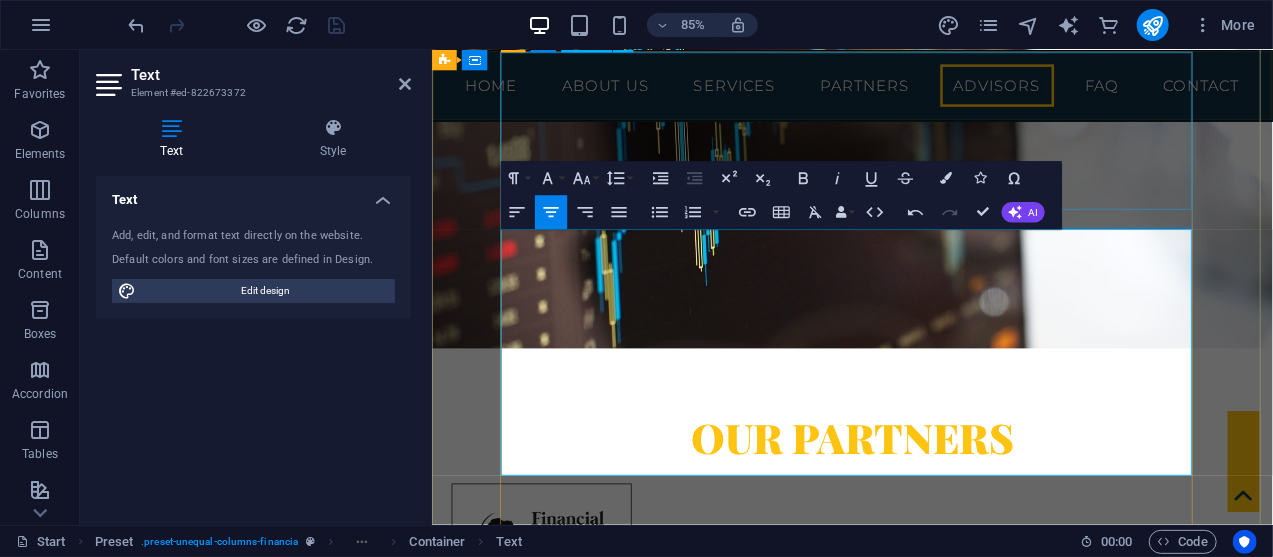 scroll, scrollTop: 13014, scrollLeft: 1, axis: both 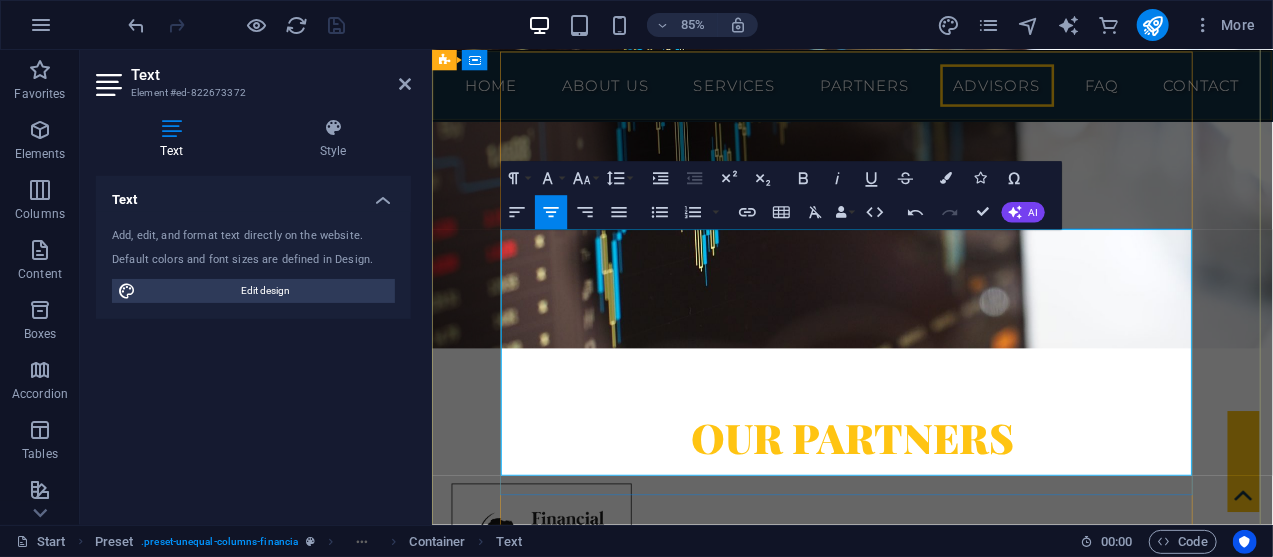 drag, startPoint x: 860, startPoint y: 508, endPoint x: 973, endPoint y: 508, distance: 113 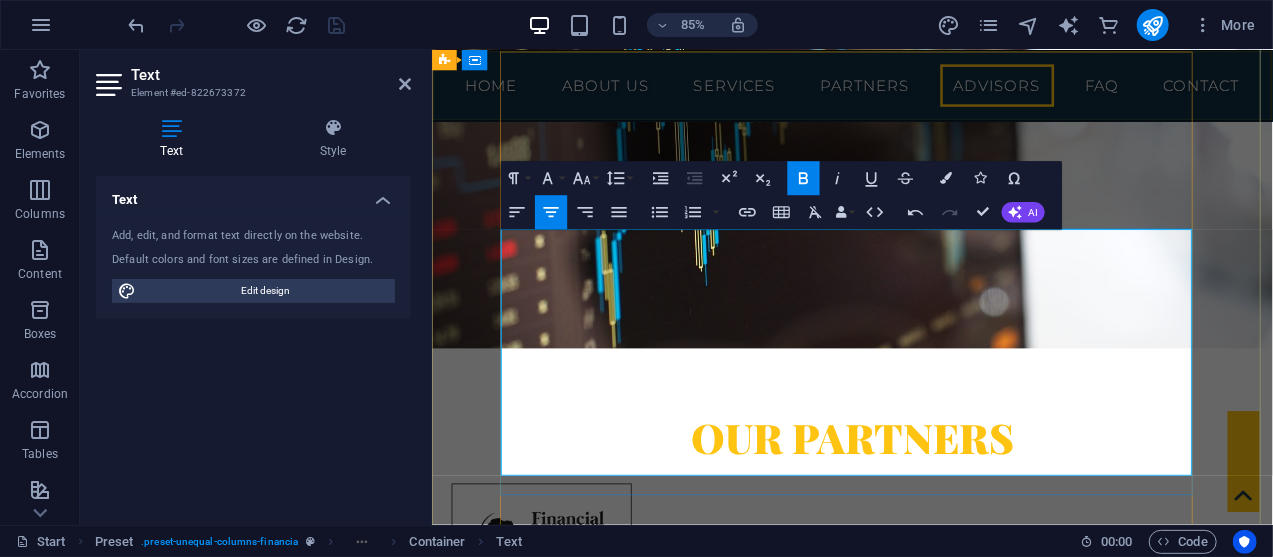 type 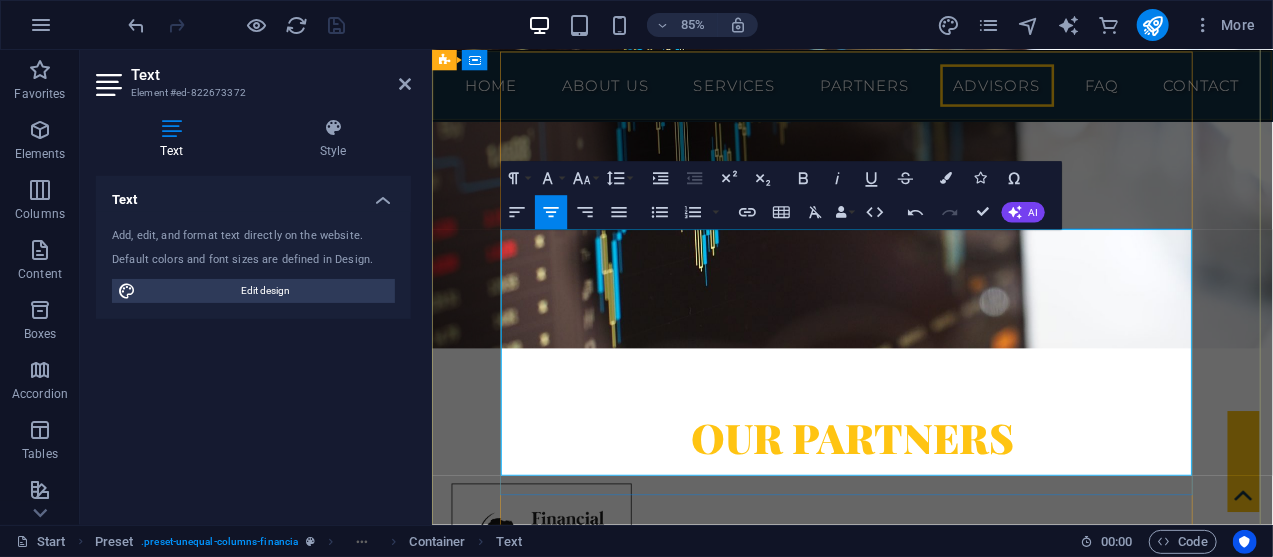 drag, startPoint x: 851, startPoint y: 511, endPoint x: 988, endPoint y: 511, distance: 137 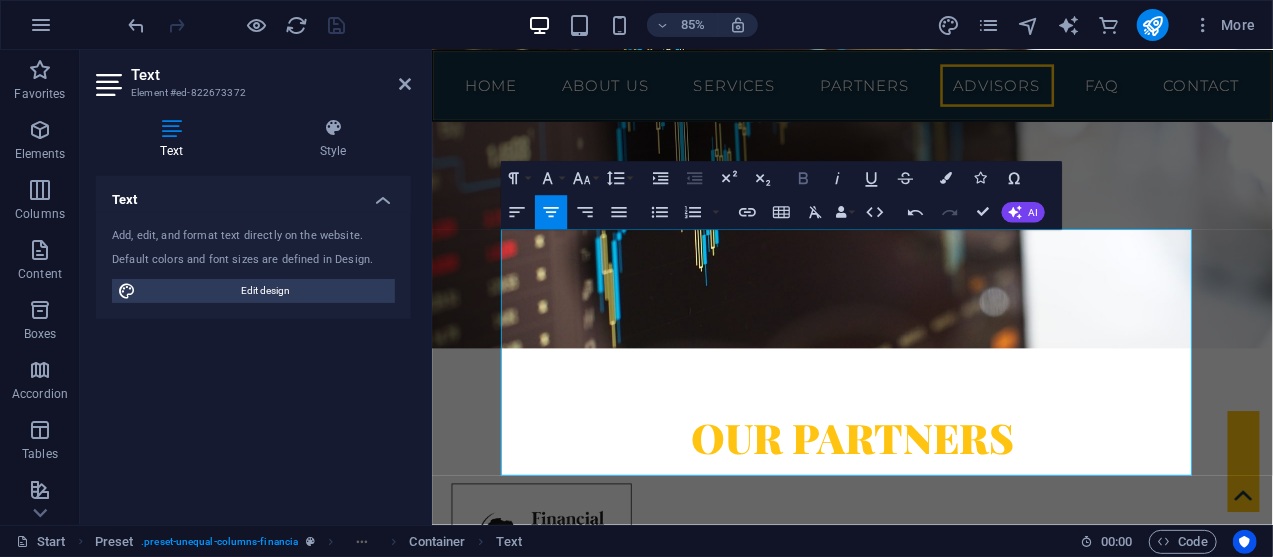 click 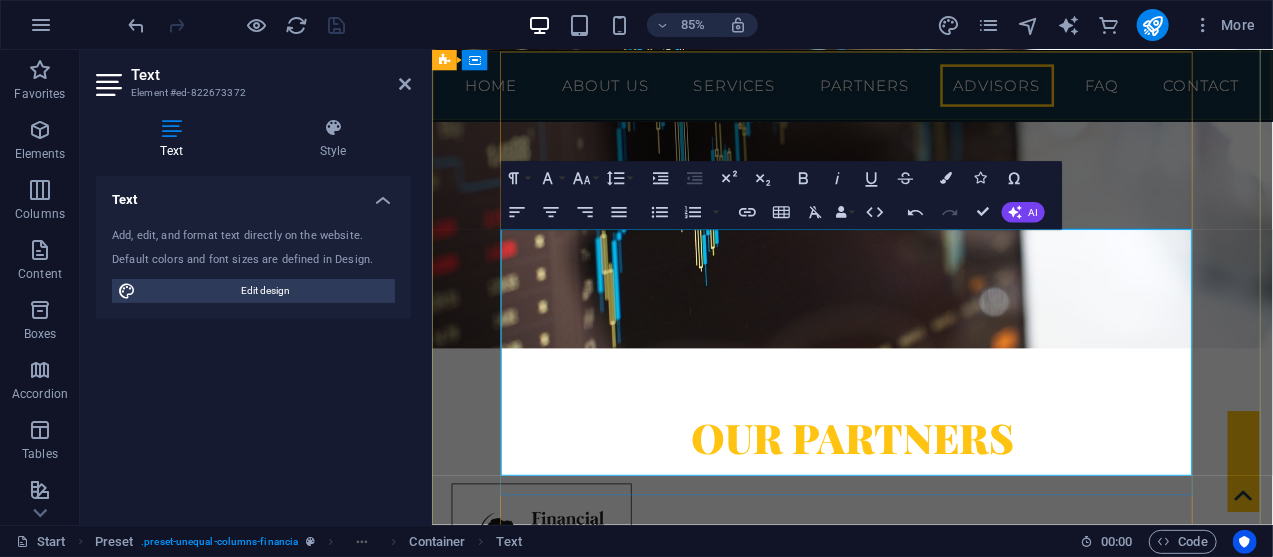 click on "Finance Company" at bounding box center [925, 4936] 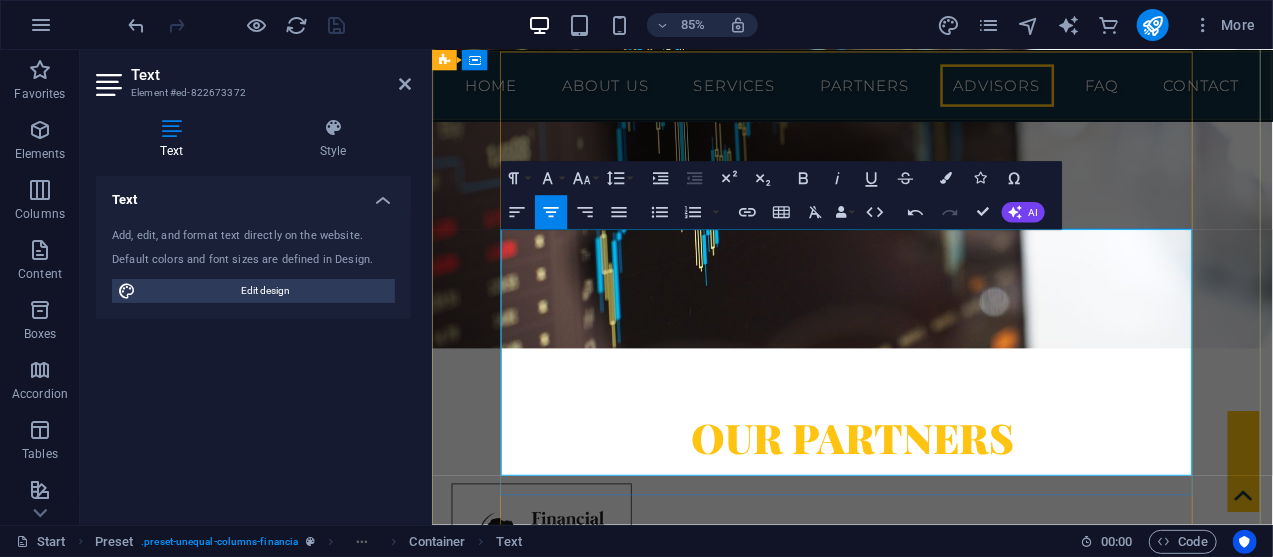 drag, startPoint x: 840, startPoint y: 540, endPoint x: 992, endPoint y: 533, distance: 152.1611 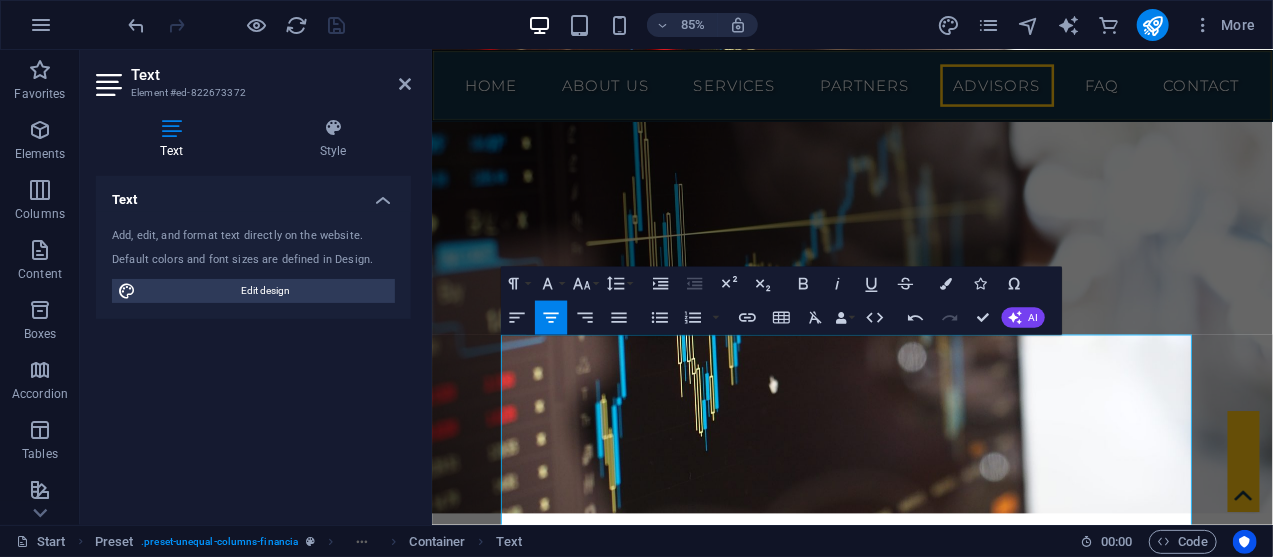 scroll, scrollTop: 9273, scrollLeft: 0, axis: vertical 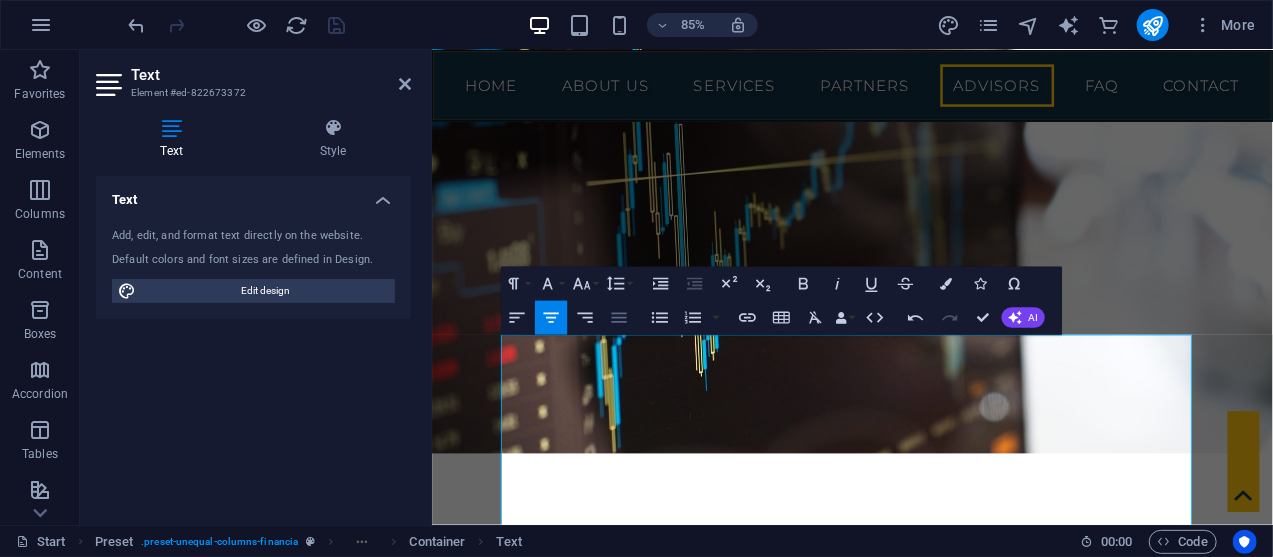 click 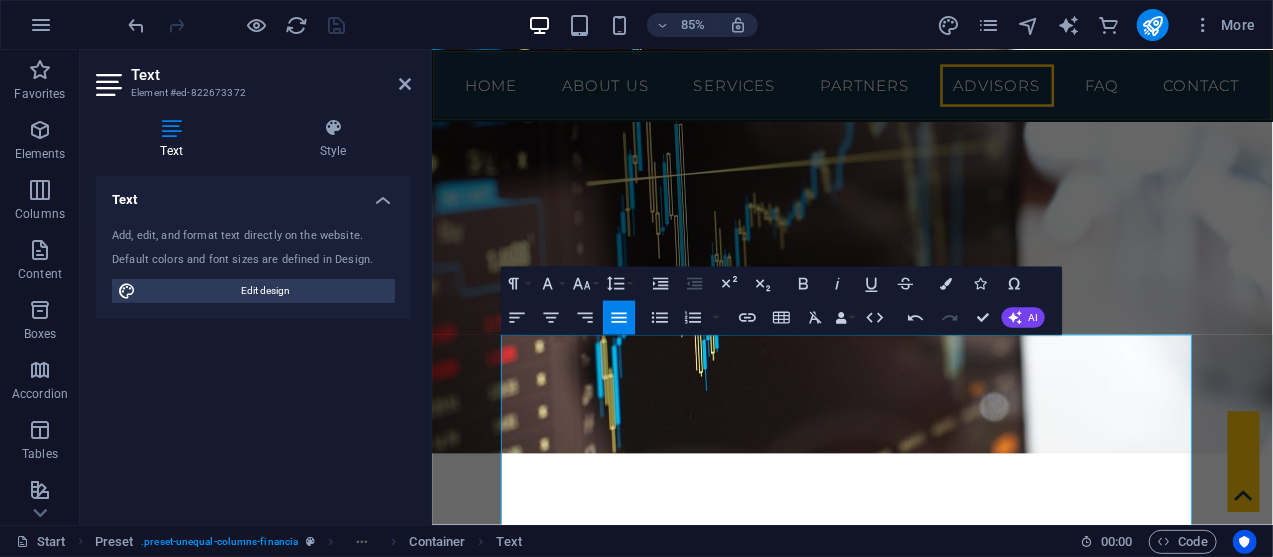 click 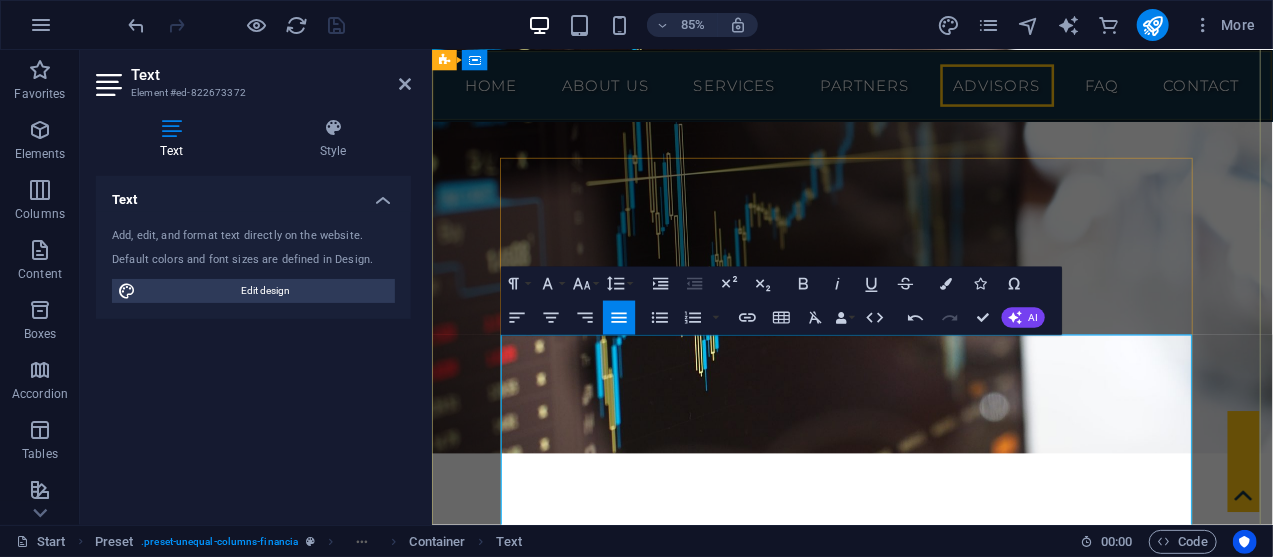 click on "[NAME] Muller recently participated as a keynote speaker at the Africa HR Leaders' Conference held in Cape Town, South Africa, organized by ABMC International Ltd. Addressing an audience of HR professionals from across Ghana, Kenya, and Zimbabwe, [NAME] shared compelling insights on the evolving HR landscape in Africa and the strategic integration of DEI (Diversity, Equity, and Inclusion) in remote and hybrid teams. His sessions were both practical and engaging, fostering dynamic interactions with delegates. [NAME]’s unique charisma, global perspective, and deep expertise in HR make him a truly admirable thought leader and an invaluable contributor to the future of human capital development on the continent." at bounding box center [925, 4888] 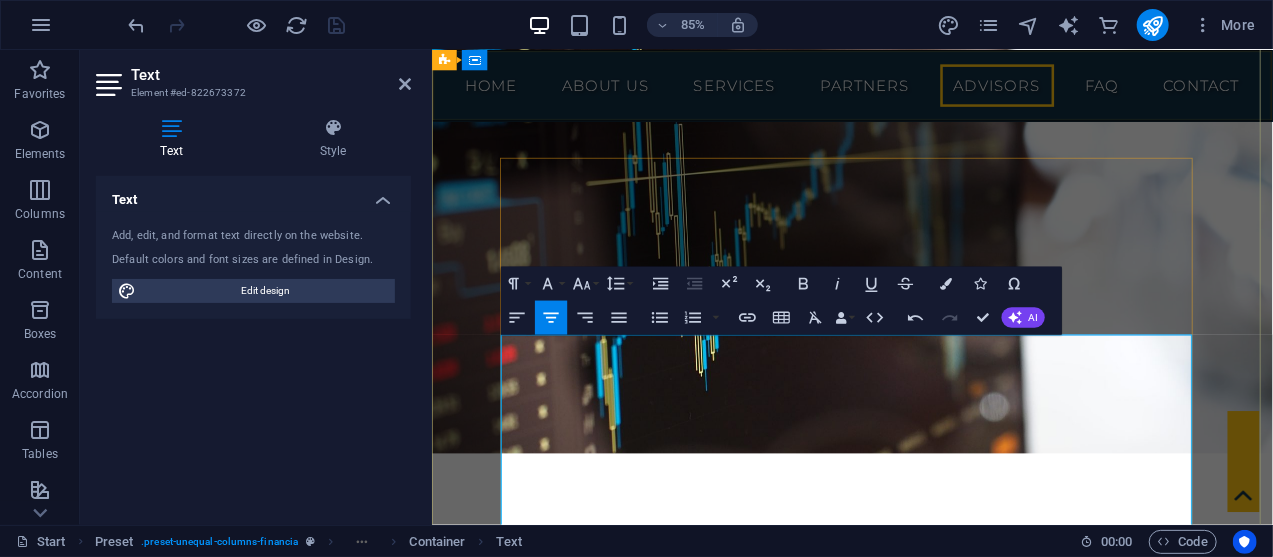 drag, startPoint x: 527, startPoint y: 398, endPoint x: 1105, endPoint y: 598, distance: 611.6241 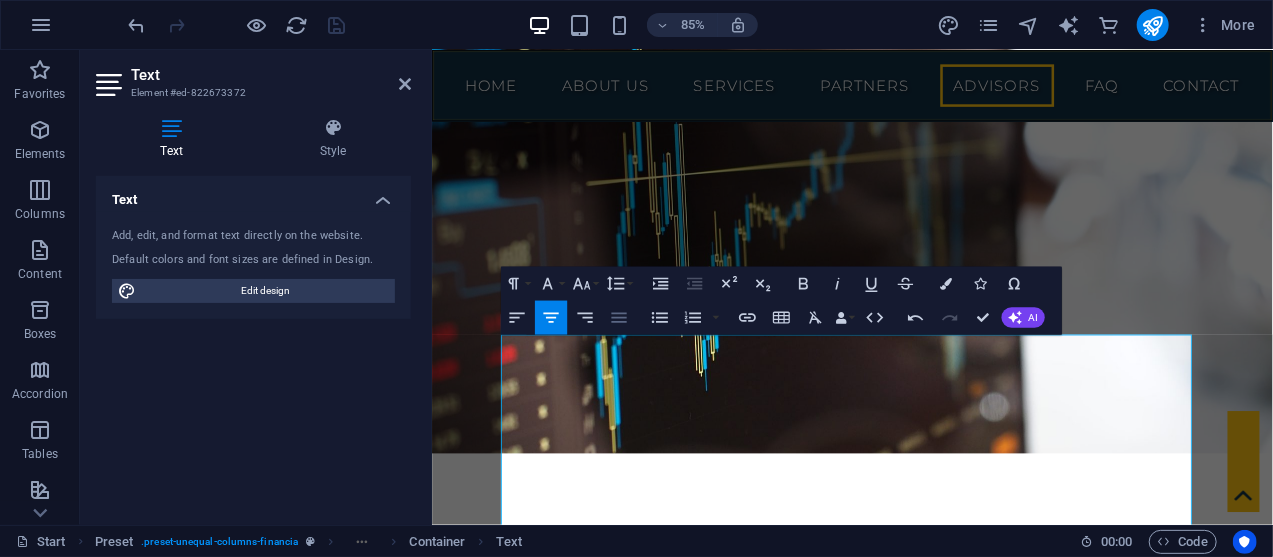 click 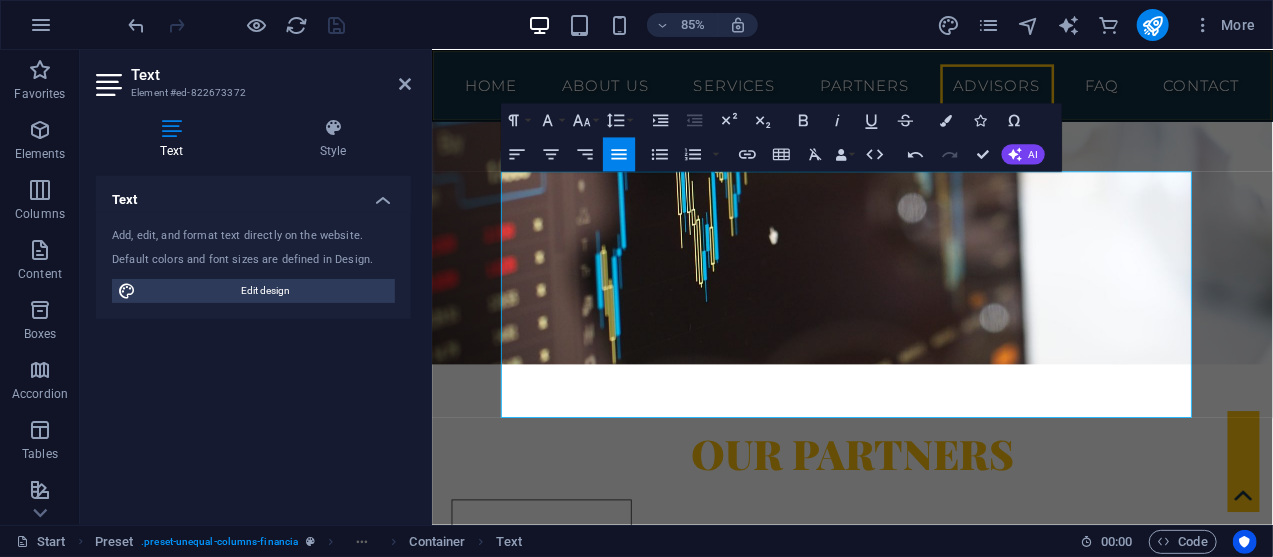 scroll, scrollTop: 9519, scrollLeft: 0, axis: vertical 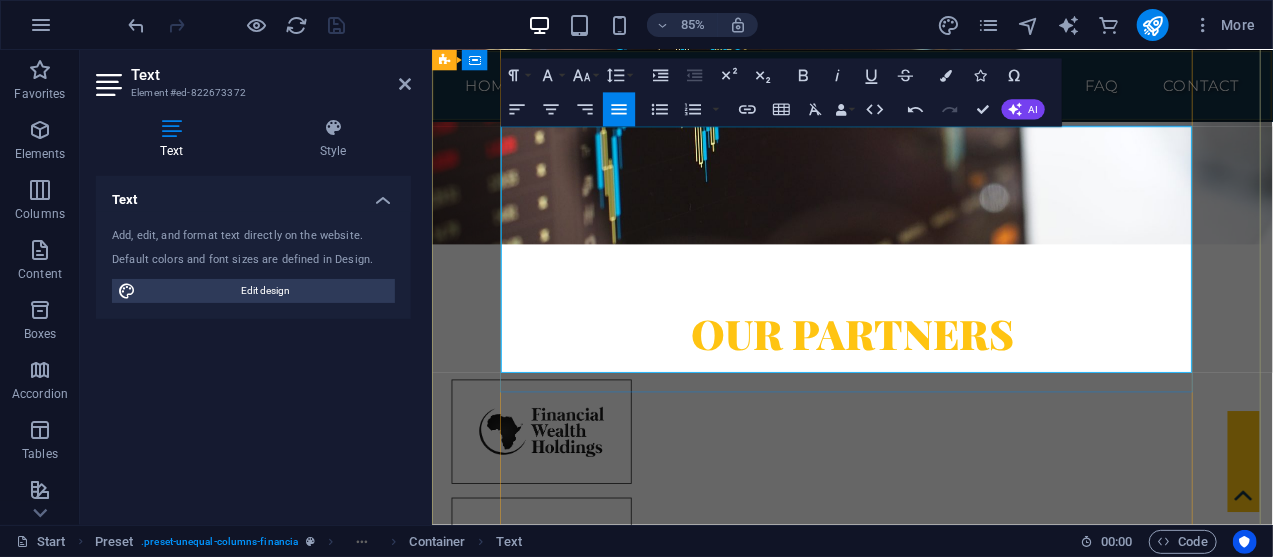 click on "Country Manager - ABMG" at bounding box center [925, 4814] 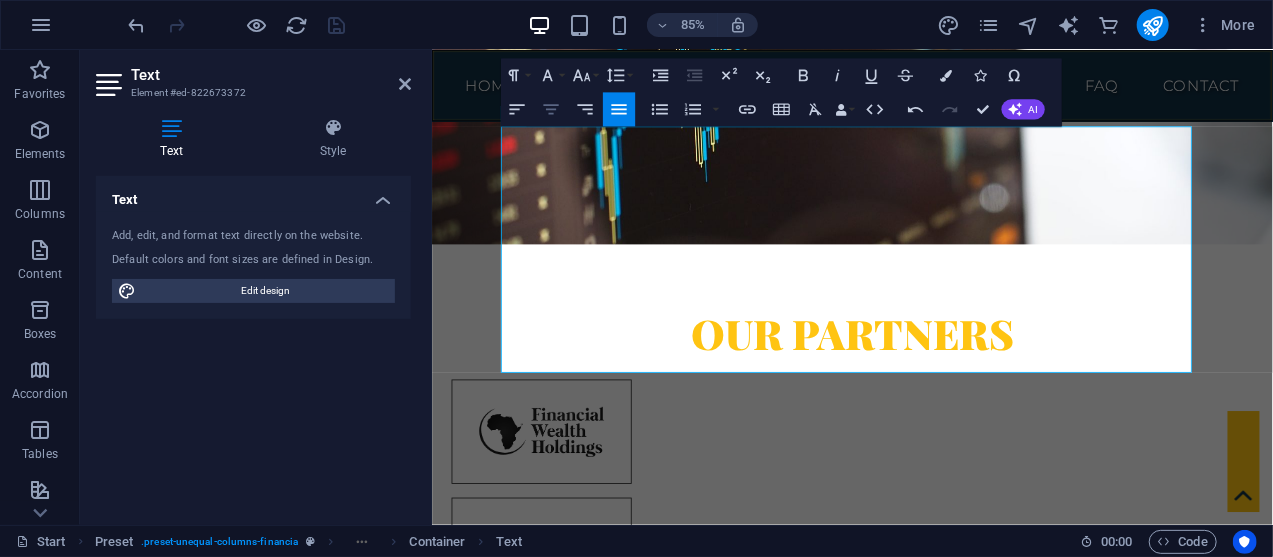 click 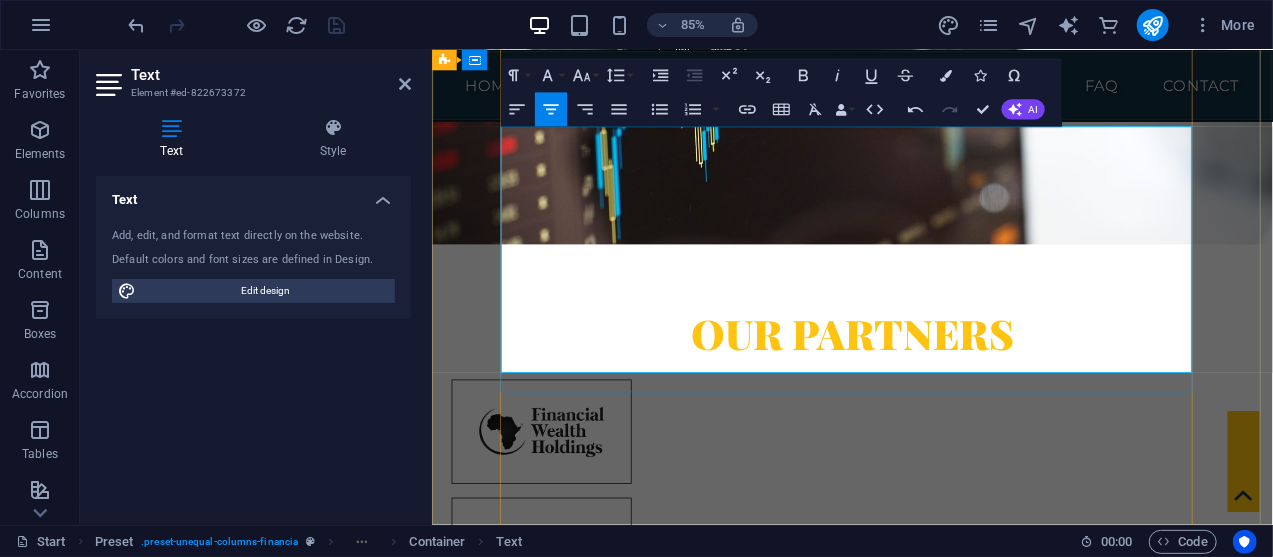 click on "[NAME] Muller recently participated as a keynote speaker at the Africa HR Leaders' Conference held in Cape Town, South Africa, organized by ABMC International Ltd. Addressing an audience of HR professionals from across Ghana, Kenya, and Zimbabwe, [NAME] shared compelling insights on the evolving HR landscape in Africa and the strategic integration of DEI (Diversity, Equity, and Inclusion) in remote and hybrid teams. His sessions were both practical and engaging, fostering dynamic interactions with delegates. [NAME]’s unique charisma, global perspective, and deep expertise in HR make him a truly admirable thought leader and an invaluable contributor to the future of human capital development on the continent." at bounding box center (925, 4642) 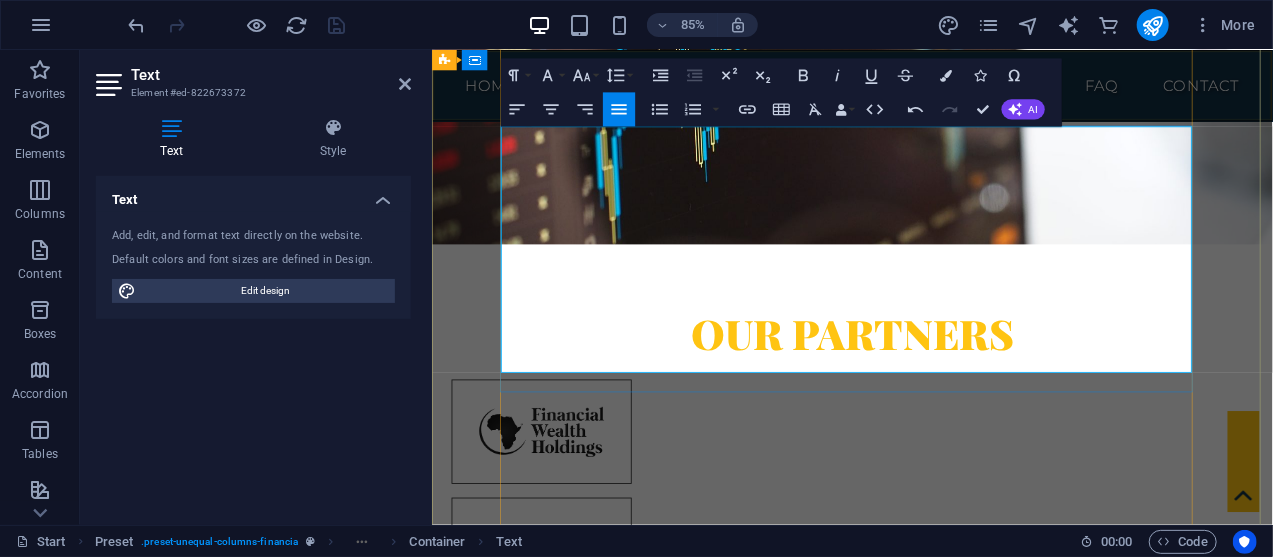 click on "[NAME] Muller recently participated as a keynote speaker at the Africa HR Leaders' Conference held in Cape Town, South Africa, organized by ABMC International Ltd. Addressing an audience of HR professionals from across Ghana, Kenya, and Zimbabwe, [NAME] shared compelling insights on the evolving HR landscape in Africa and the strategic integration of DEI (Diversity, Equity, and Inclusion) in remote and hybrid teams. His sessions were both practical and engaging, fostering dynamic interactions with delegates. [NAME]’s unique charisma, global perspective, and deep expertise in HR make him a truly admirable thought leader and an invaluable contributor to the future of human capital development on the continent."" at bounding box center (925, 4642) 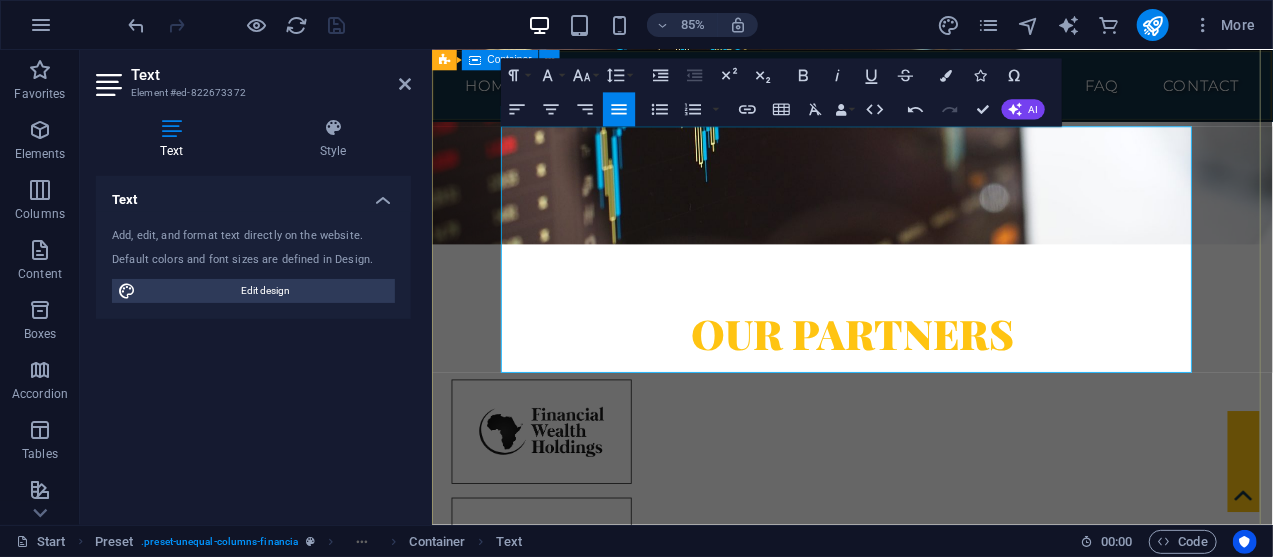 drag, startPoint x: 823, startPoint y: 334, endPoint x: 465, endPoint y: 144, distance: 405.29495 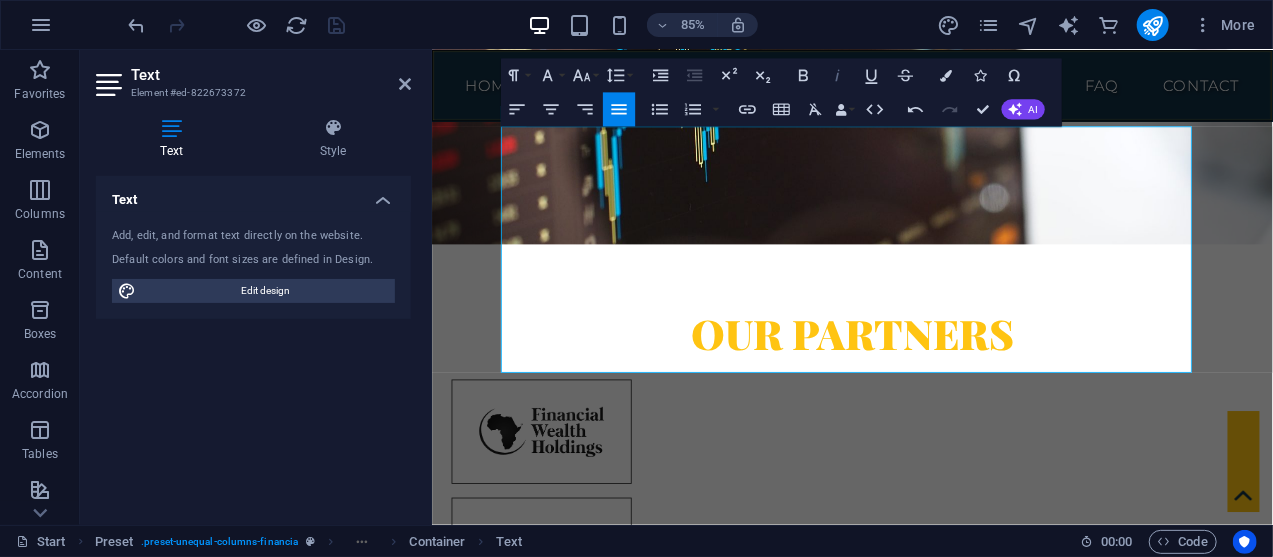 click 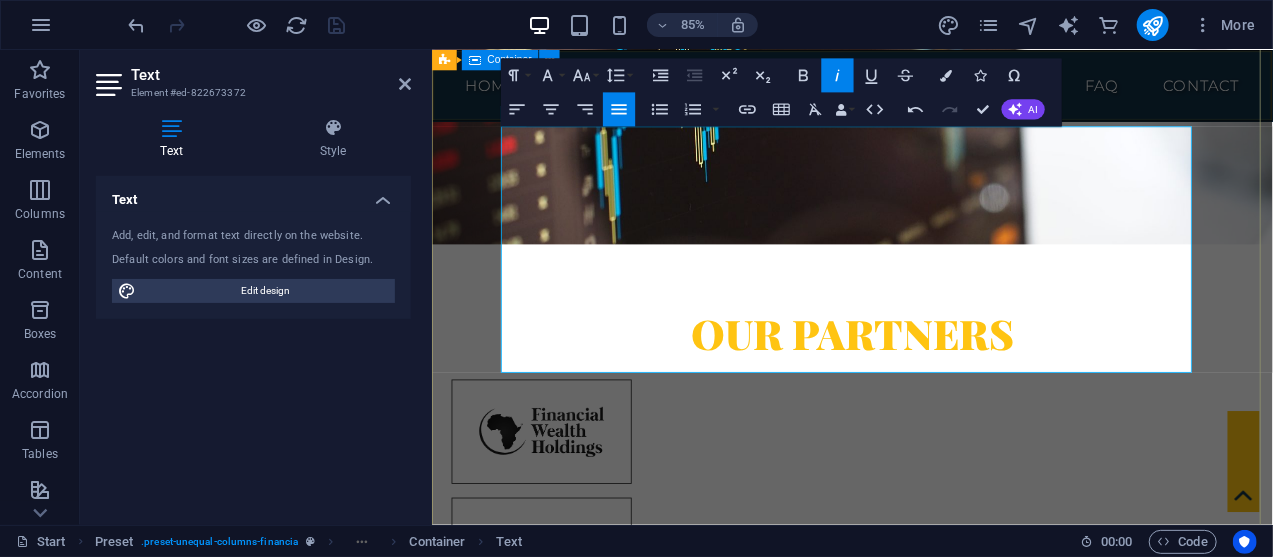 click on "Reviews "[NAME] Muller possesses outstanding communication and interpersonal skills. They excel in building strong relationships and effectively collaborating with employees at all levels of the organization. Their empathetic and approachable nature has made them a trusted confidant and resource for our employees, ensuring that their concerns are heard and addressed promptly." [NAME] [NAME] Executive Director FWH
[NAME] [NAME] Country Manager - ABMG
Lorem ipsum dolor sit amet consetetur sadipscing diam nonumy eirmod tempor invidunt ut labore et dolore magna aliquyam erat sed diam voluptua. At vero eos et accusam et justo duo dolores et ea rebum. Stet clita kasd gubergren. [NAME] [NAME] Finance Company" at bounding box center (925, 4668) 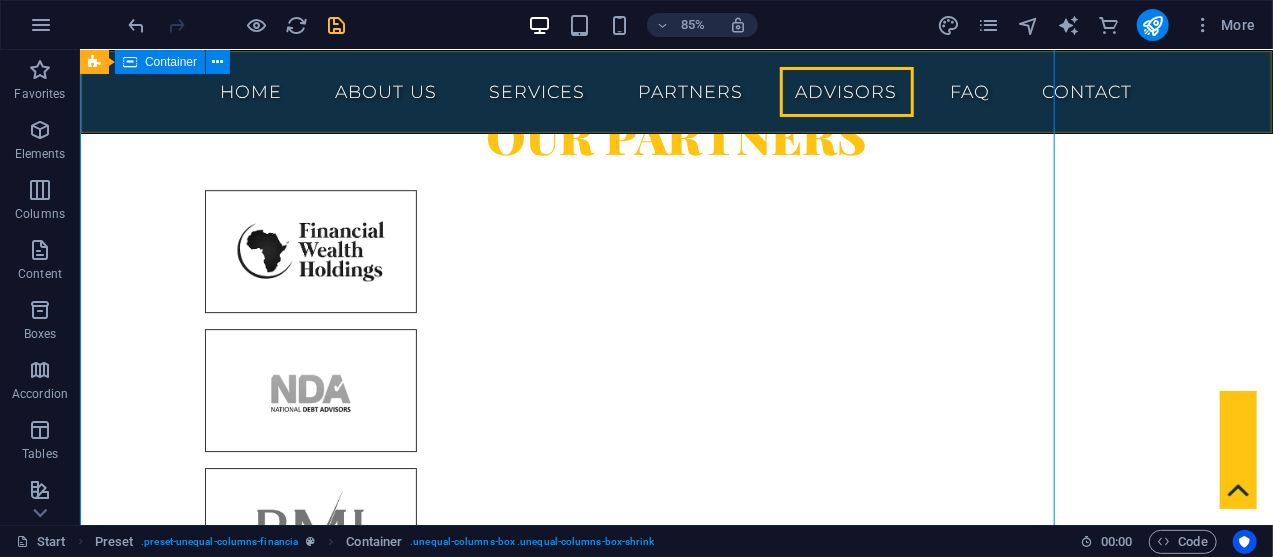 scroll, scrollTop: 9315, scrollLeft: 0, axis: vertical 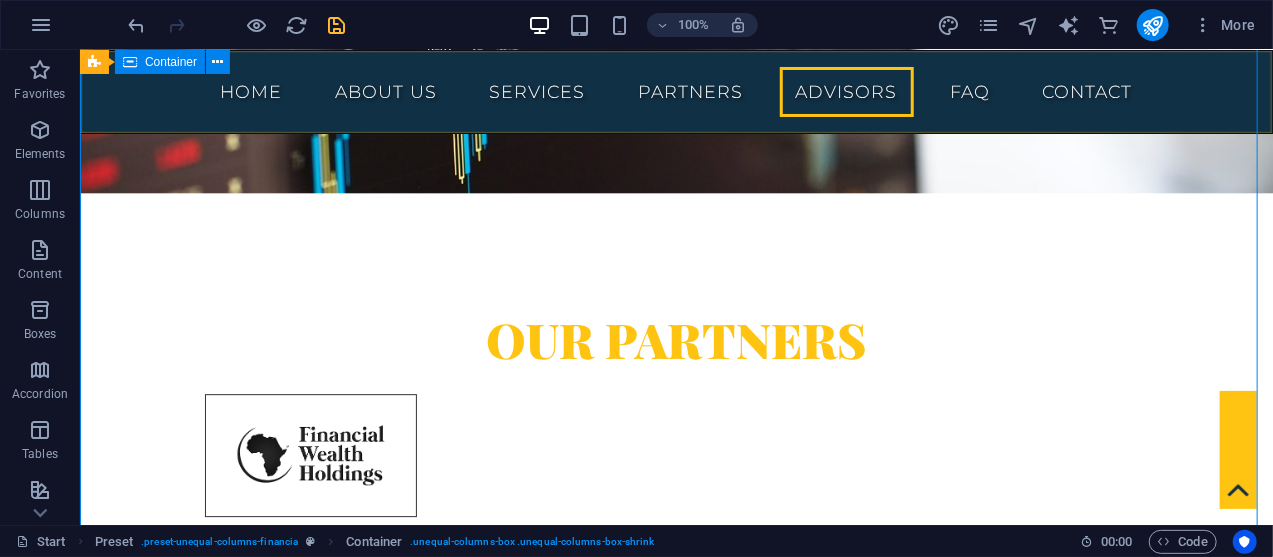 click on "Reviews "[NAME] Muller possesses outstanding communication and interpersonal skills. They excel in building strong relationships and effectively collaborating with employees at all levels of the organization. Their empathetic and approachable nature has made them a trusted confidant and resource for our employees, ensuring that their concerns are heard and addressed promptly." [NAME] [NAME] Executive Director FWH
[NAME] [NAME] Country Manager - ABMG
Lorem ipsum dolor sit amet consetetur sadipscing diam nonumy eirmod tempor invidunt ut labore et dolore magna aliquyam erat sed diam voluptua. At vero eos et accusam et justo duo dolores et ea rebum. Stet clita kasd gubergren. [NAME] [NAME] Finance Company" at bounding box center (675, 4843) 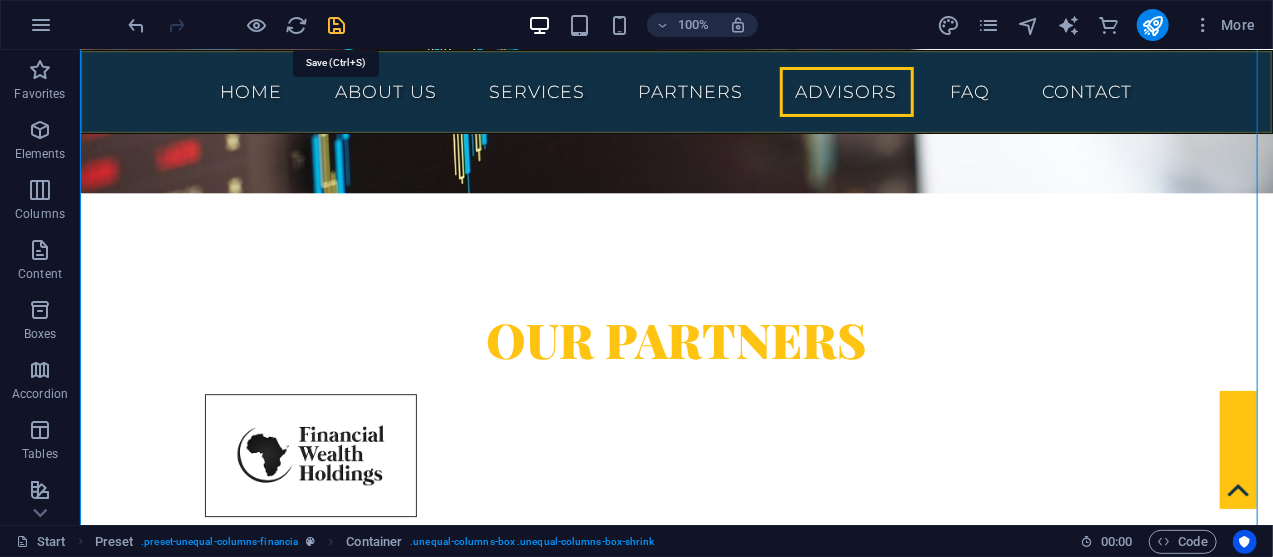 click at bounding box center [337, 25] 